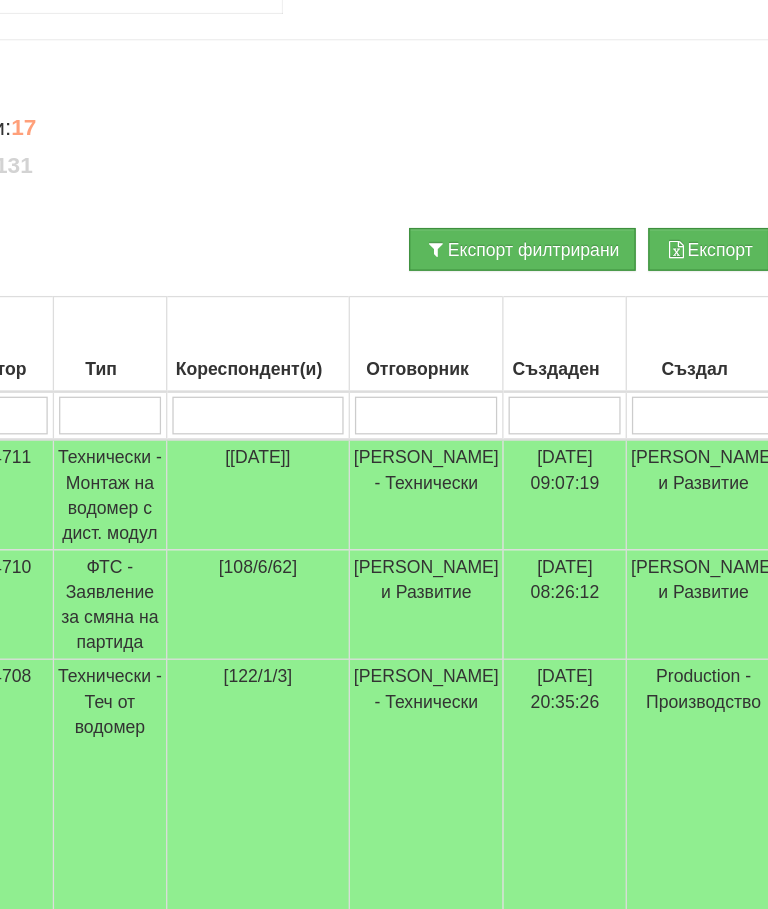 scroll, scrollTop: 159, scrollLeft: 126, axis: both 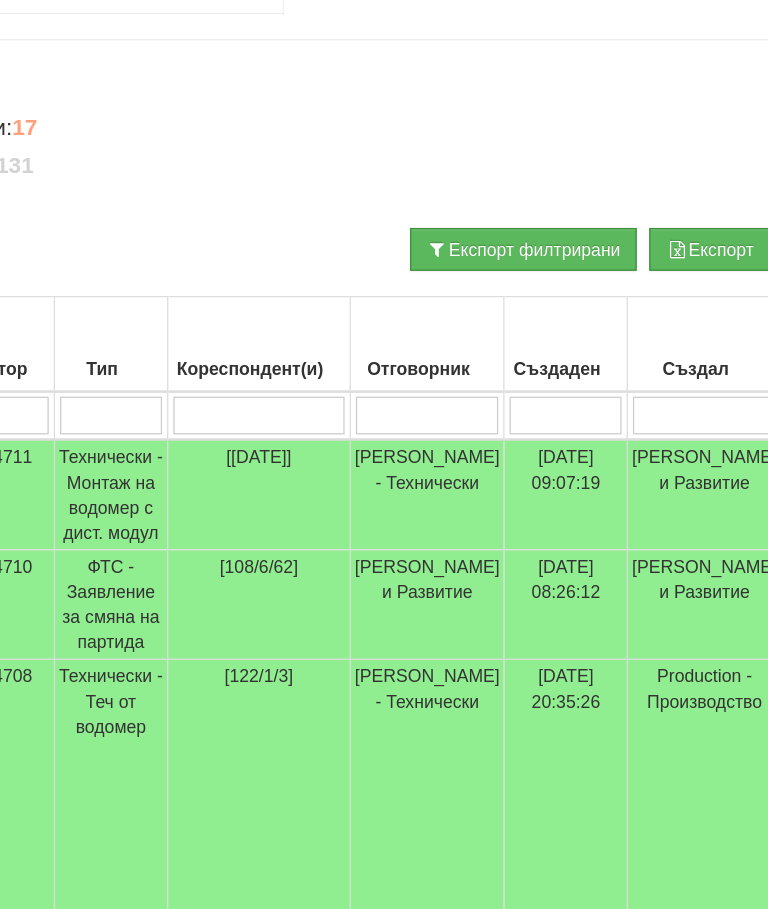 click on "[122/1/3]" at bounding box center [205, 769] 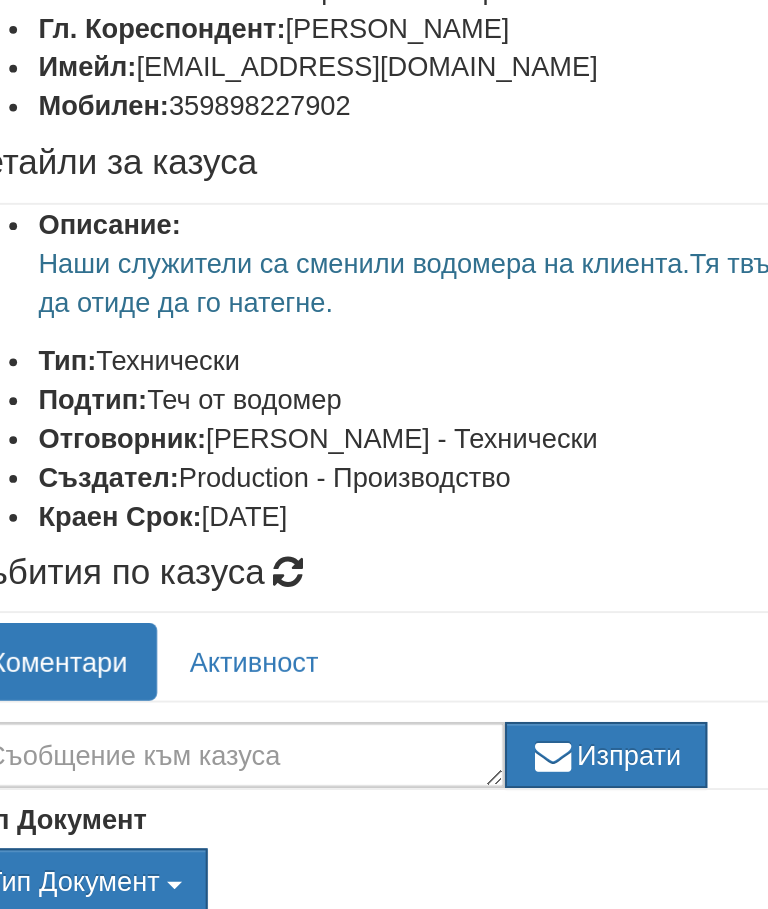 scroll, scrollTop: 0, scrollLeft: 0, axis: both 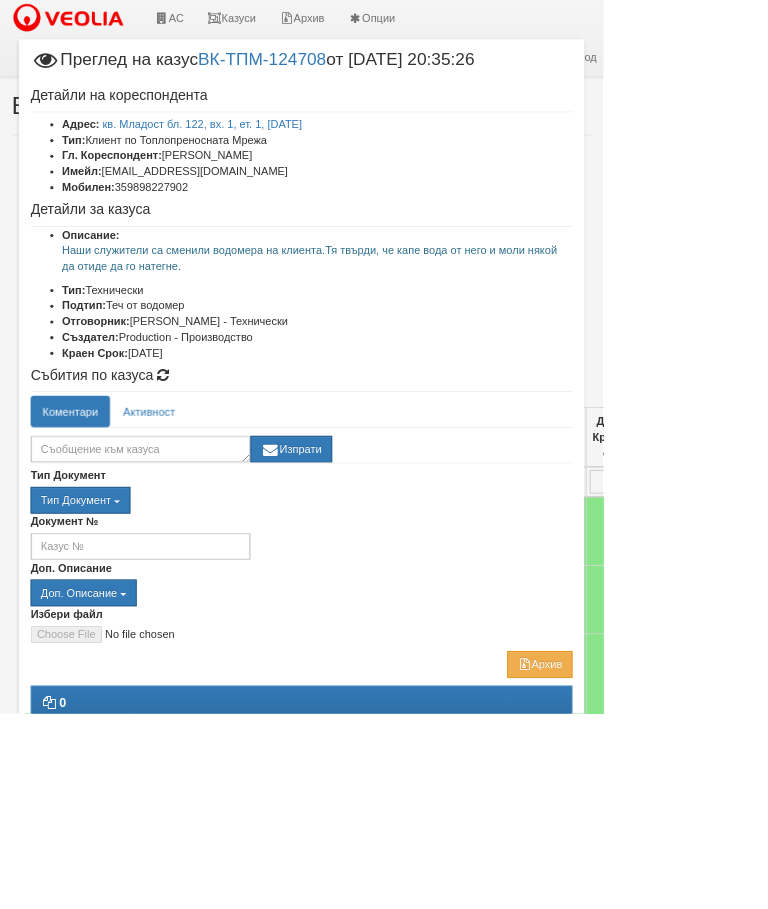 click on "Отказ" at bounding box center (693, 1046) 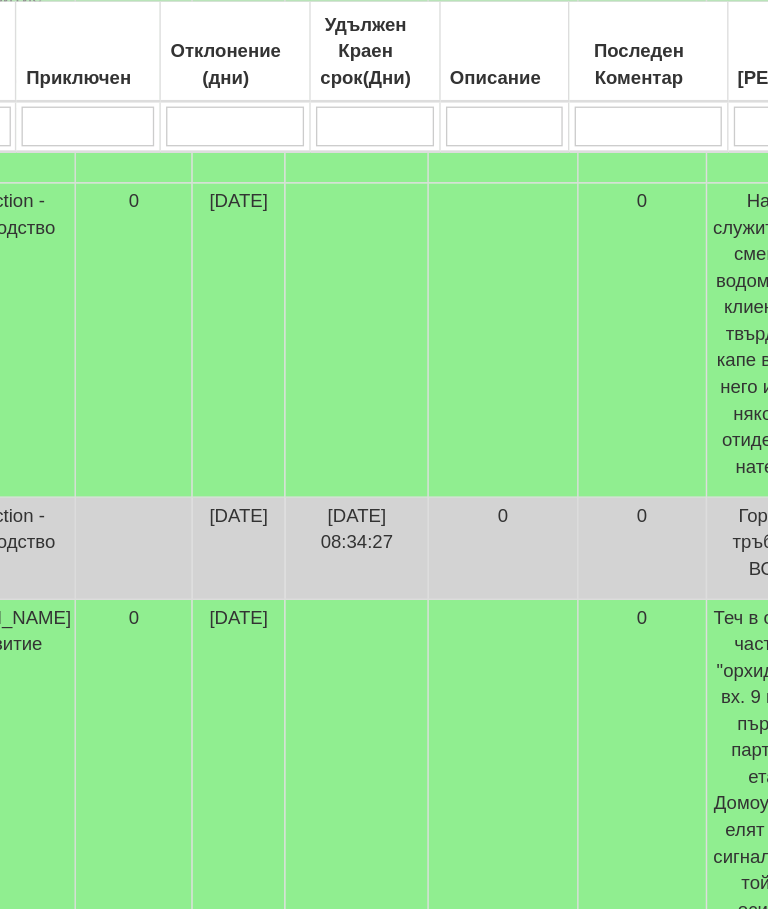 scroll, scrollTop: 671, scrollLeft: 506, axis: both 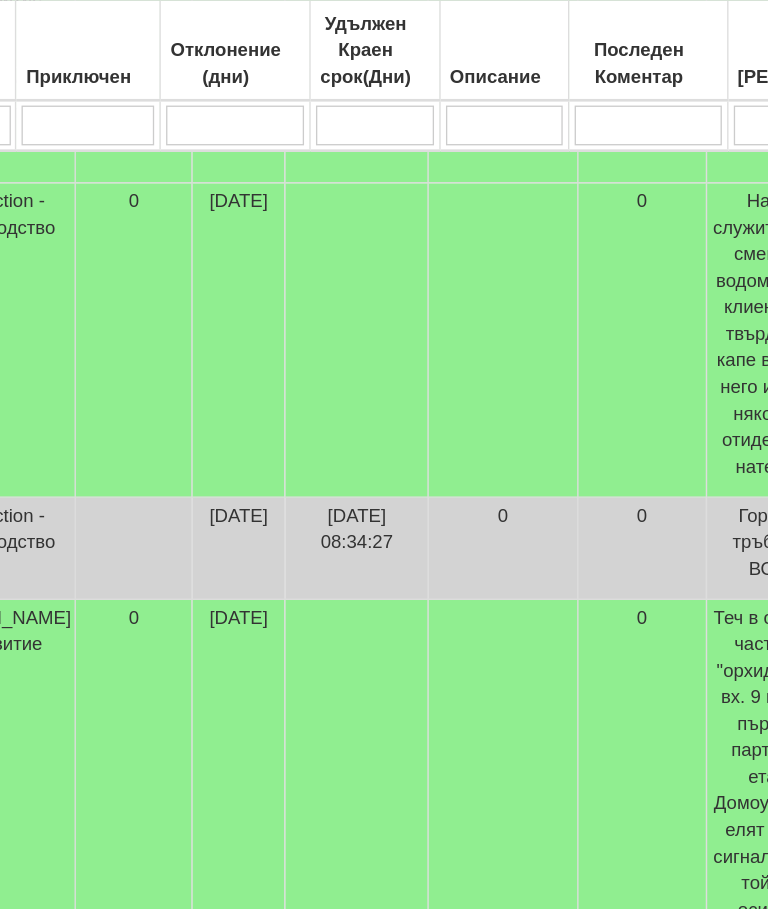 click at bounding box center (672, 95) 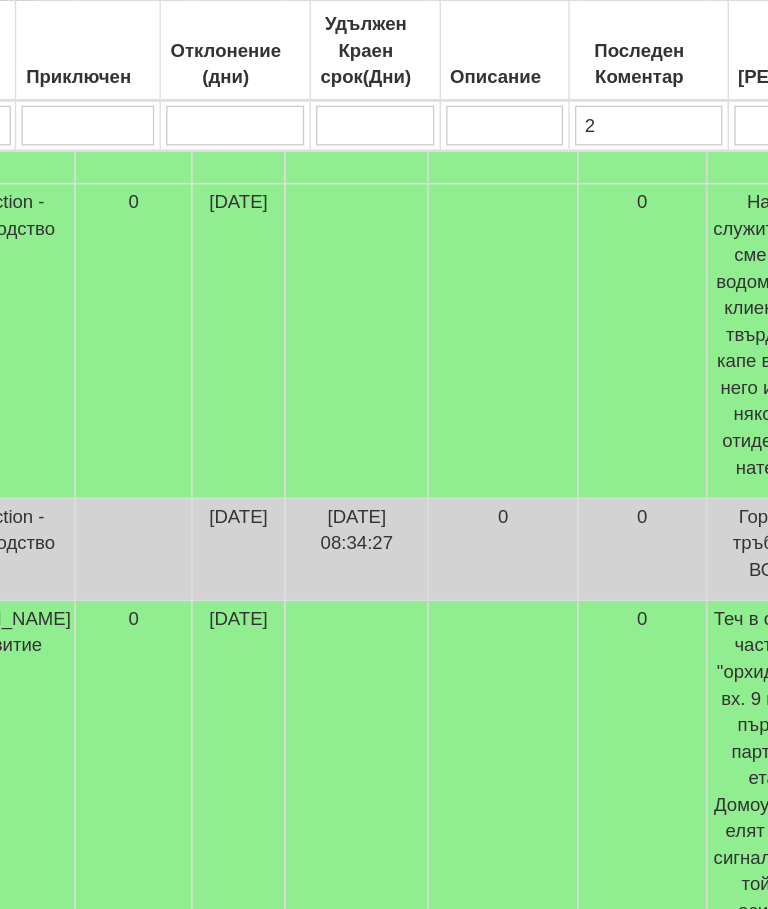 type on "23" 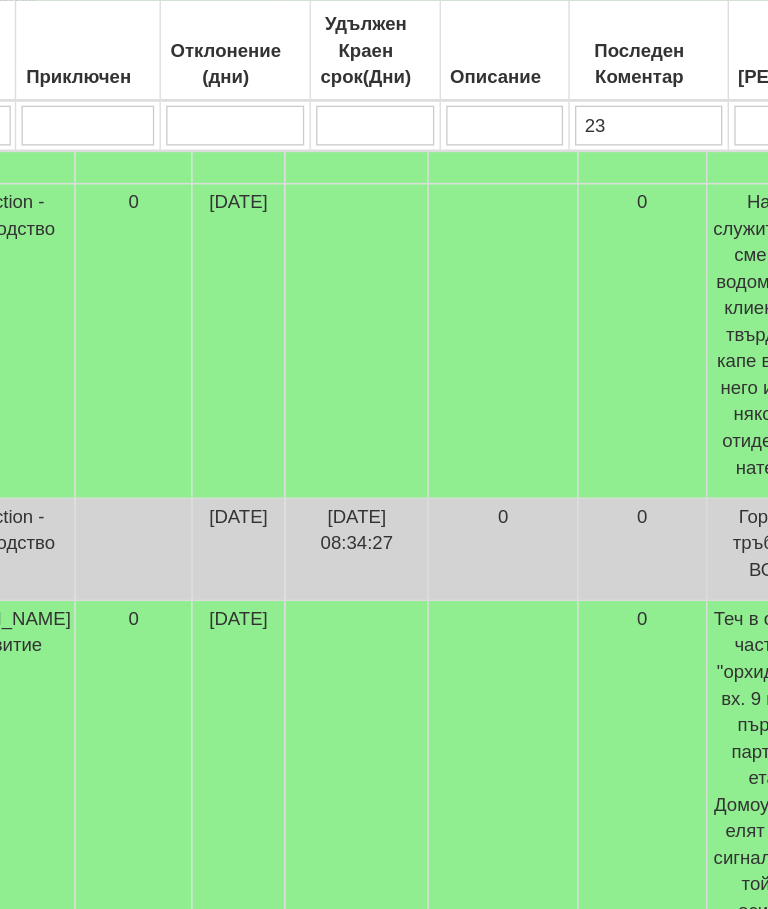 type on "23" 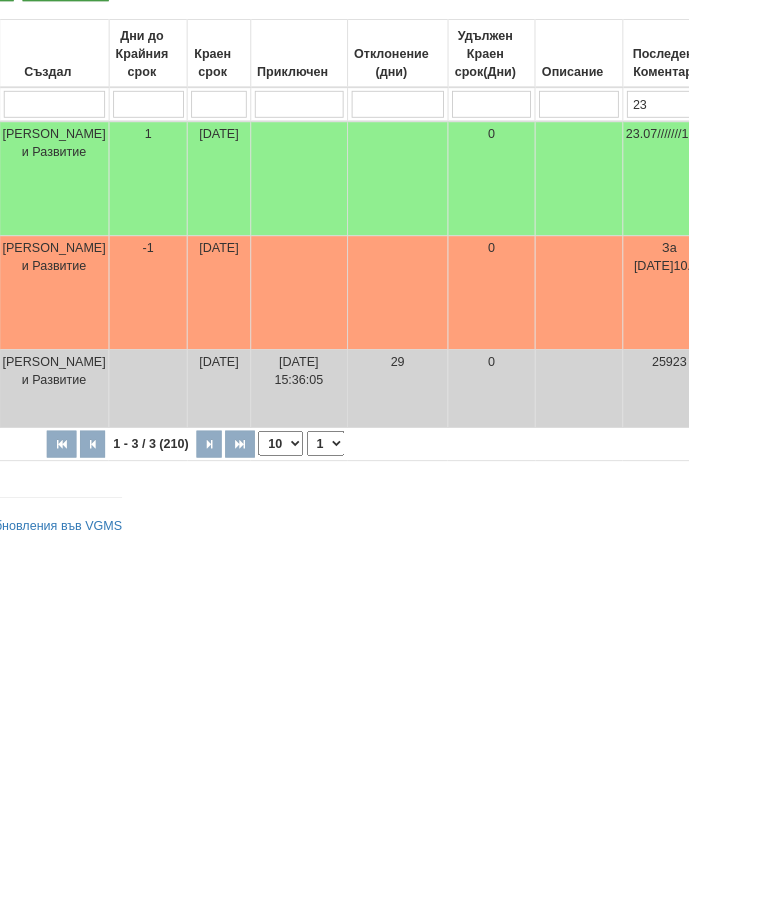 scroll, scrollTop: 199, scrollLeft: 32, axis: both 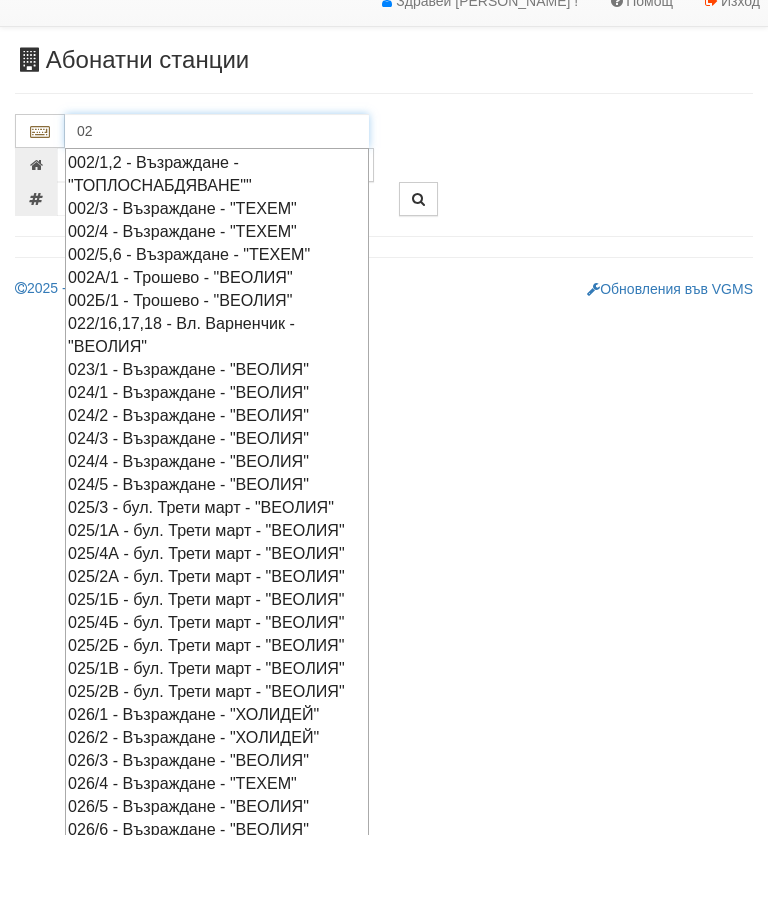 click on "002/5,6 - Възраждане - "ТЕХЕМ"" at bounding box center (217, 328) 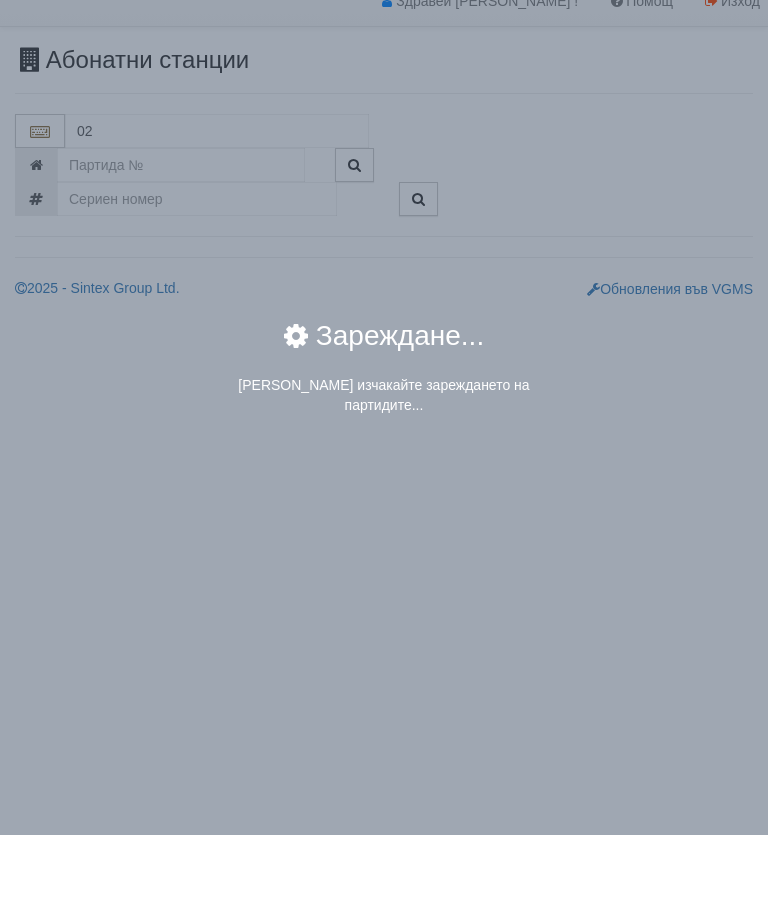 type on "002/5,6 - Възраждане - "ТЕХЕМ"" 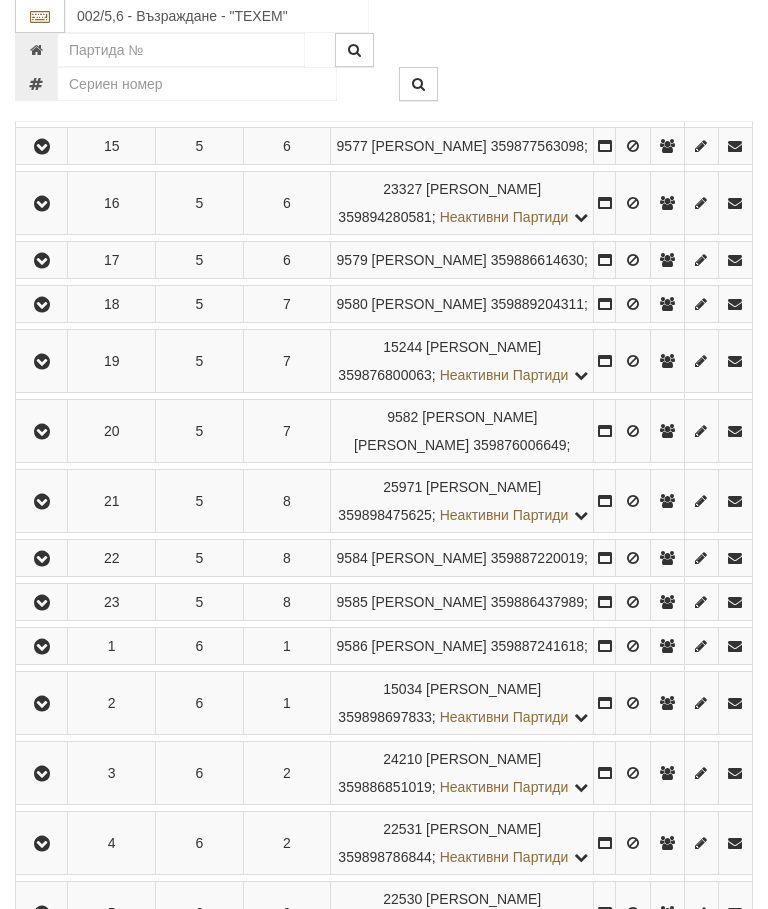scroll, scrollTop: 1216, scrollLeft: 0, axis: vertical 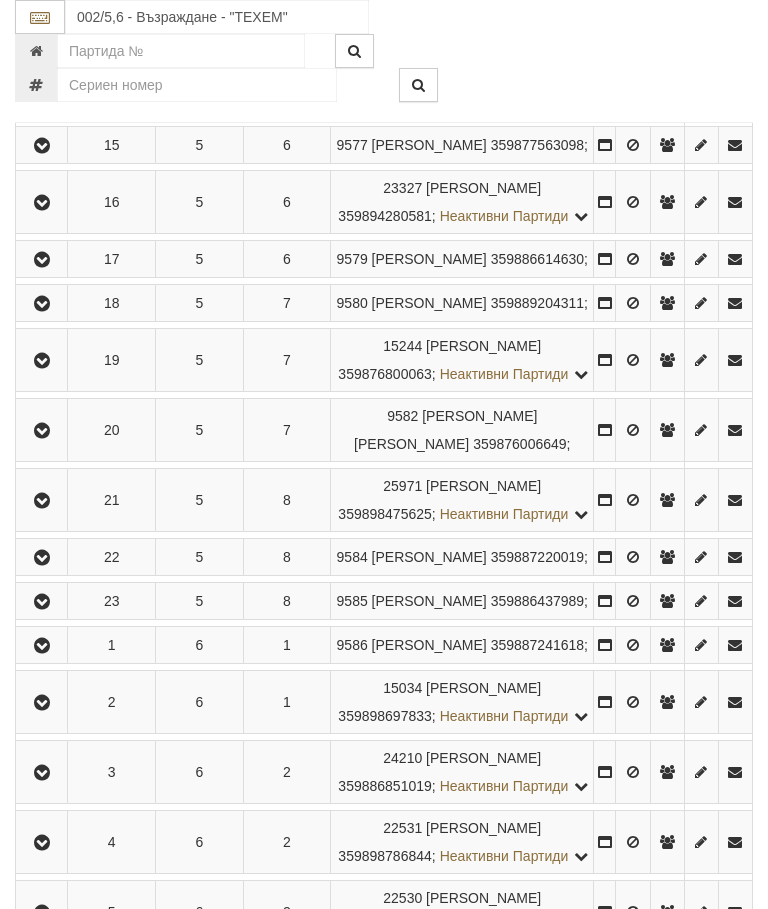 click at bounding box center (42, 361) 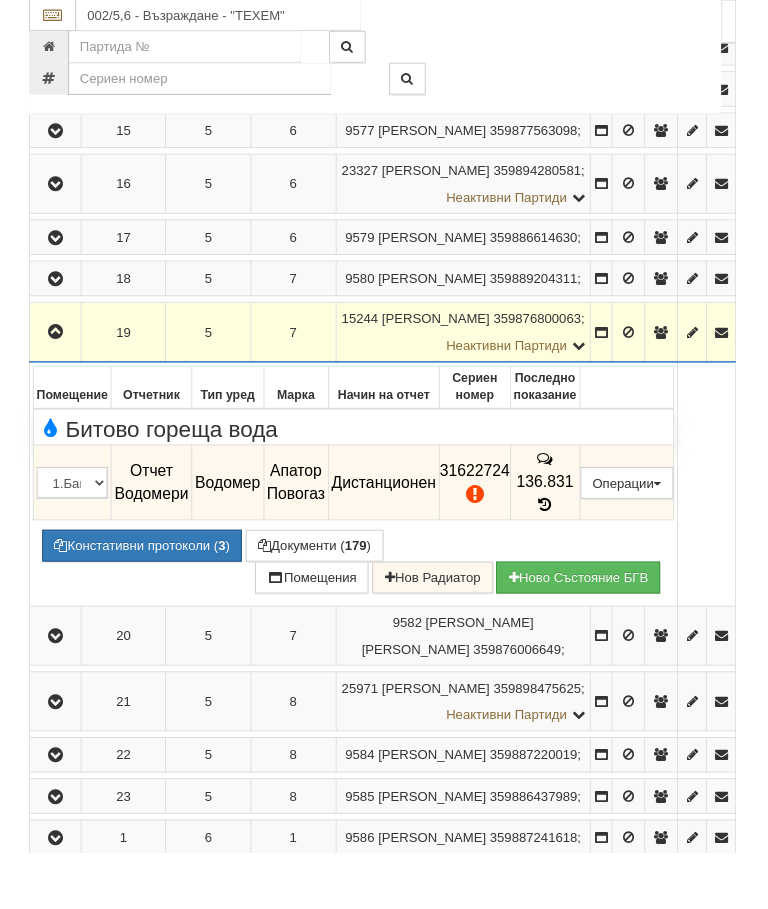 scroll, scrollTop: 1222, scrollLeft: 0, axis: vertical 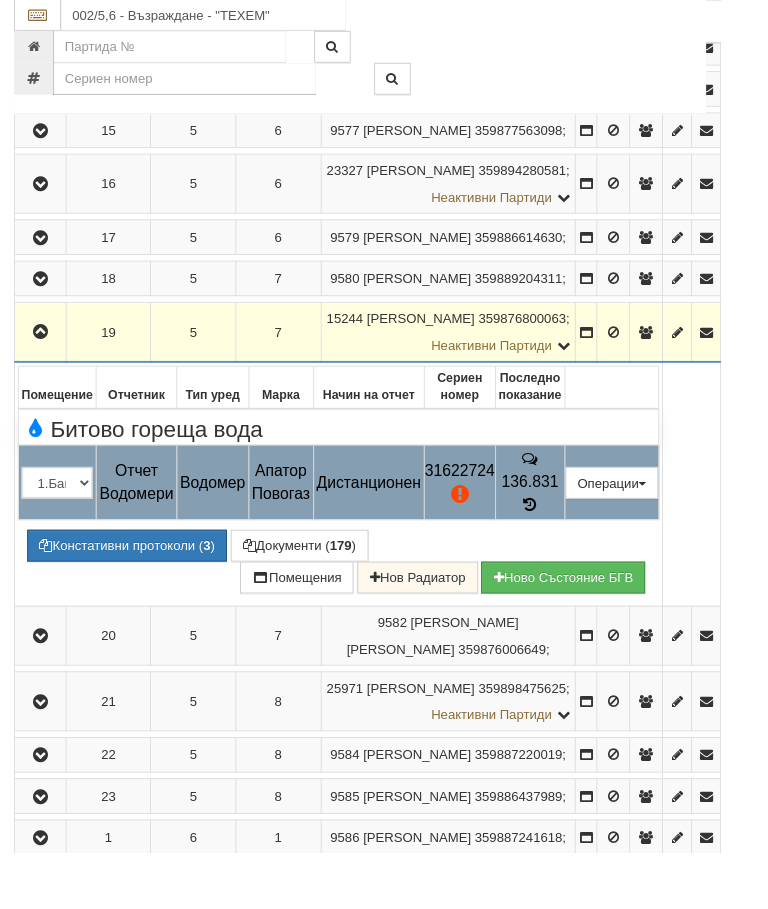 click on "Подмяна" at bounding box center (0, 0) 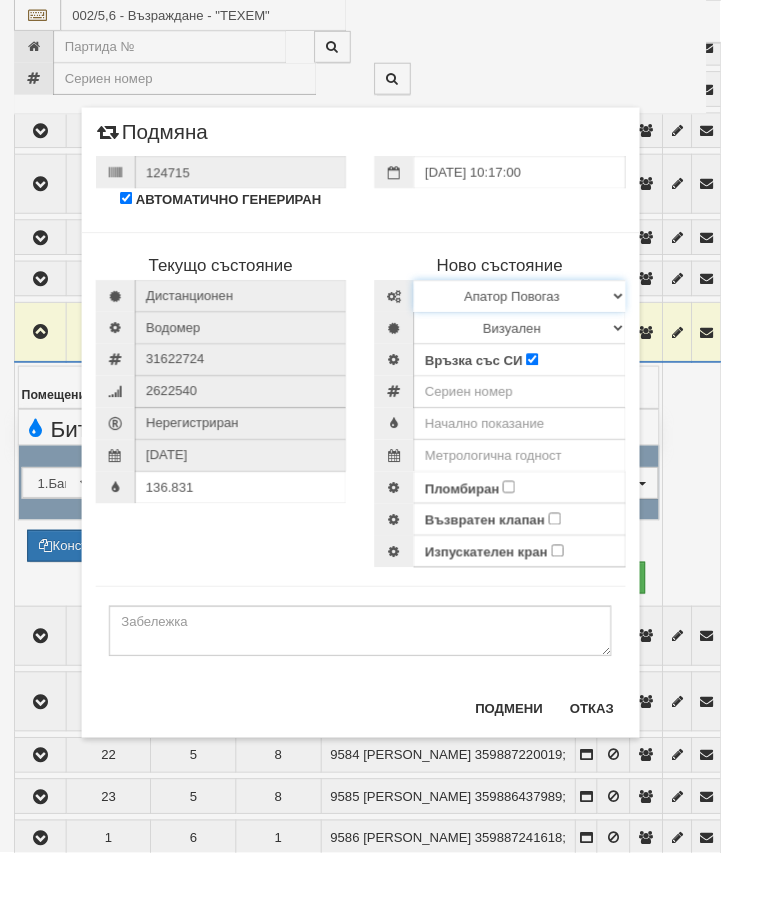 click on "Избери Марка и модел
Апатор Повогаз
Друг
Кундис Радио
Сименс Визуален
Сименс Радио
Техем" at bounding box center [554, 316] 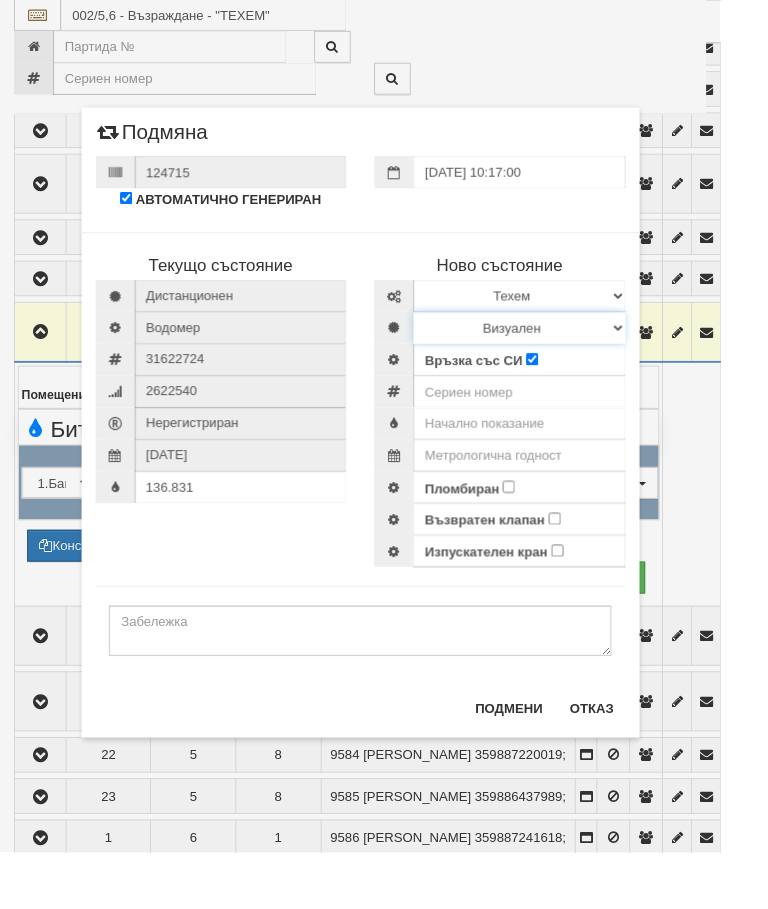 click on "Визуален
Дистанционен
Изолирана линия БГВ
Няма Oтклонение БГВ
Няма Щранг БГВ" at bounding box center [554, 350] 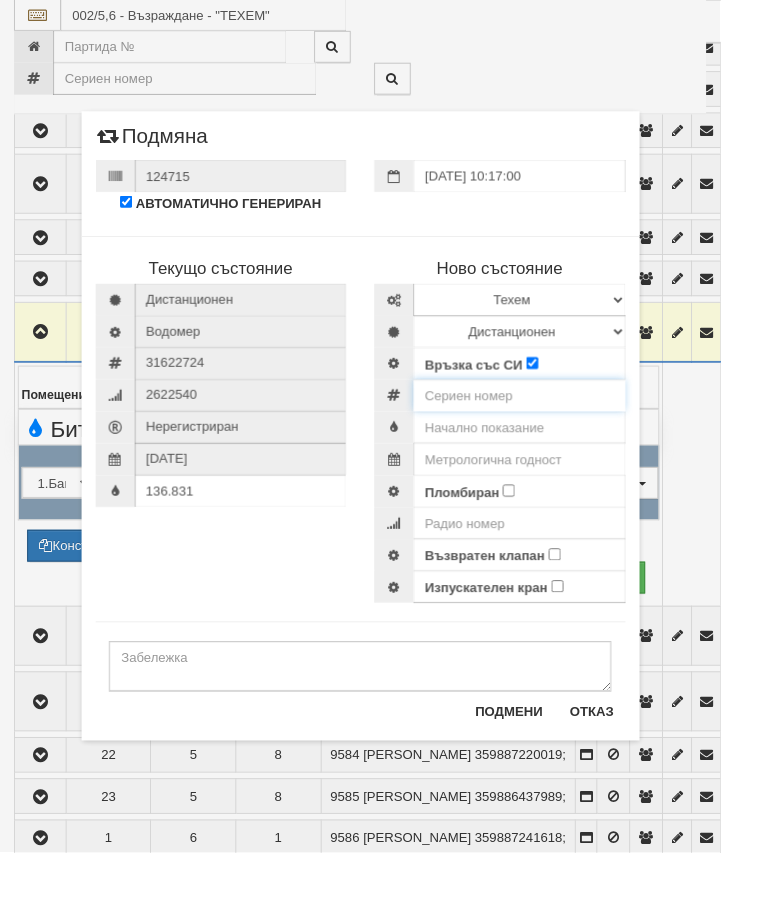 click at bounding box center [554, 422] 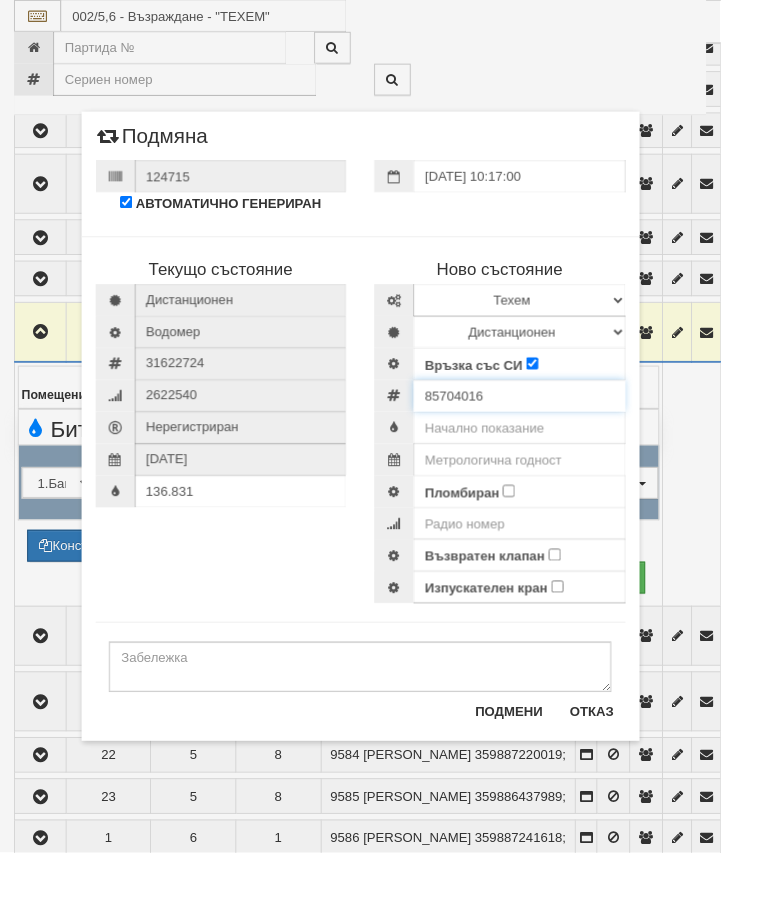 type on "85704016" 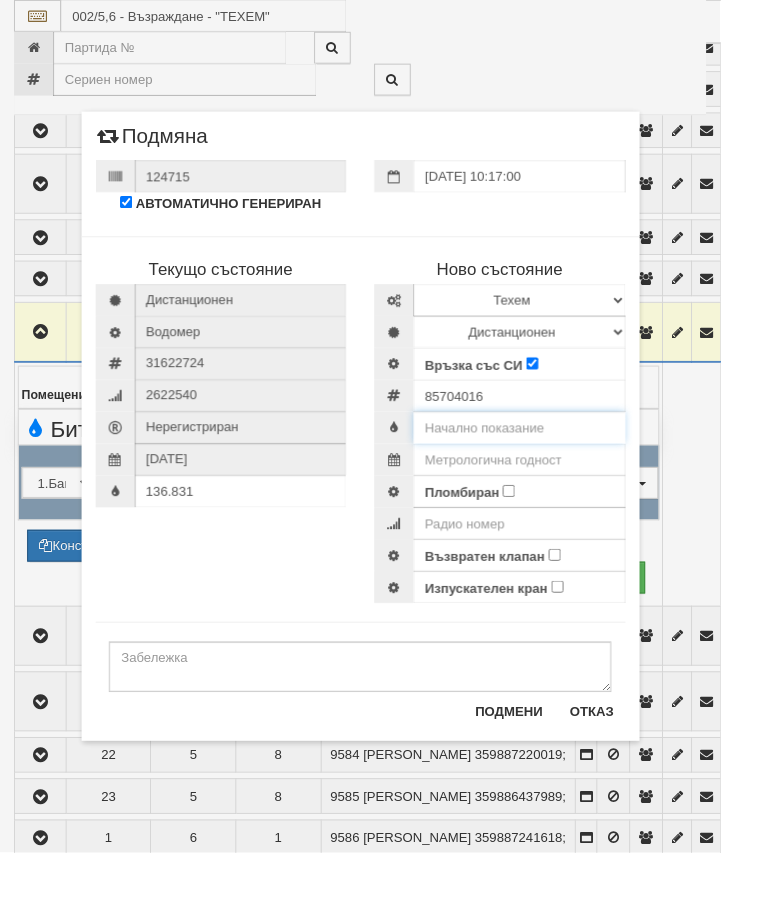click at bounding box center [554, 456] 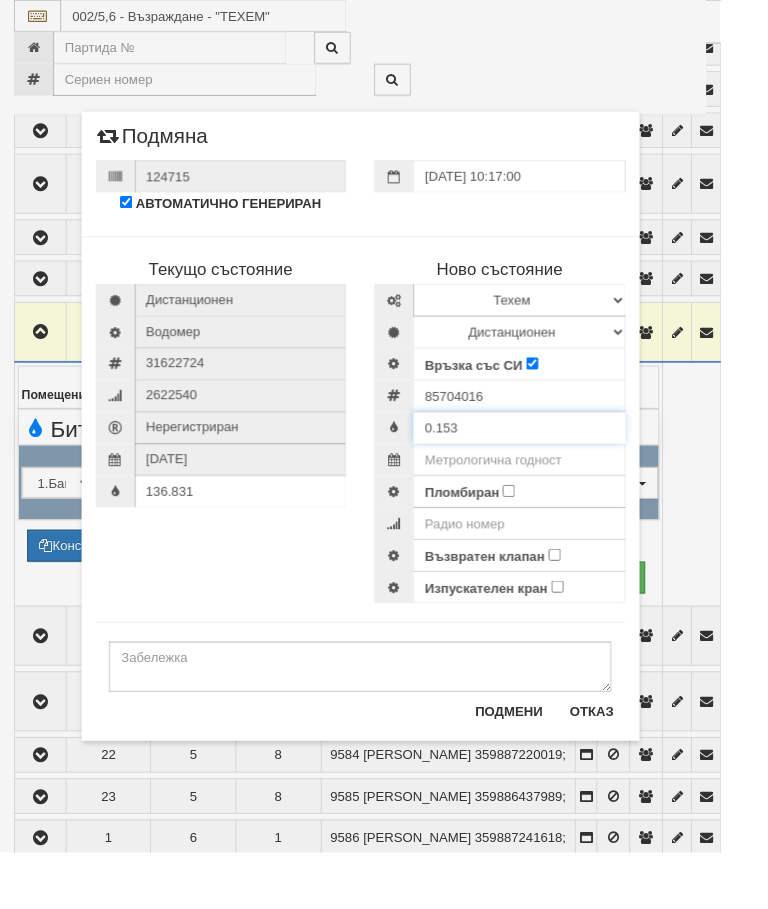 type on "0.153" 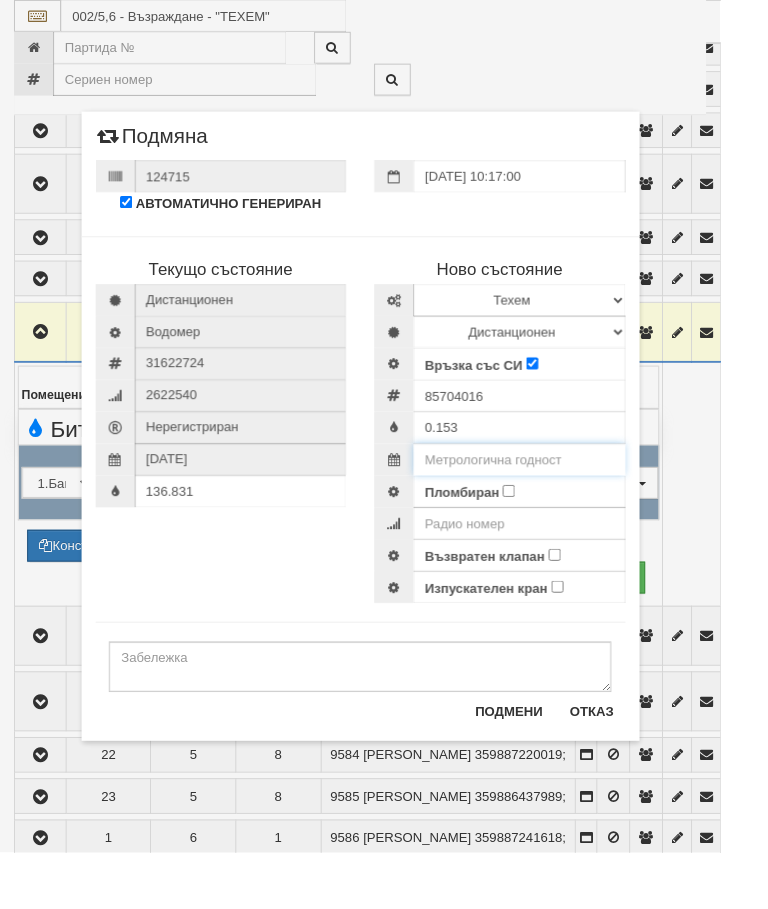 click at bounding box center [554, 490] 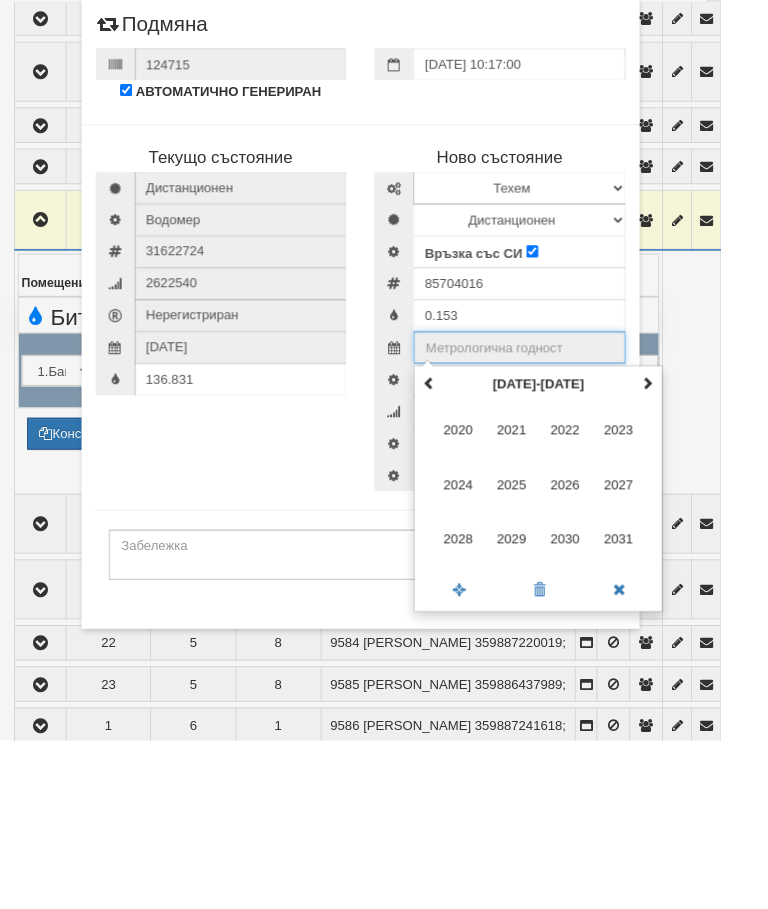 click at bounding box center (690, 528) 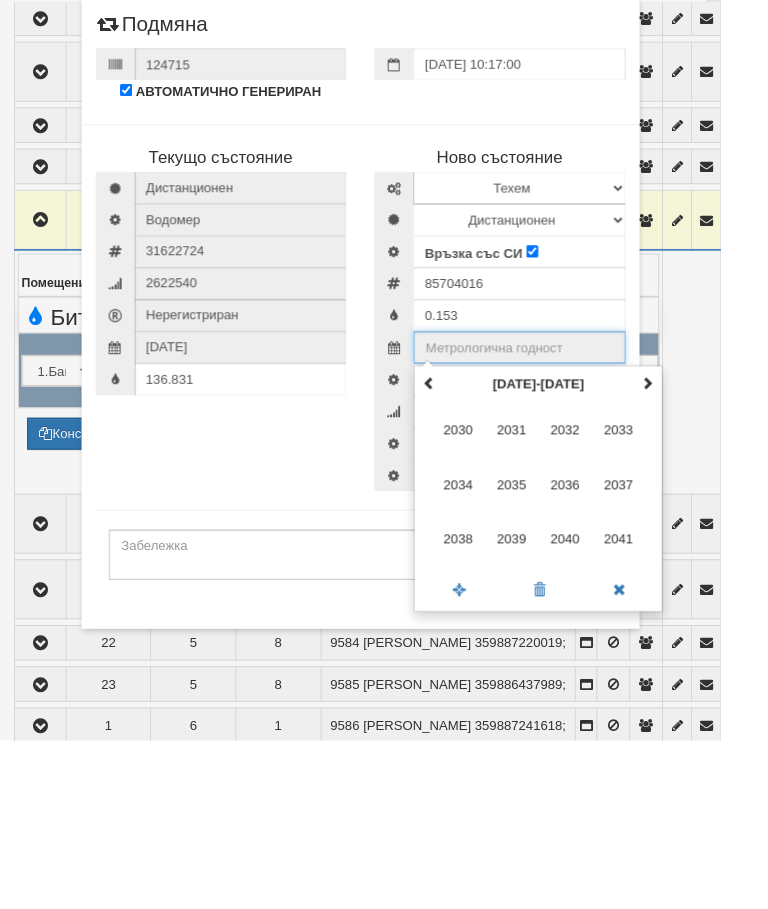 click on "2035" at bounding box center (546, 636) 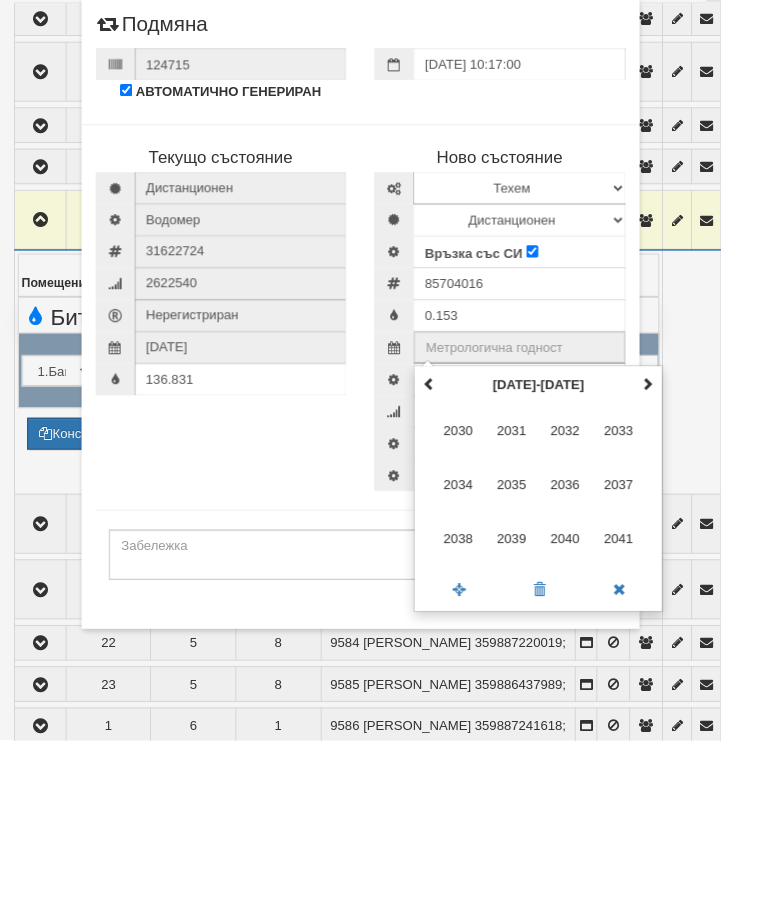 type on "2035" 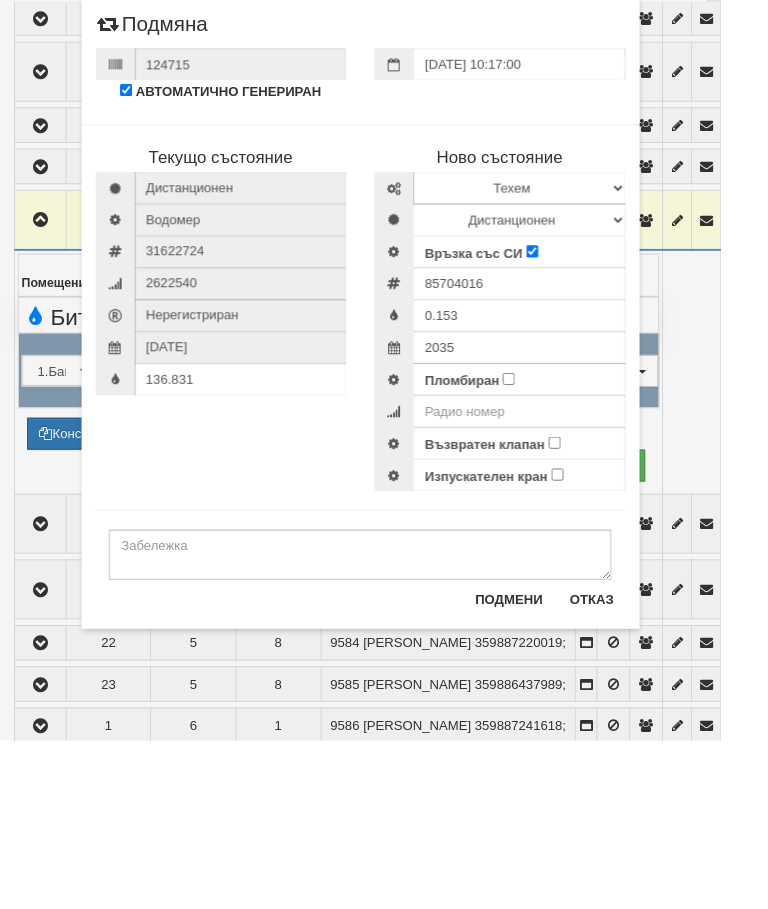 scroll, scrollTop: 1342, scrollLeft: 0, axis: vertical 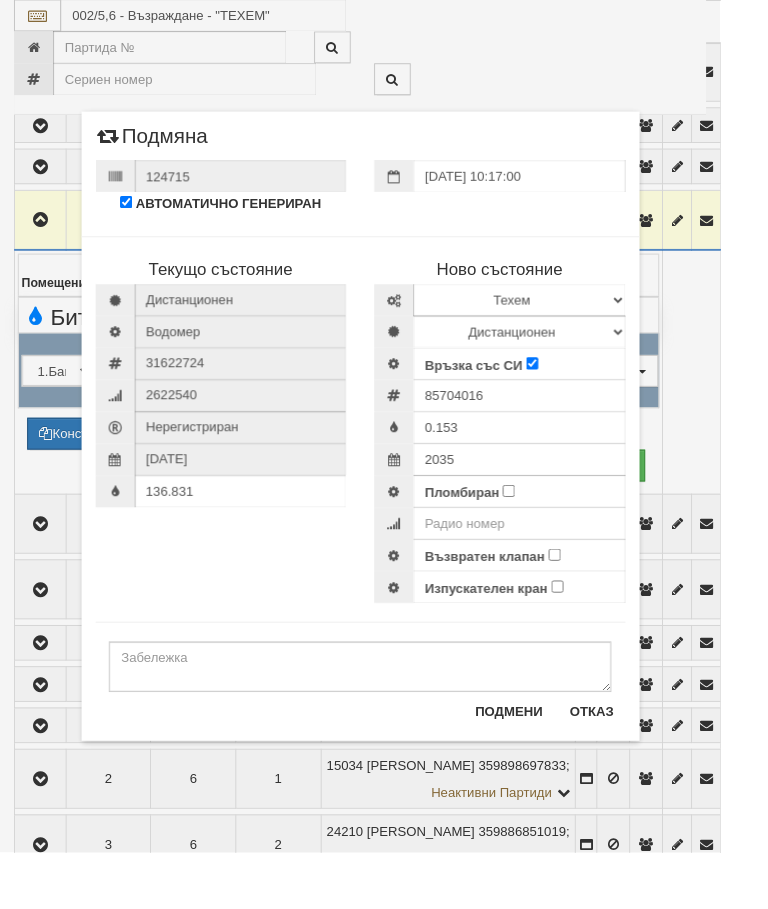 click on "Пломбиран" at bounding box center [542, 523] 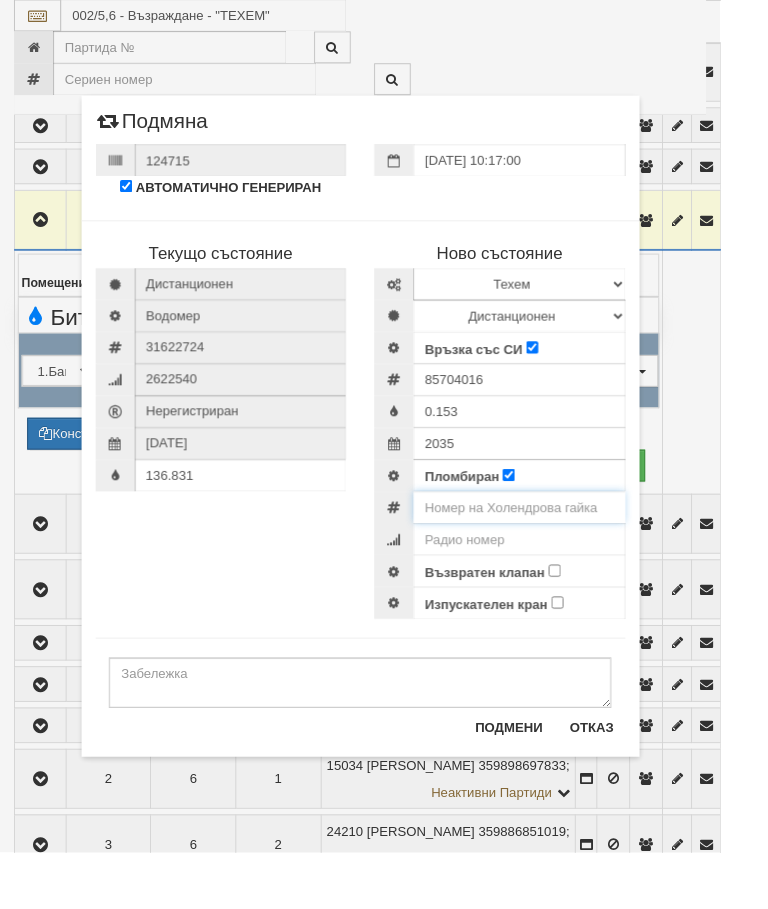 click at bounding box center (554, 541) 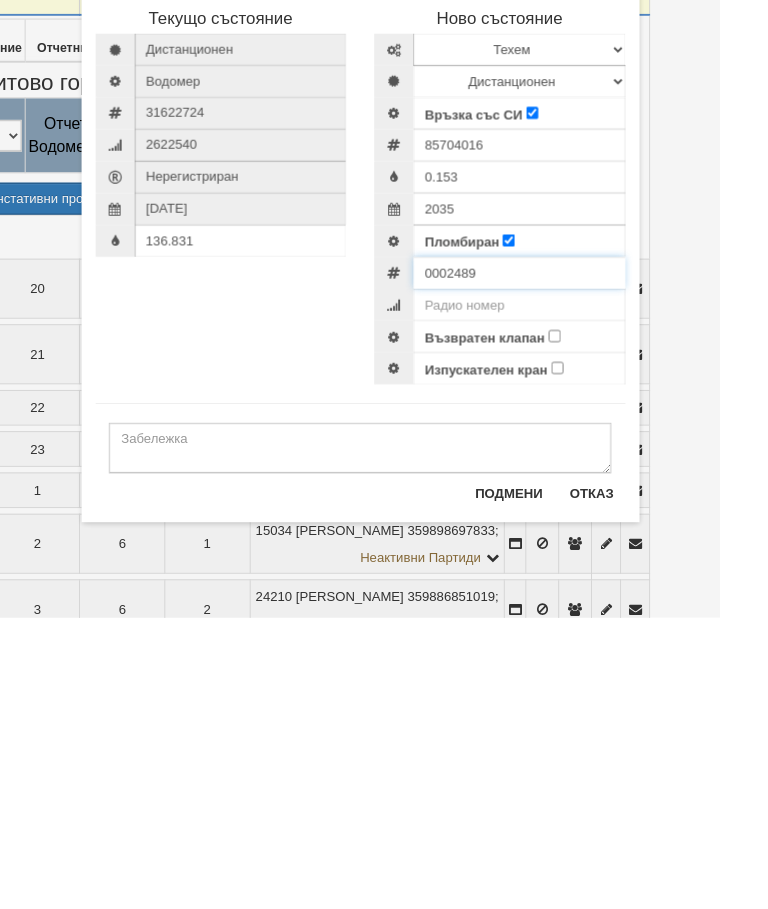 type on "0002489" 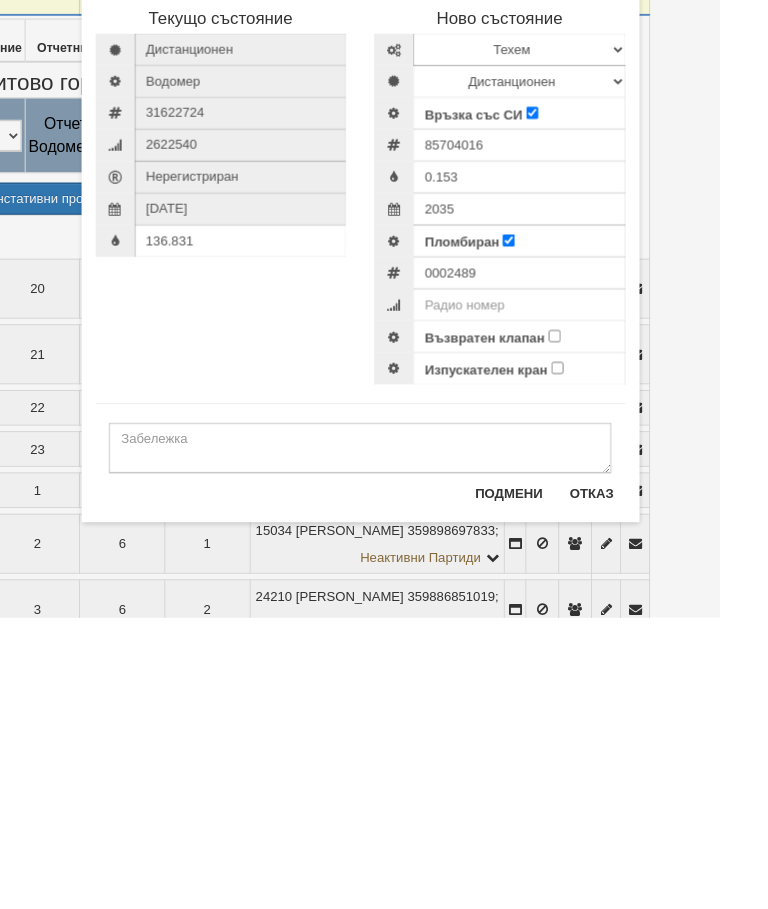 click on "Възвратен клапан" at bounding box center (591, 608) 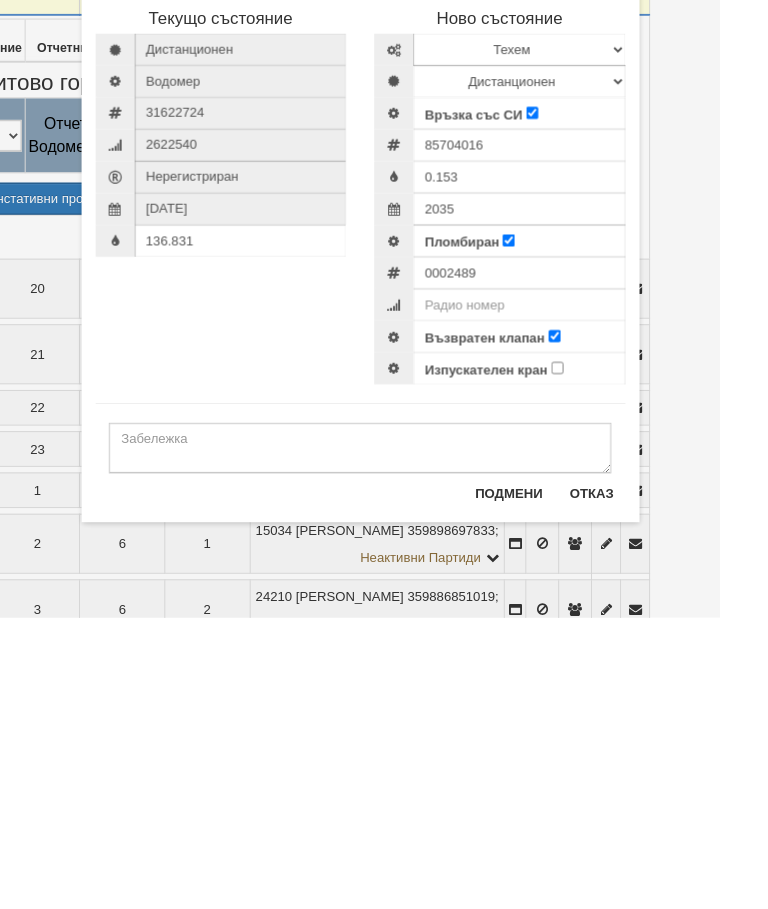 scroll, scrollTop: 1592, scrollLeft: 95, axis: both 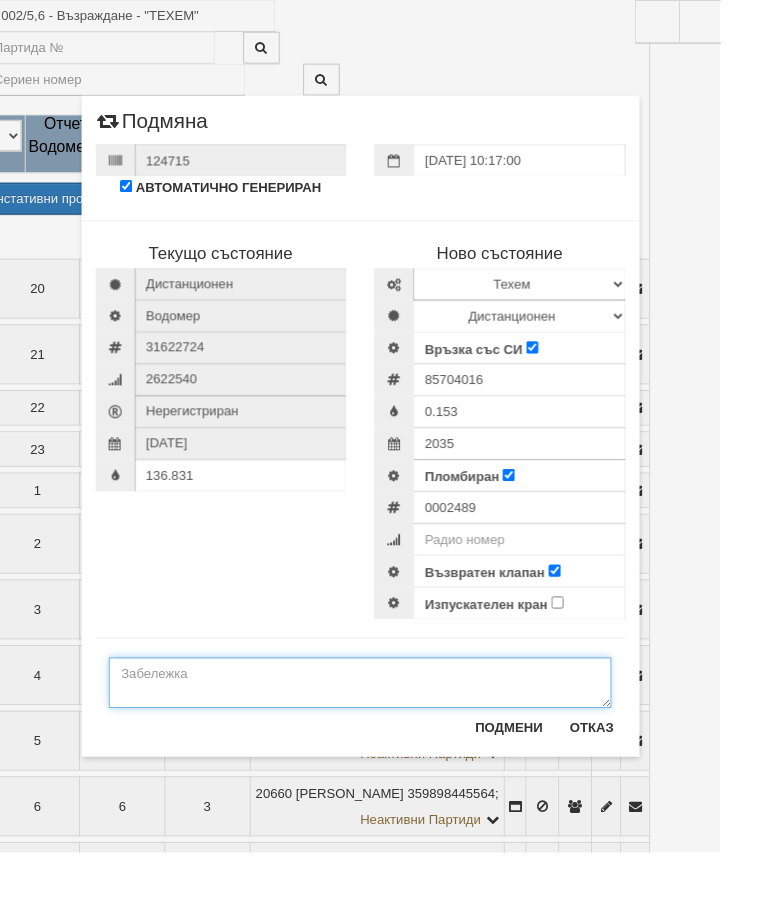 click at bounding box center (384, 728) 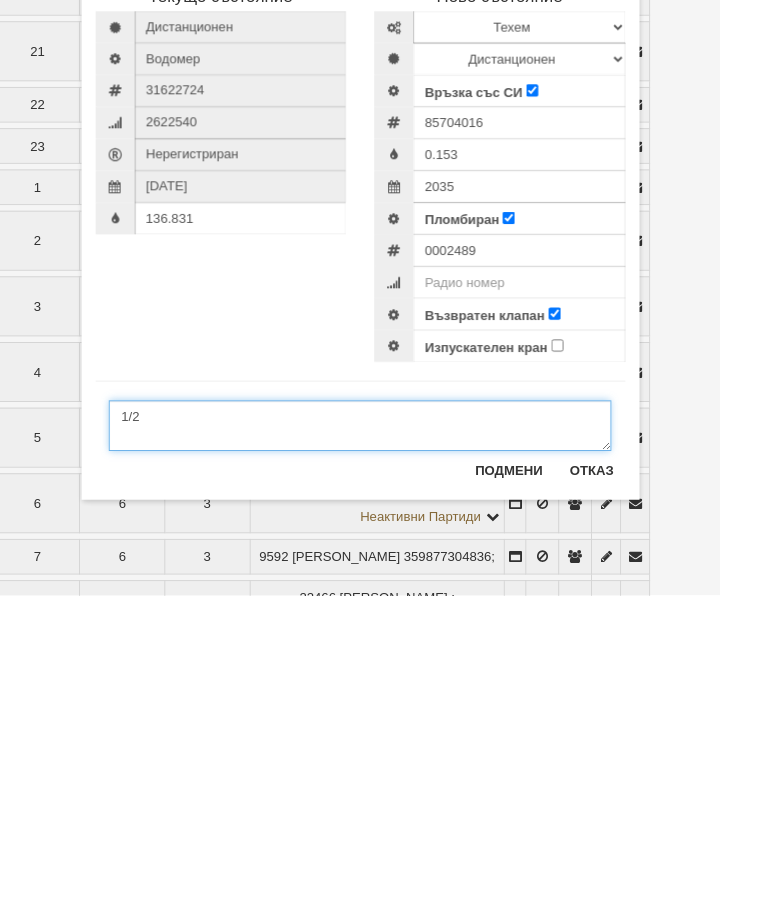 type on "1/2" 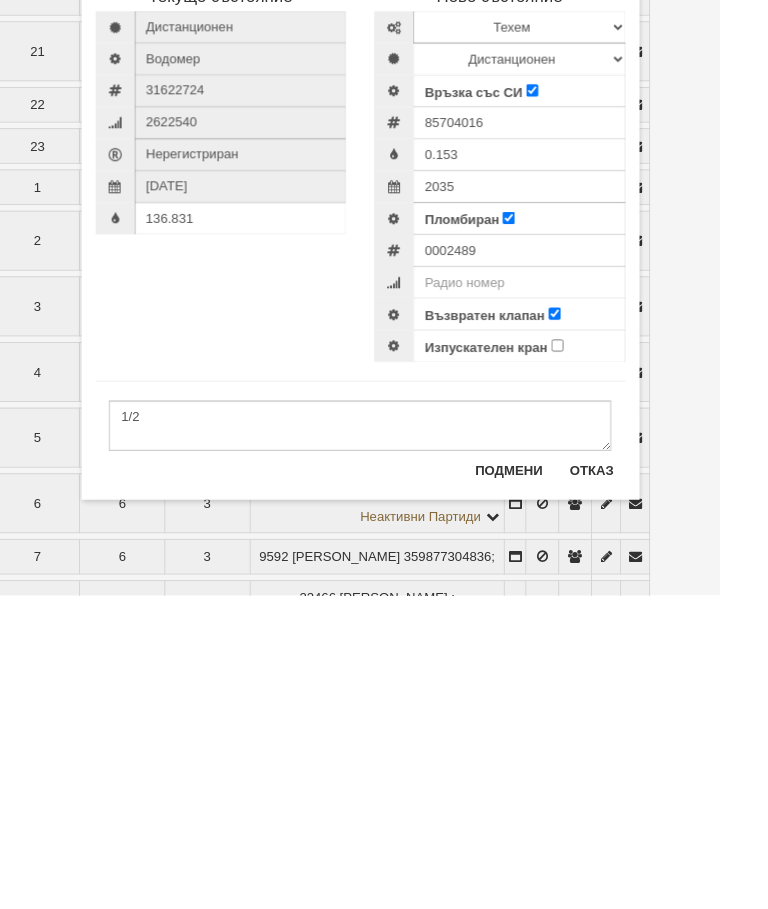 click on "Подмени" at bounding box center (543, 776) 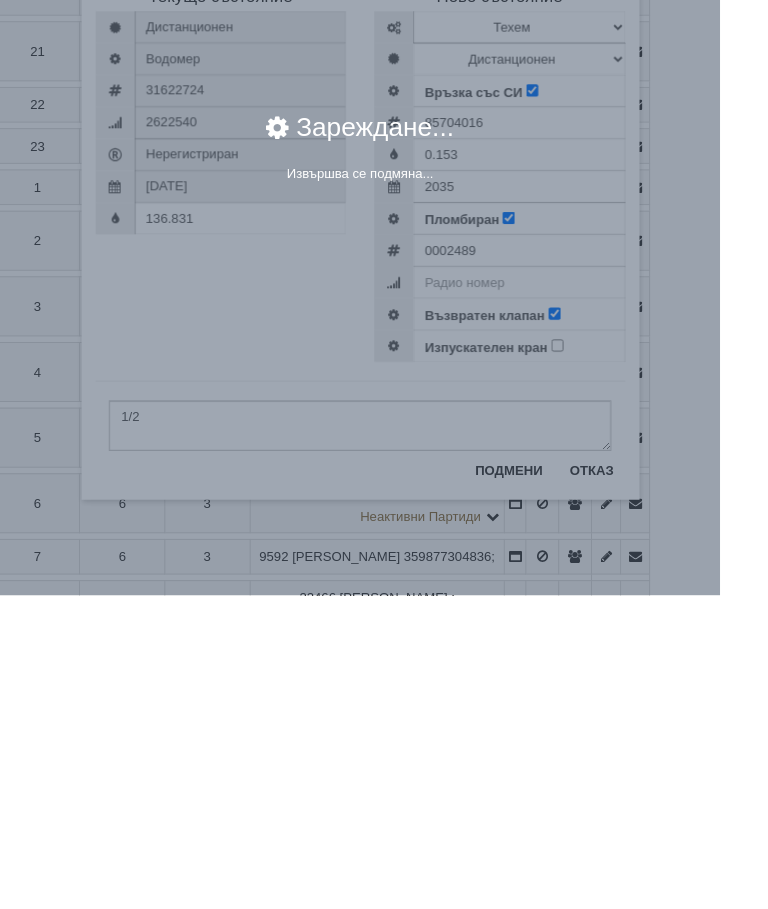 scroll, scrollTop: 1915, scrollLeft: 95, axis: both 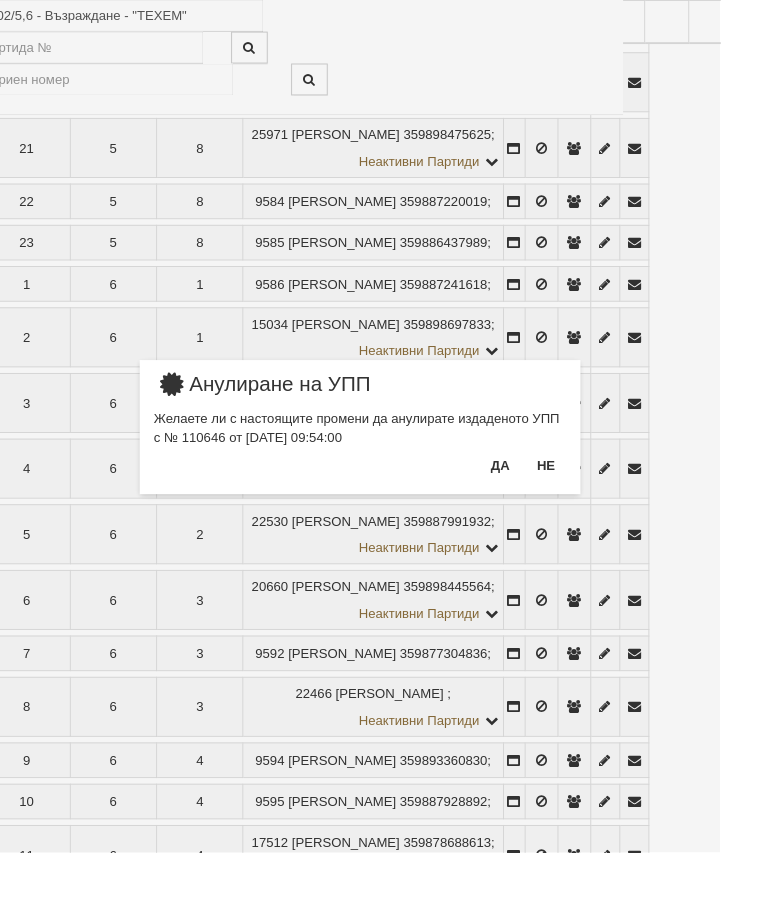 click on "Да" at bounding box center (533, 496) 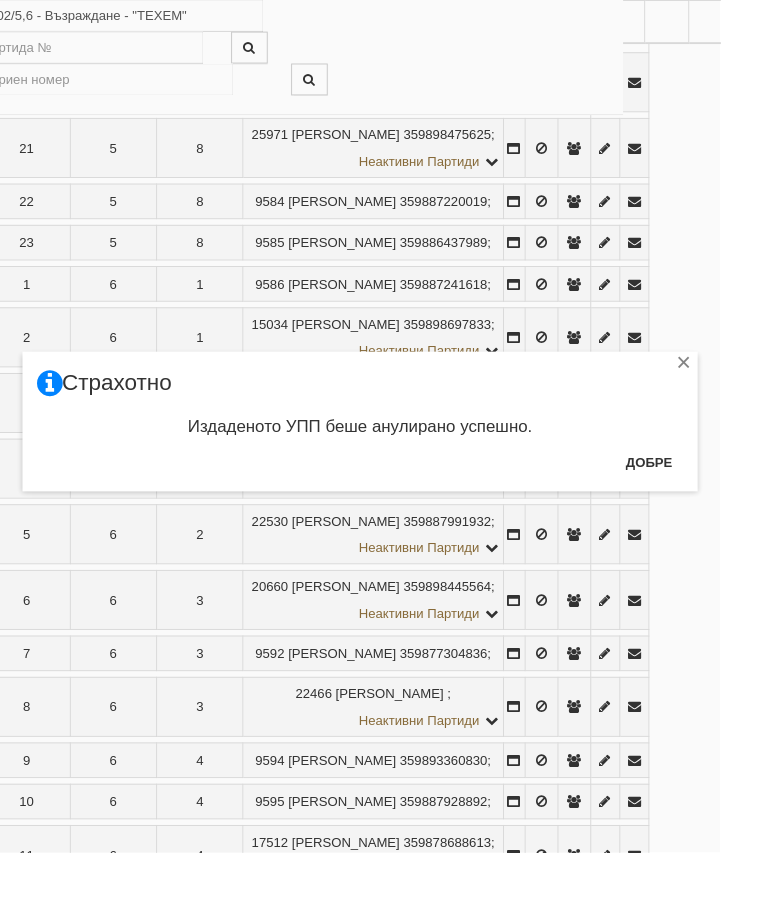 click on "Добре" at bounding box center (692, 493) 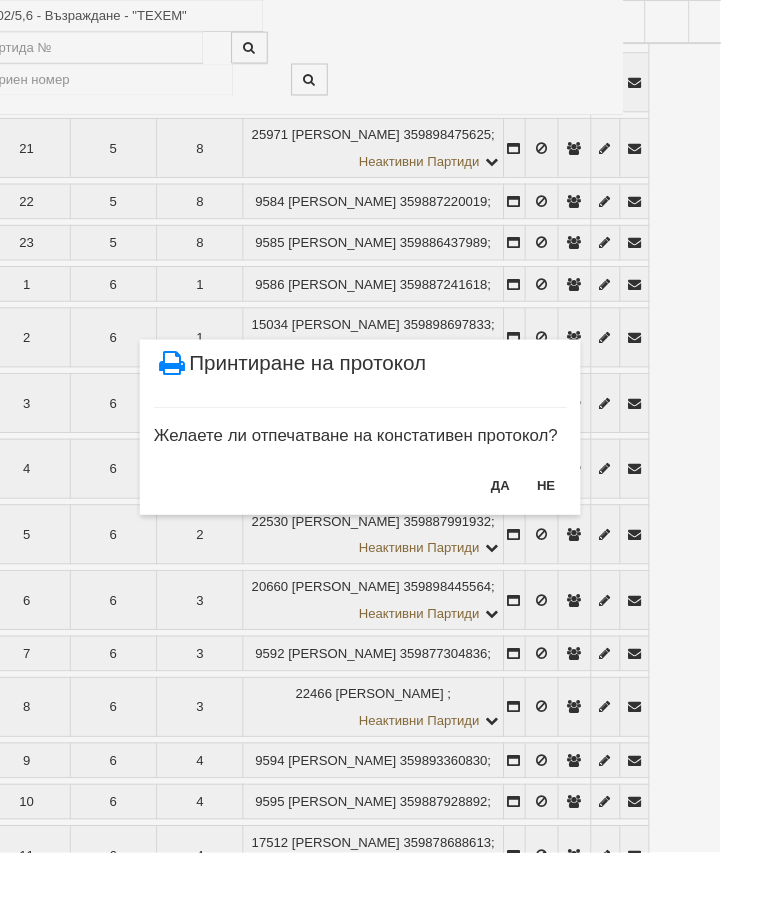 click on "НЕ" at bounding box center [582, 518] 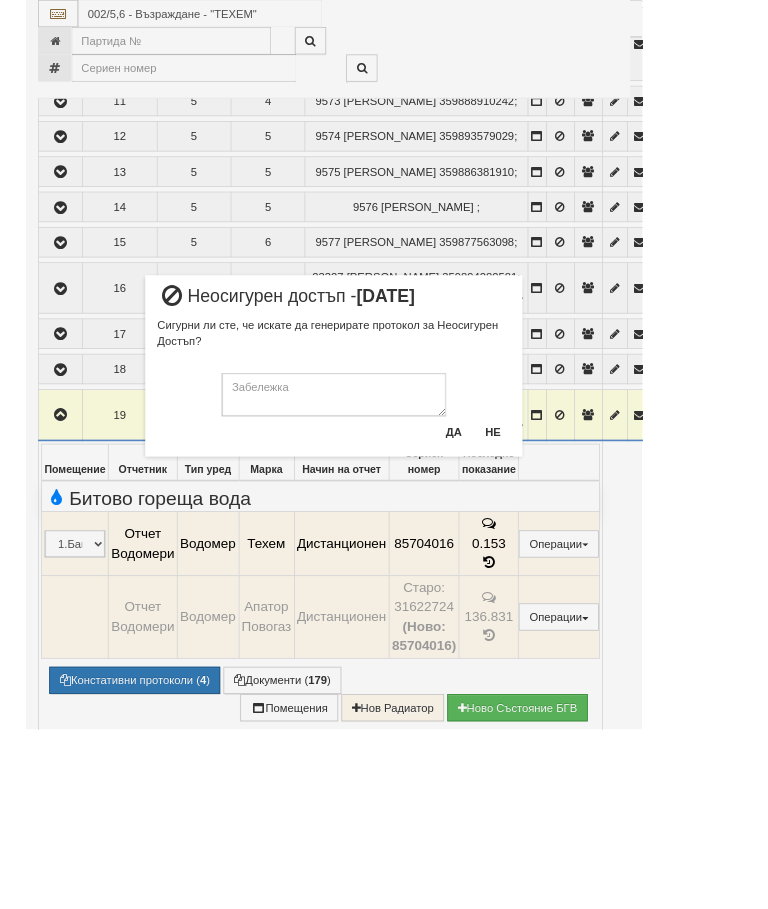 scroll, scrollTop: 1152, scrollLeft: 0, axis: vertical 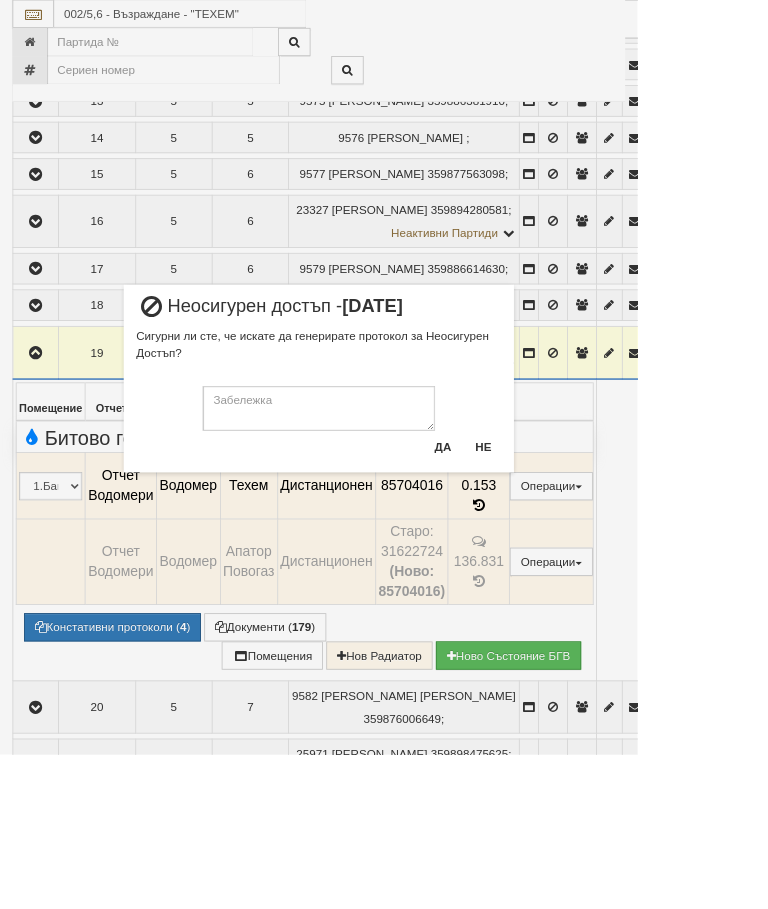 click on "Не" at bounding box center [582, 538] 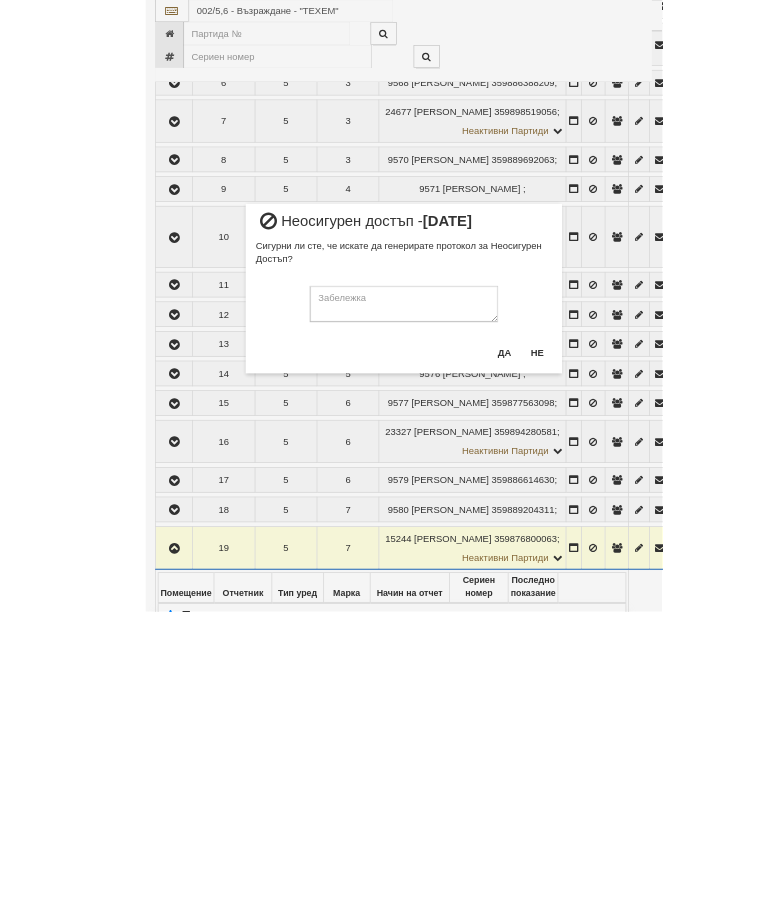 scroll, scrollTop: 1048, scrollLeft: 0, axis: vertical 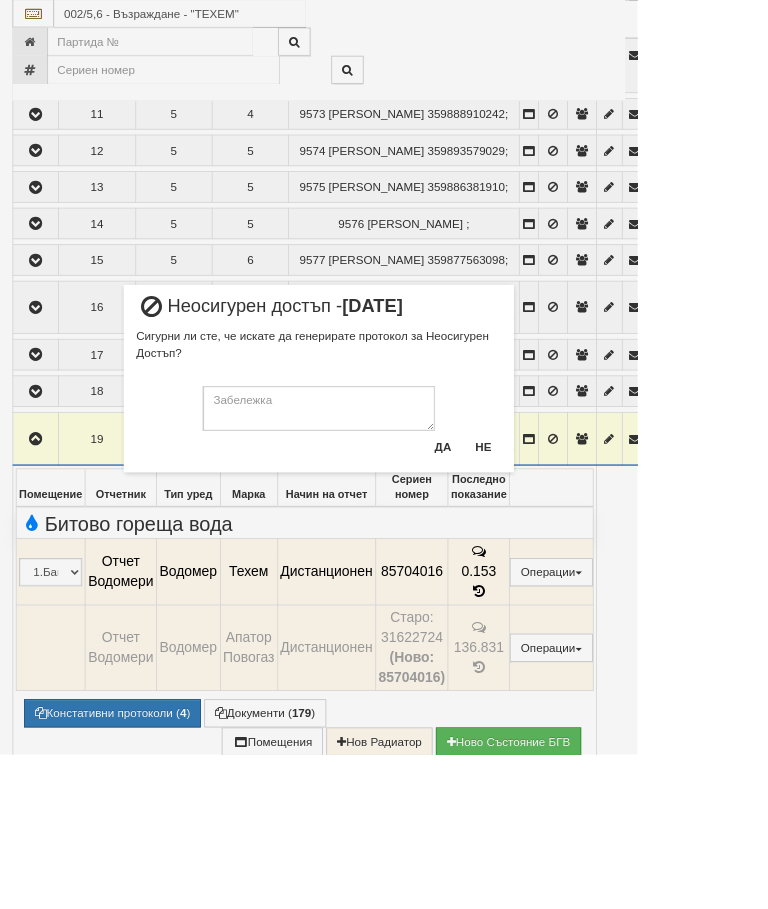 click on "Не" at bounding box center (582, 538) 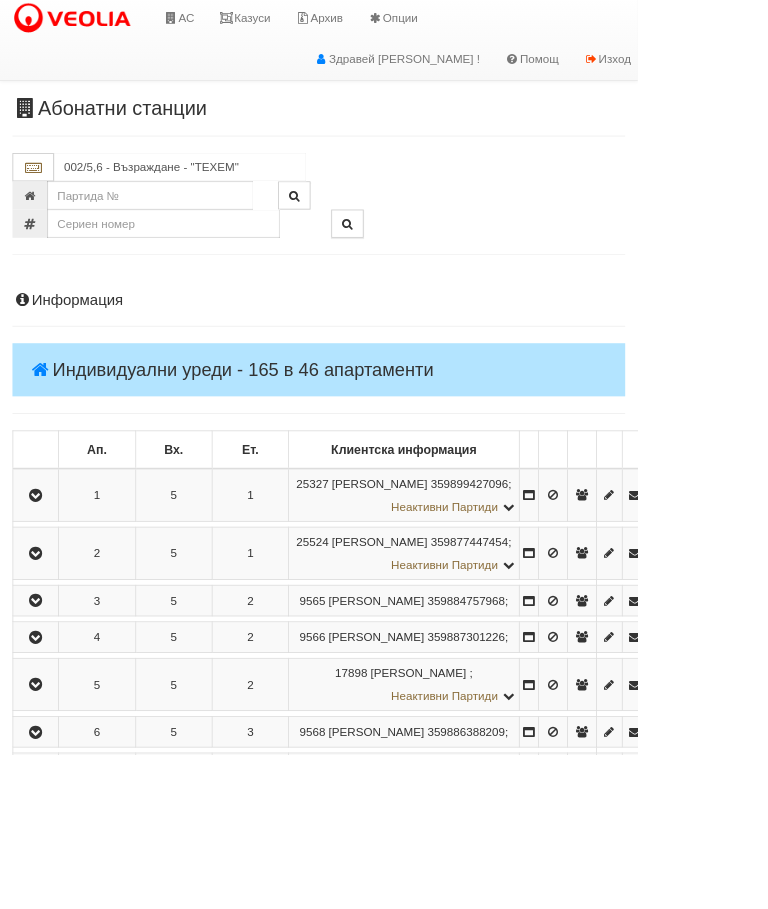 scroll, scrollTop: 0, scrollLeft: 0, axis: both 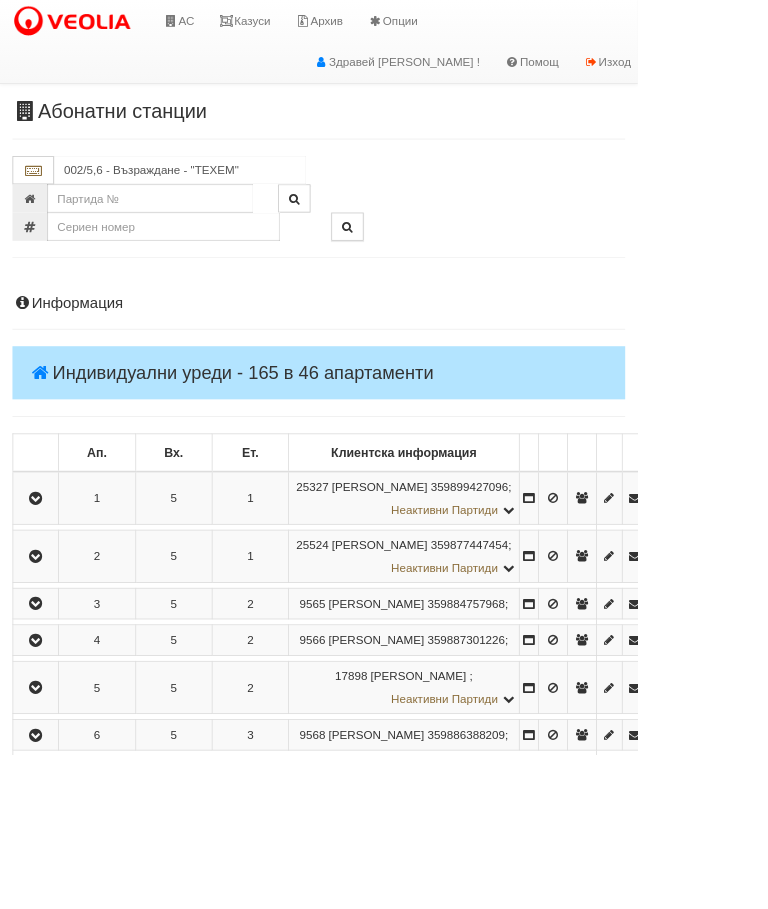 click on "Казуси" at bounding box center [295, 25] 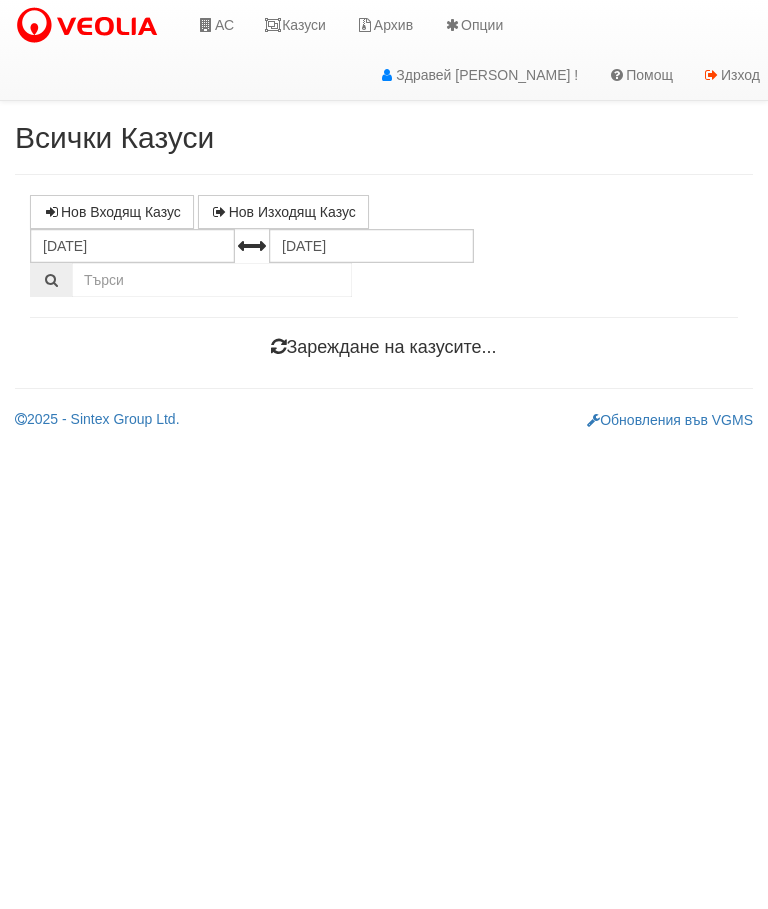 scroll, scrollTop: 0, scrollLeft: 0, axis: both 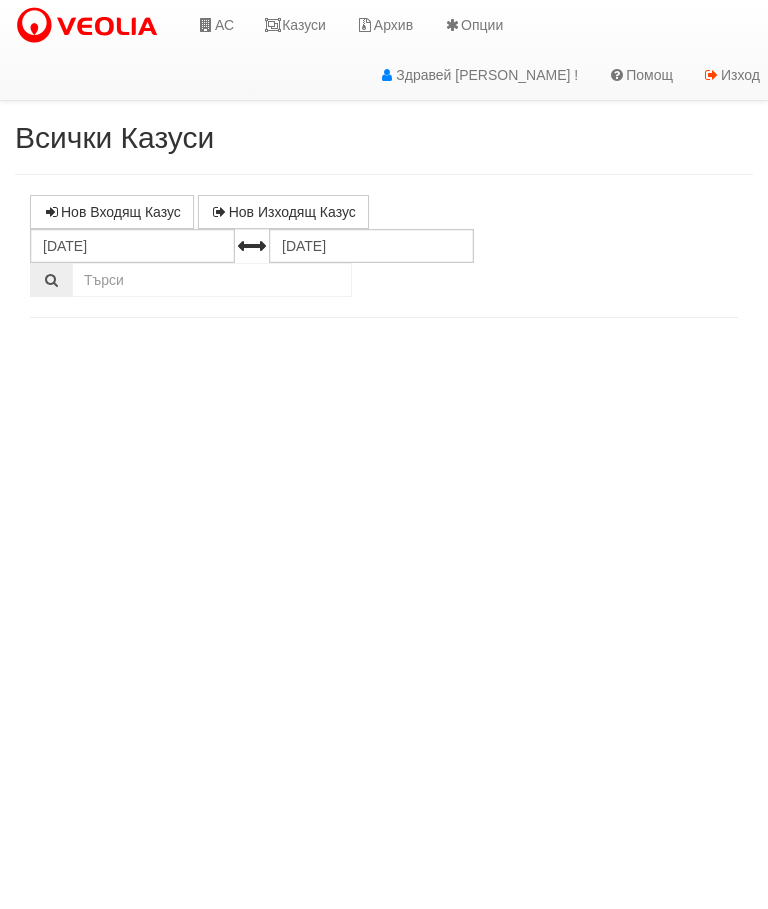 select on "10" 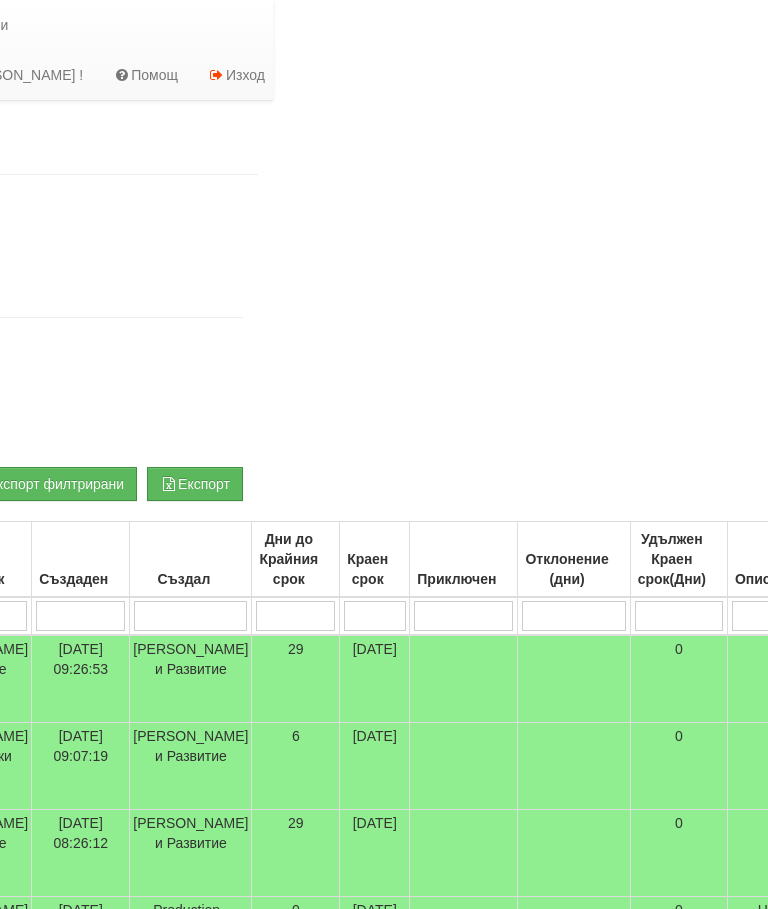 scroll, scrollTop: 0, scrollLeft: 823, axis: horizontal 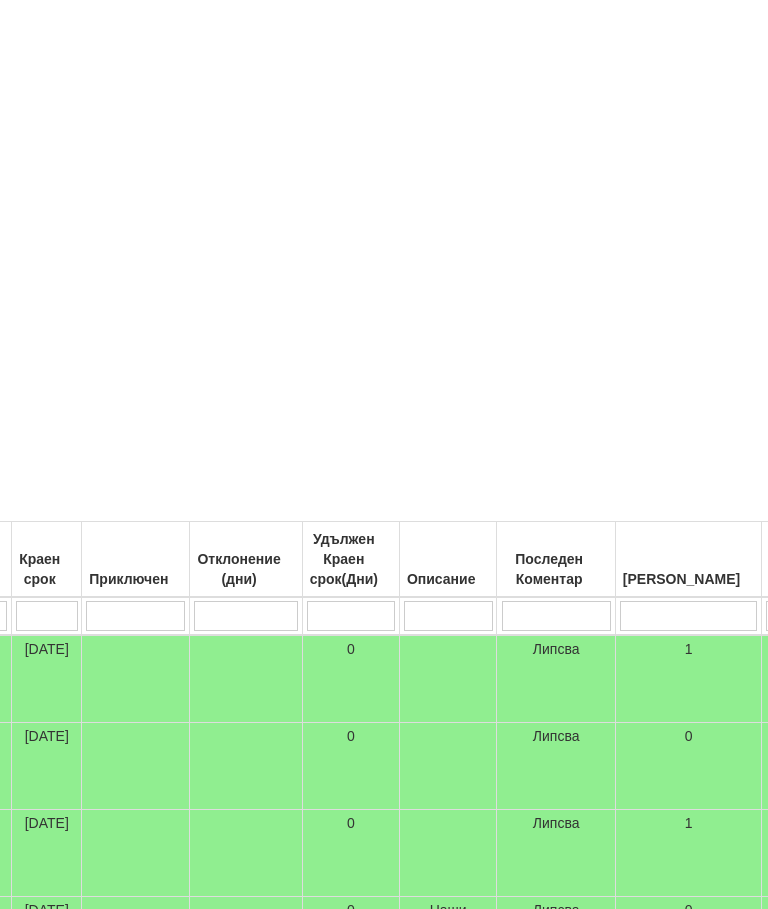 click at bounding box center (556, 616) 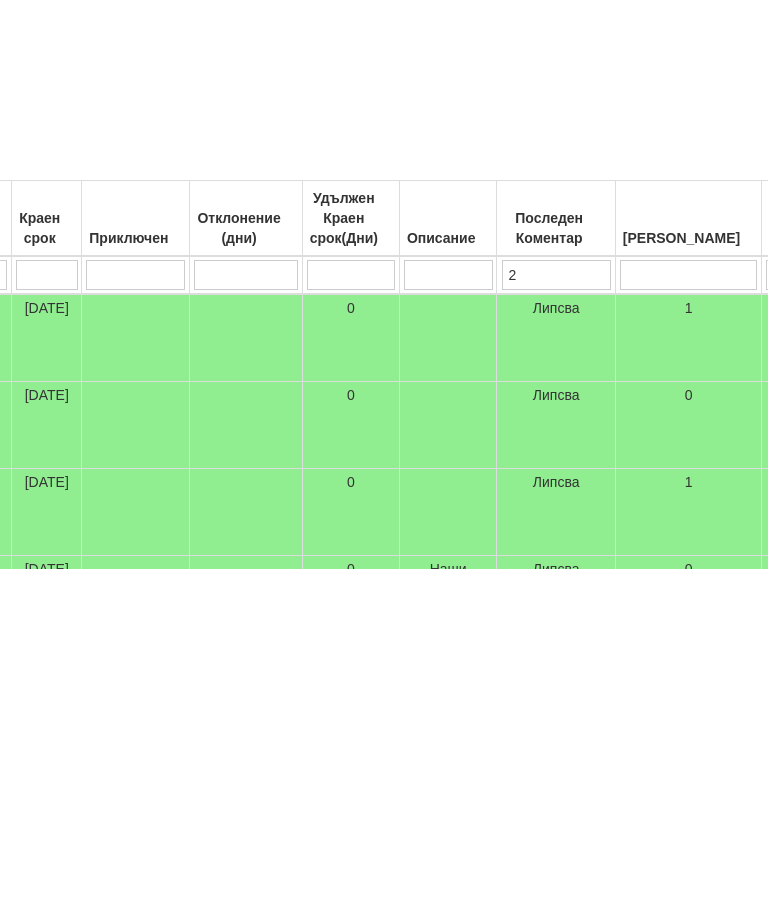 type on "23" 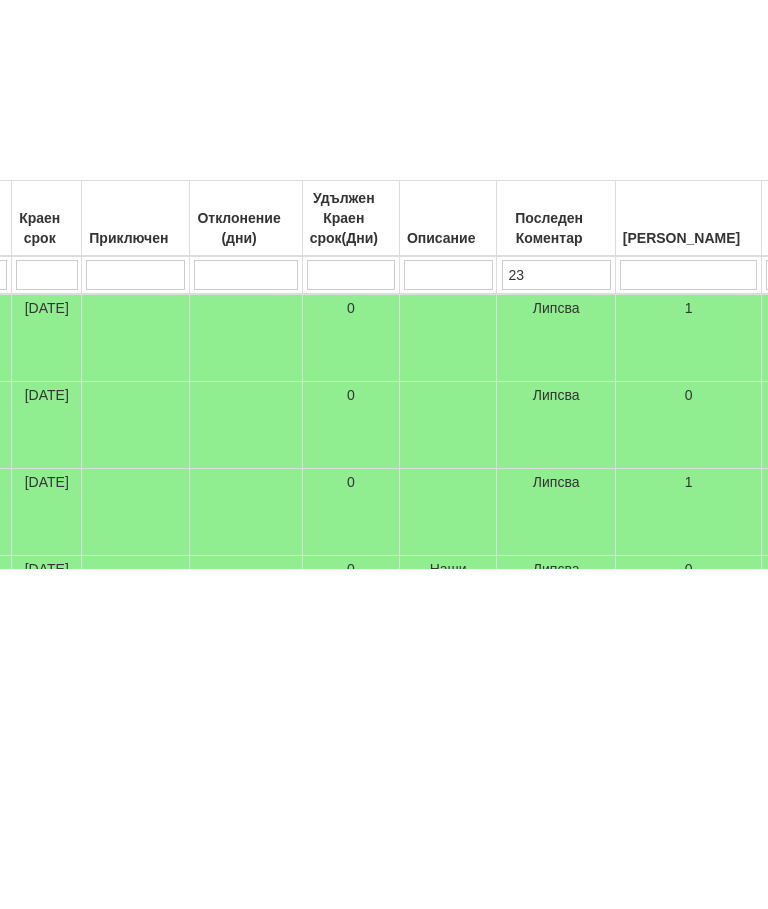 type on "23" 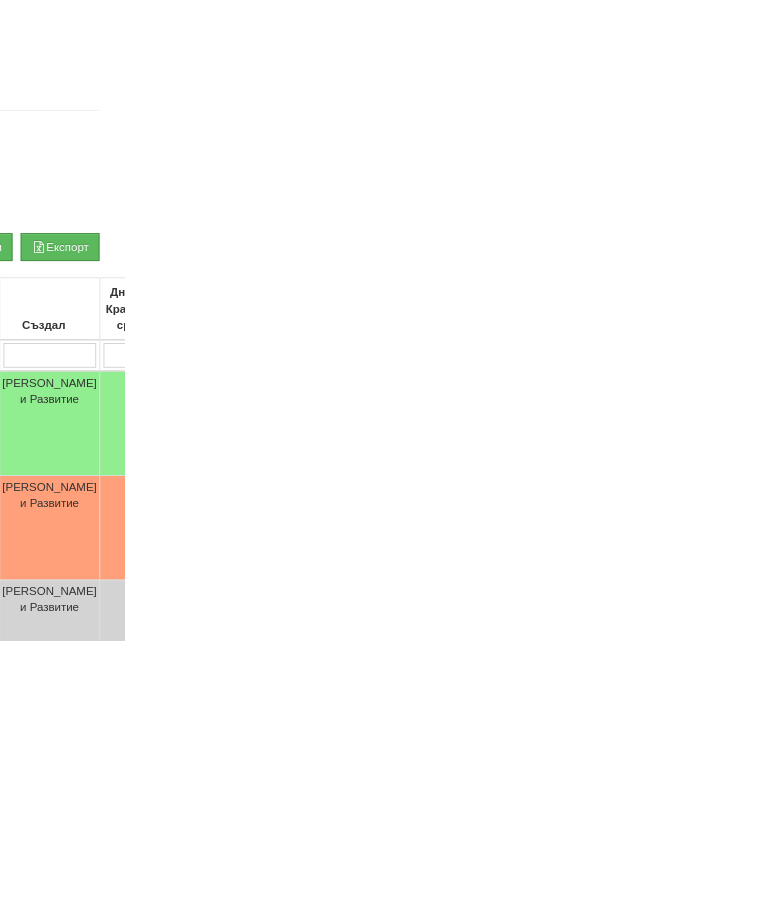 scroll, scrollTop: 55, scrollLeft: 0, axis: vertical 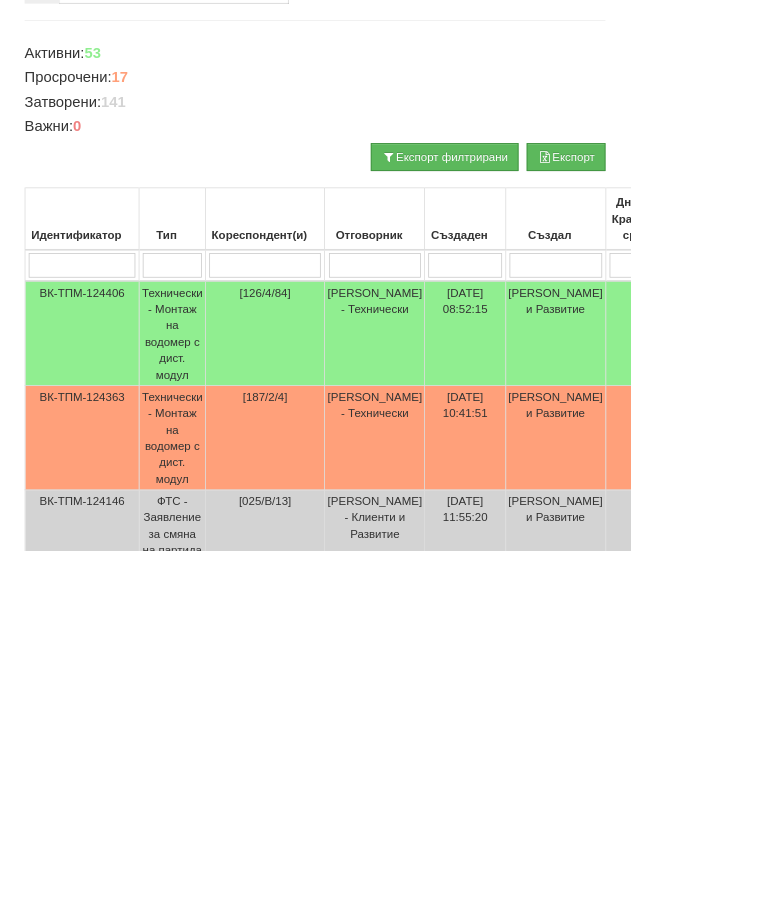 type on "23" 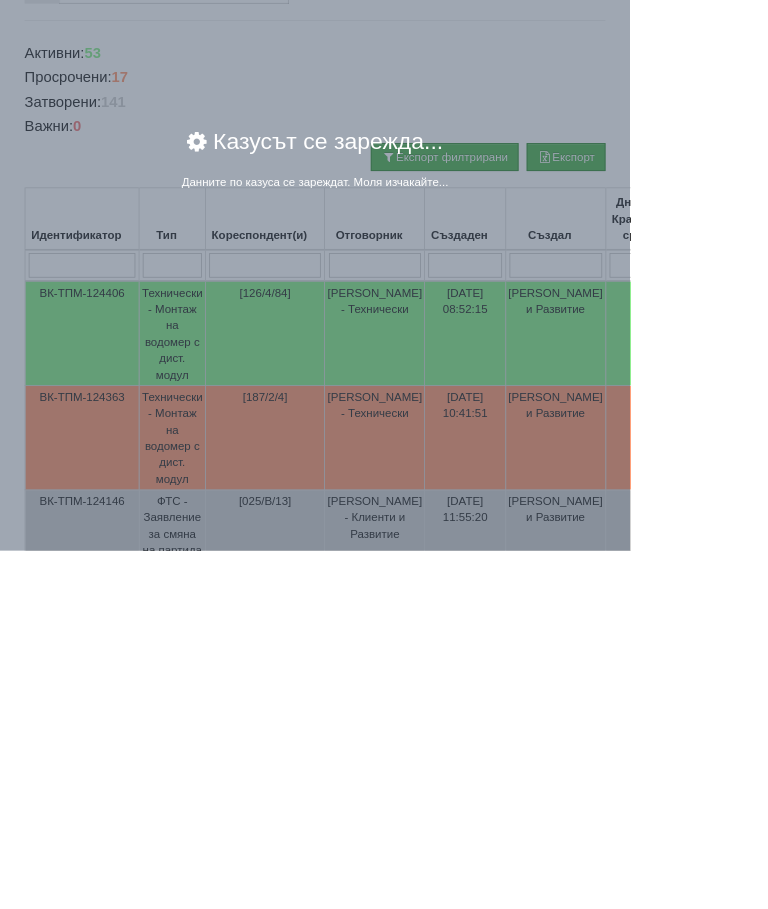scroll, scrollTop: 0, scrollLeft: 0, axis: both 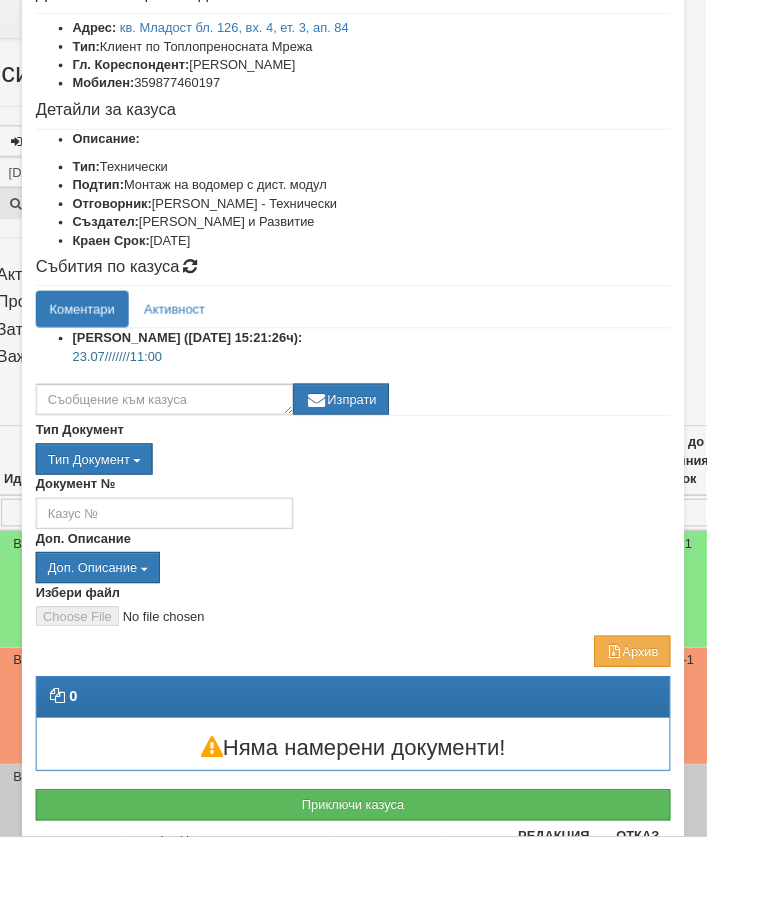 click on "Отказ" at bounding box center [693, 908] 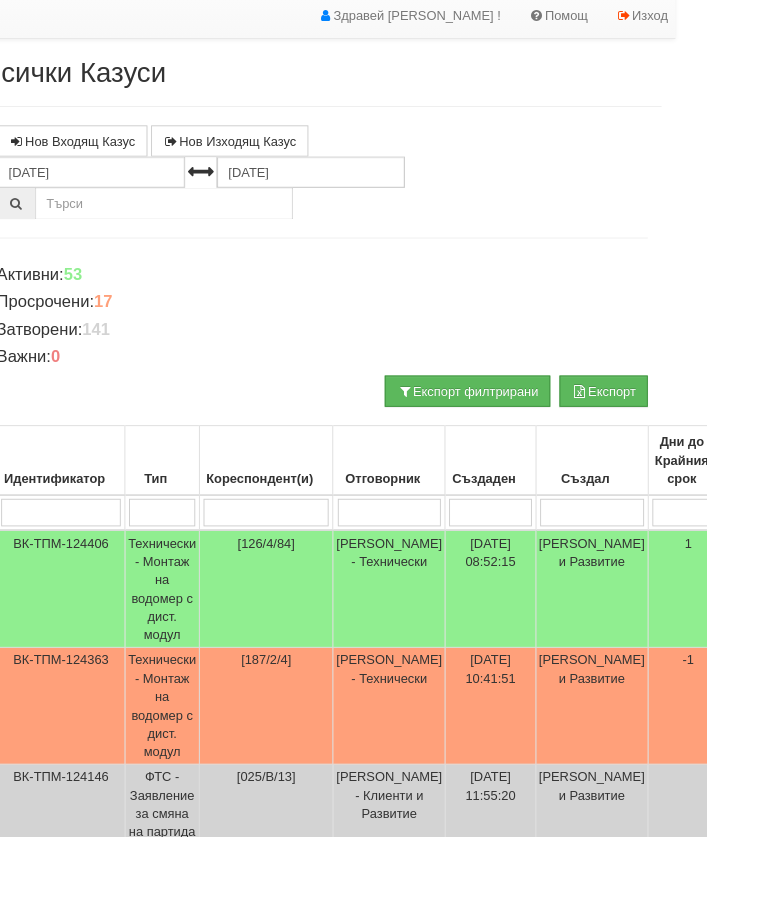 click at bounding box center (289, 557) 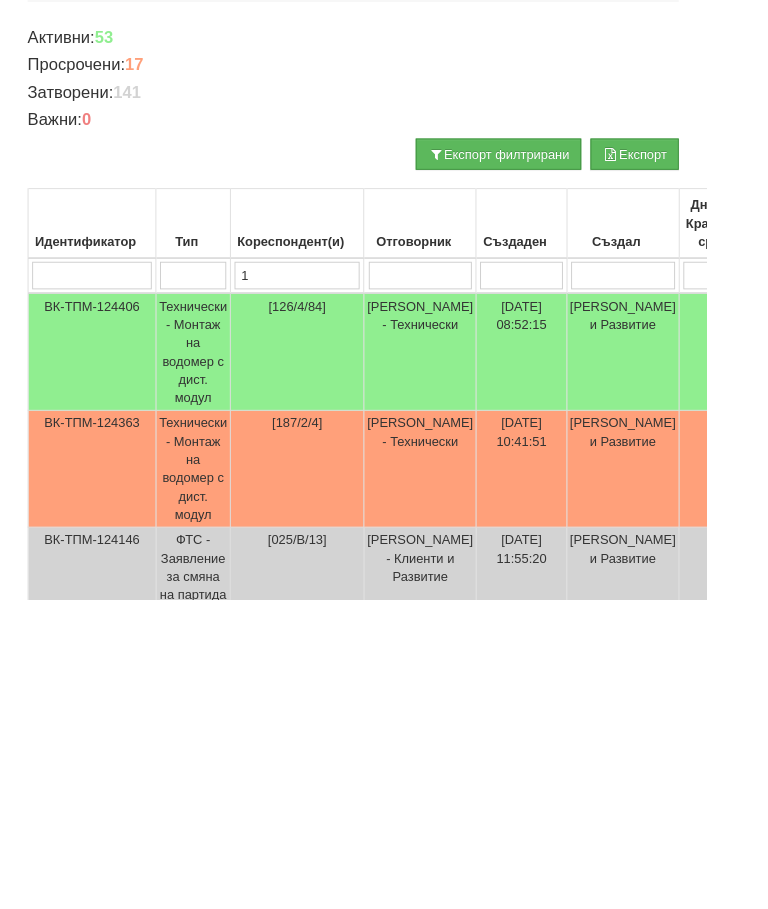 type on "12" 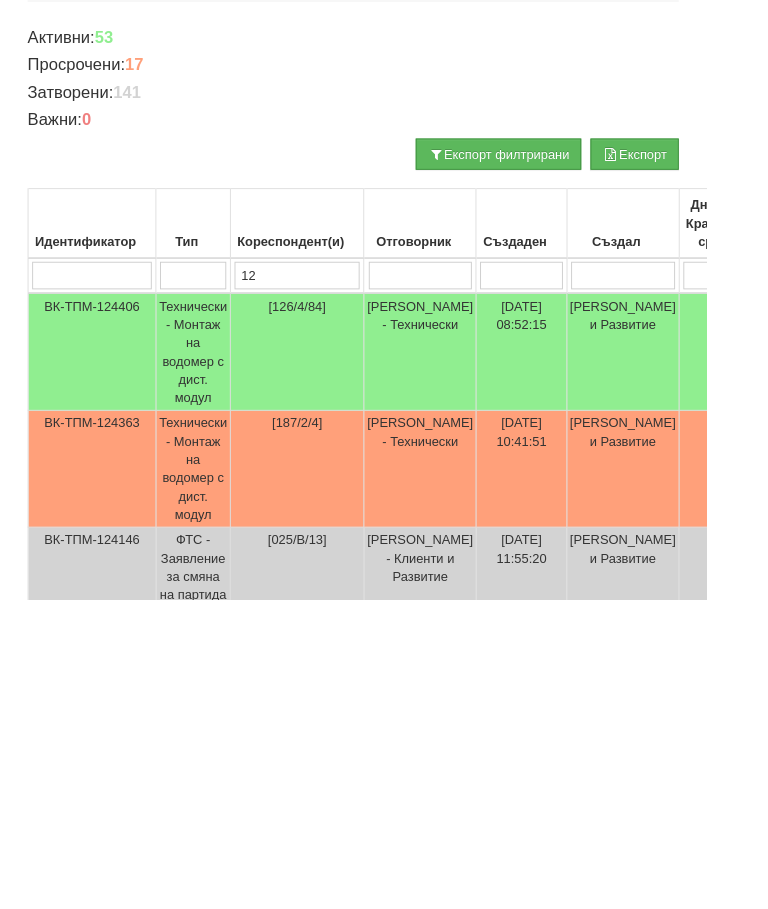 type on "12" 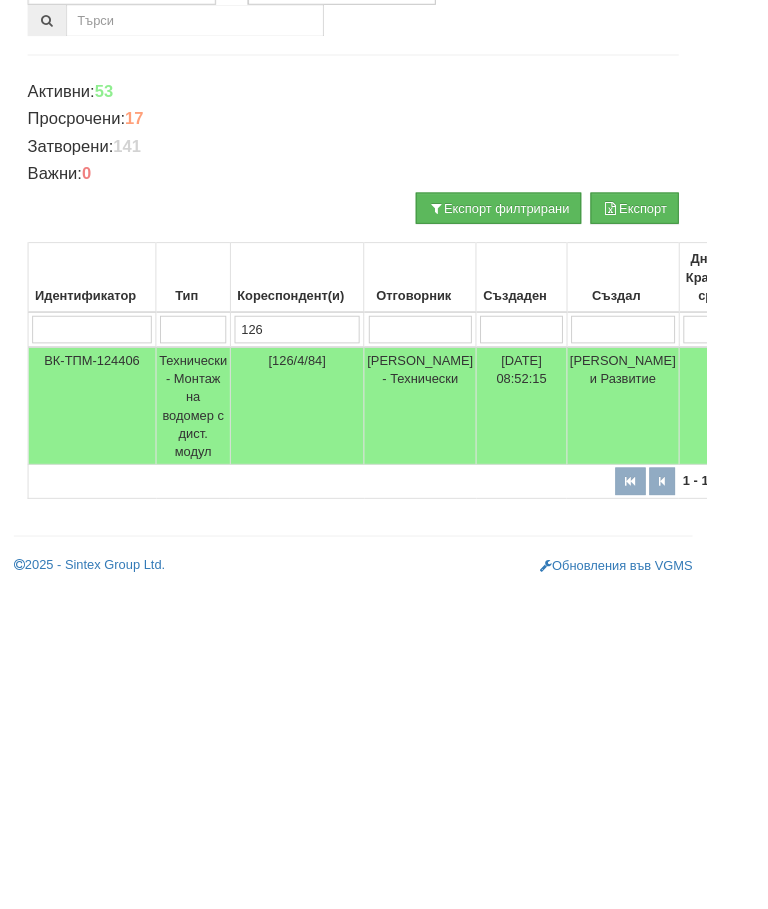 scroll, scrollTop: 0, scrollLeft: 0, axis: both 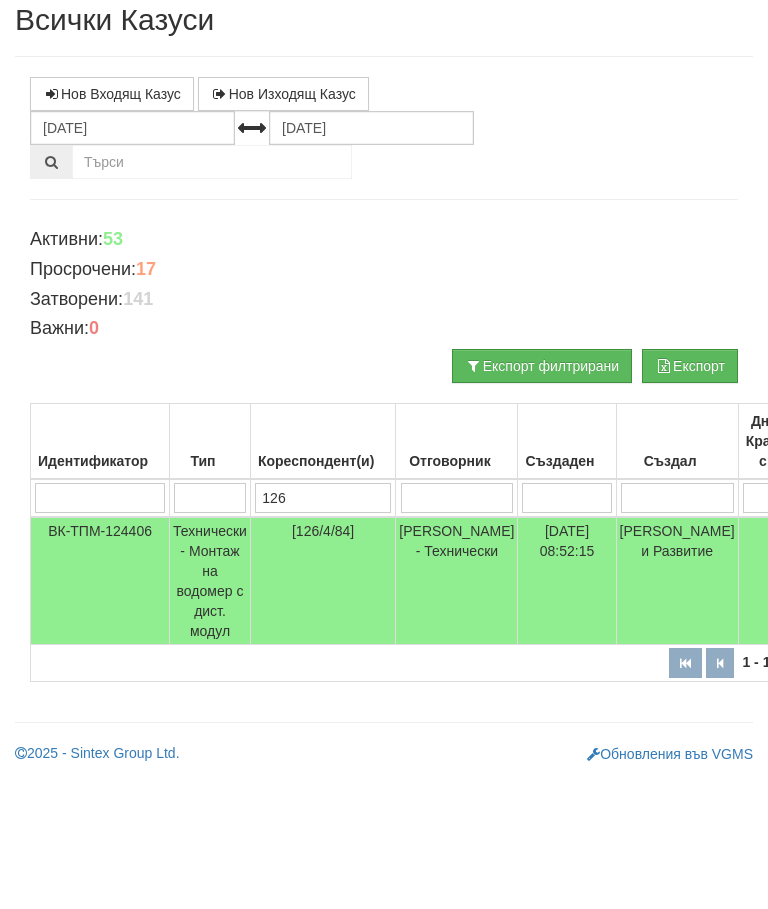 type on "126" 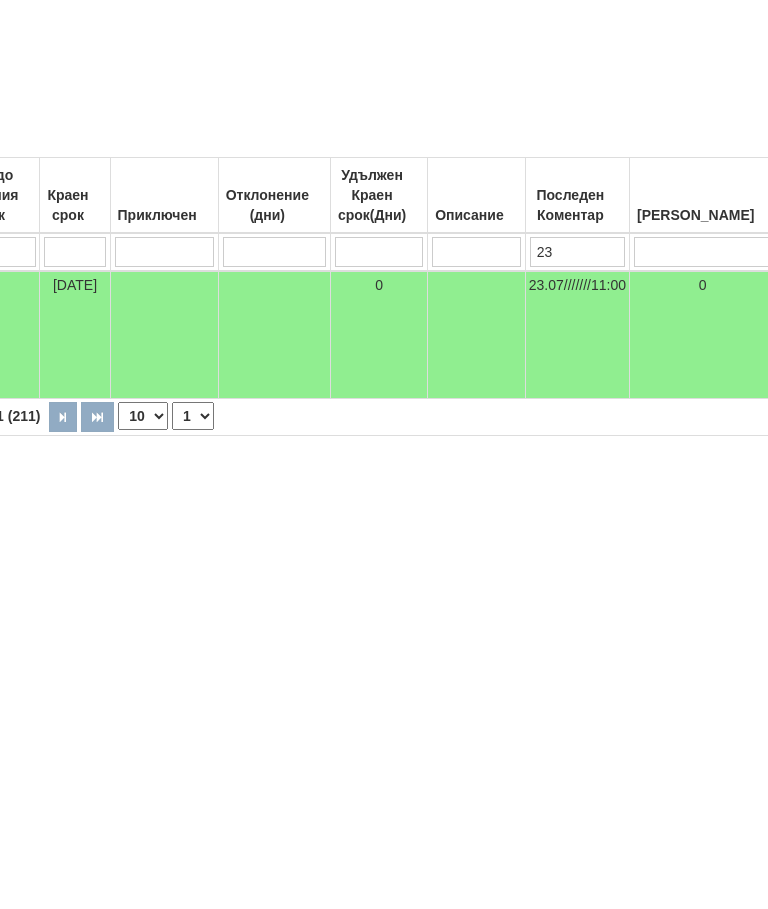 type on "126" 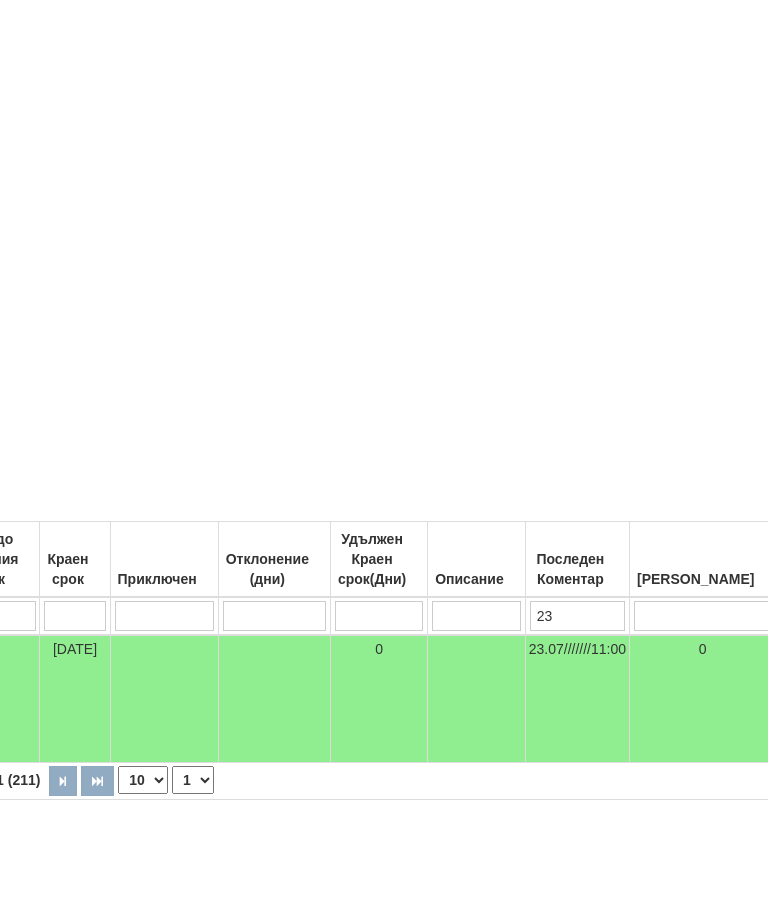 click on "23" at bounding box center (577, 616) 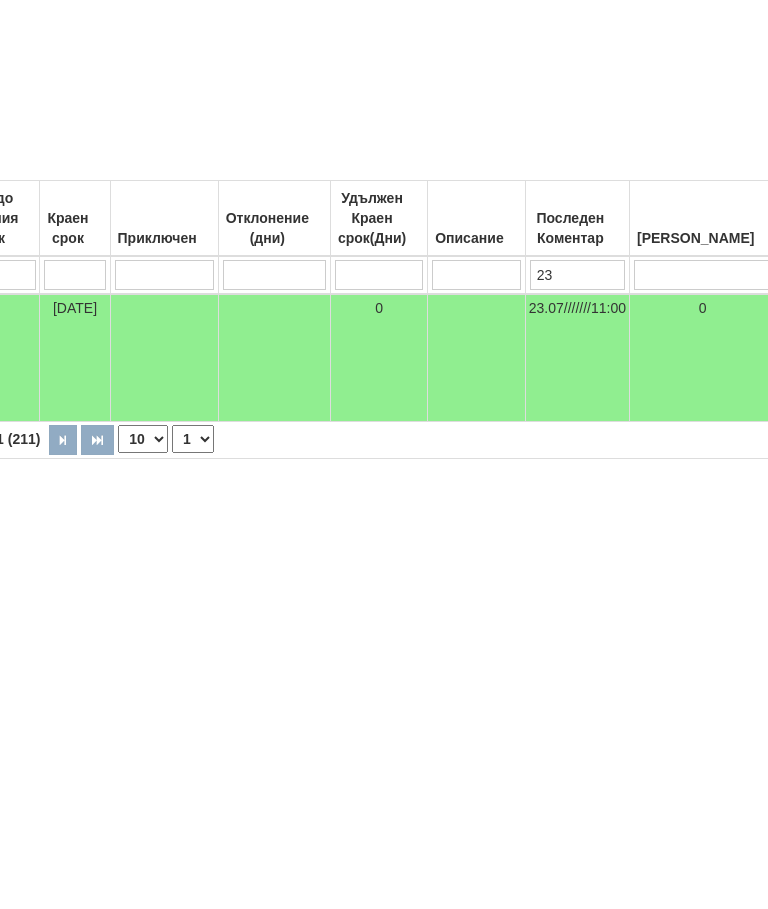 type on "2" 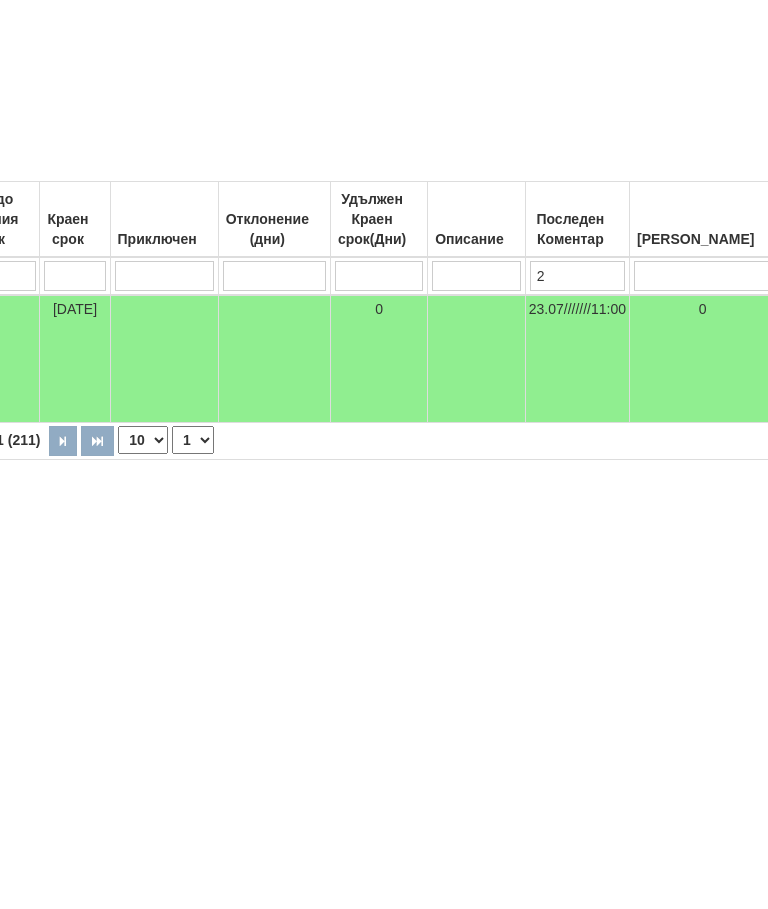 type 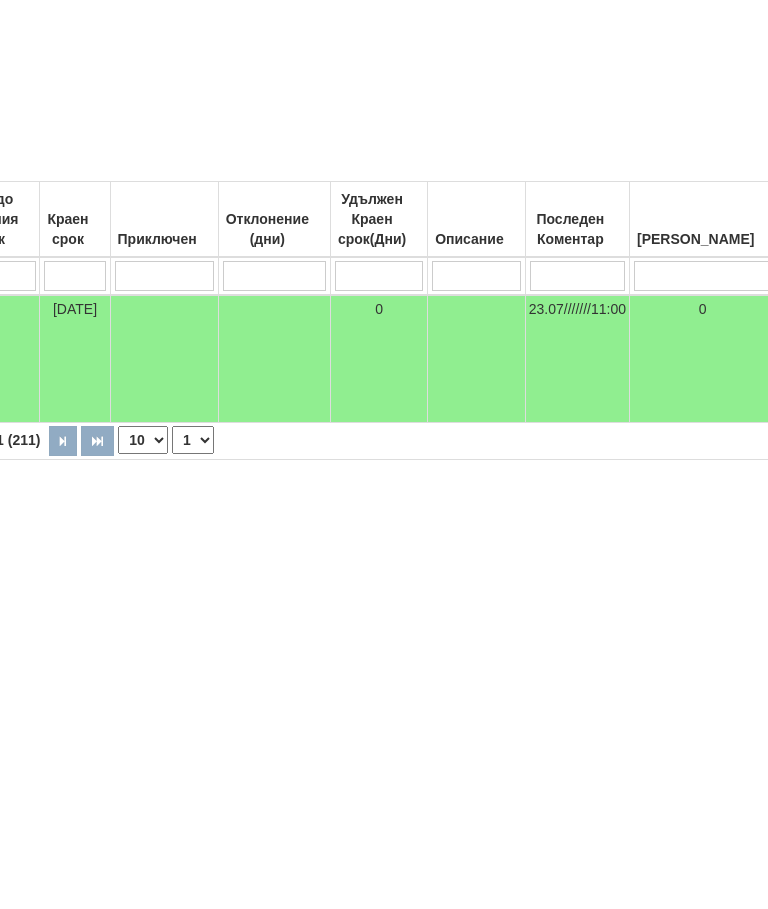 type 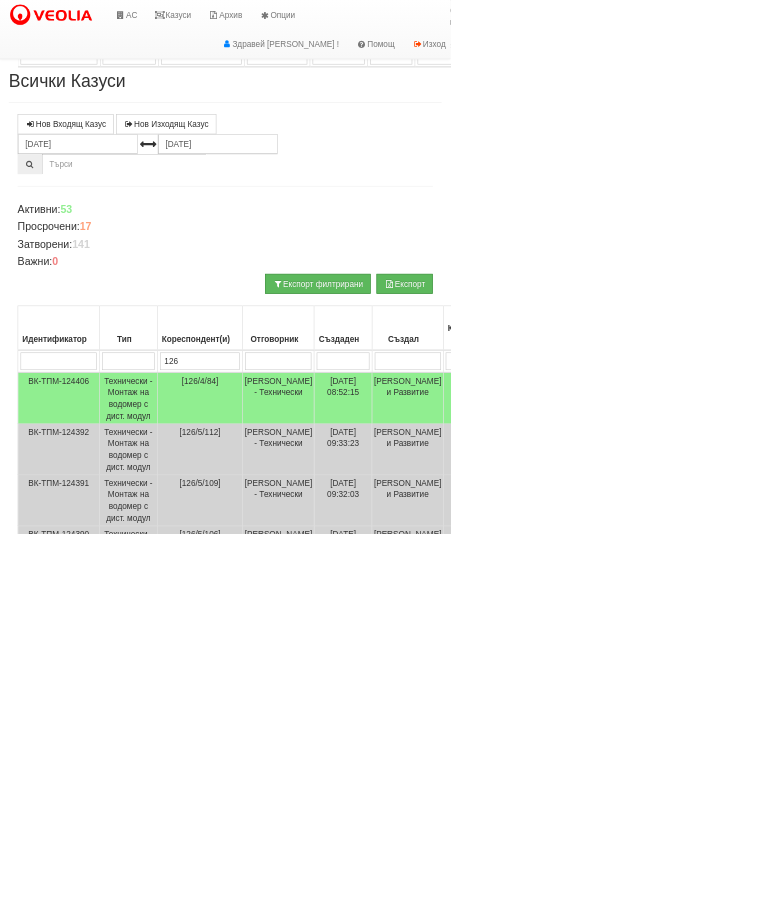 scroll, scrollTop: 620, scrollLeft: 0, axis: vertical 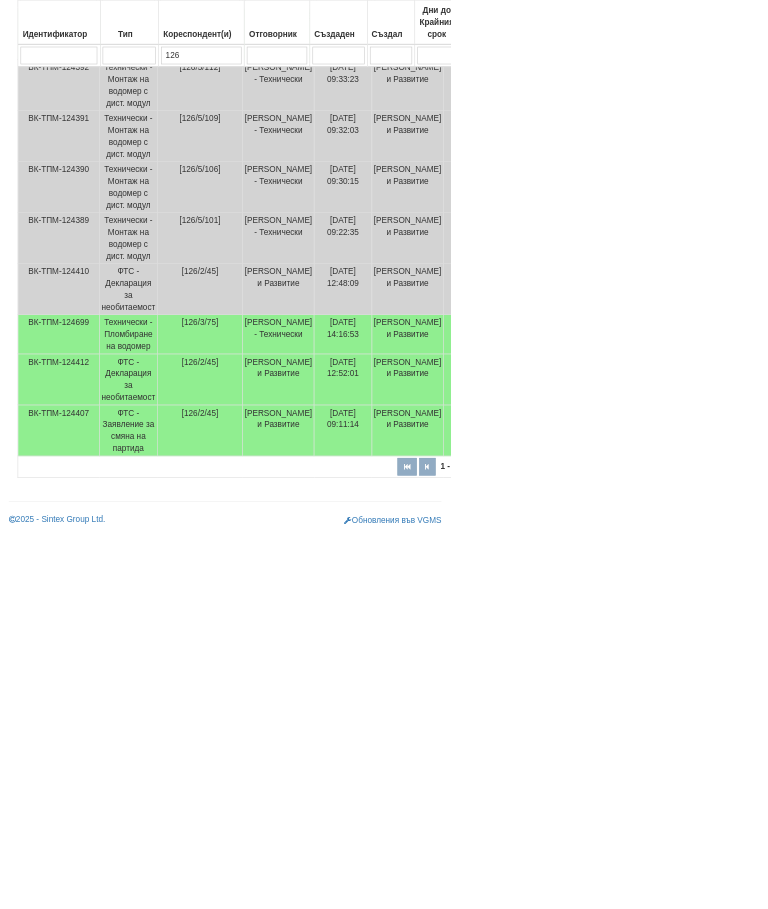 type 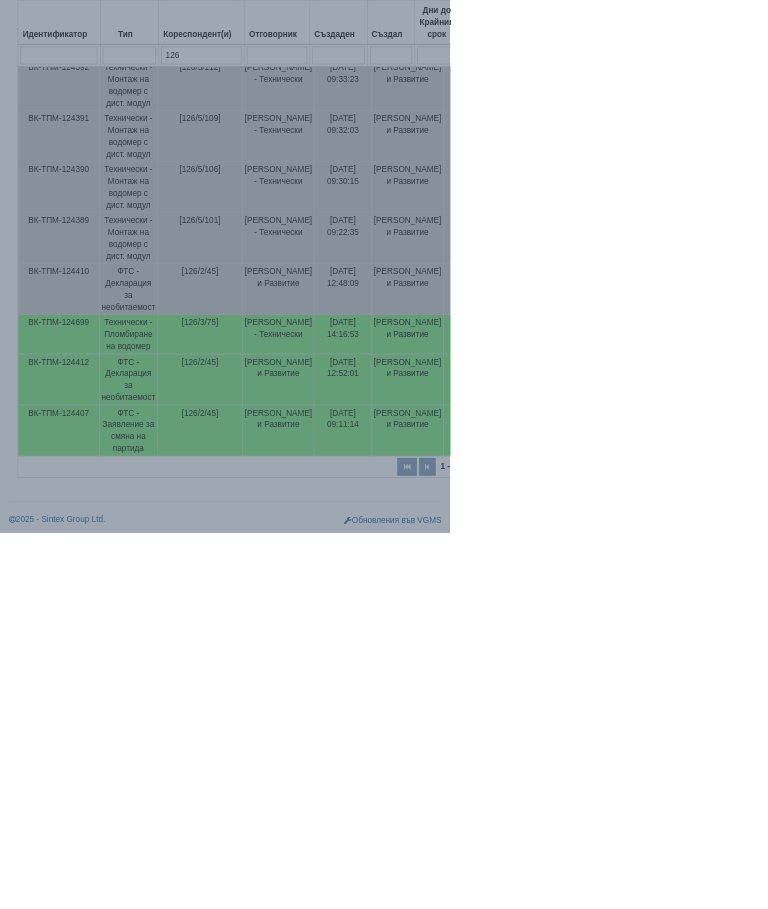scroll, scrollTop: 0, scrollLeft: 0, axis: both 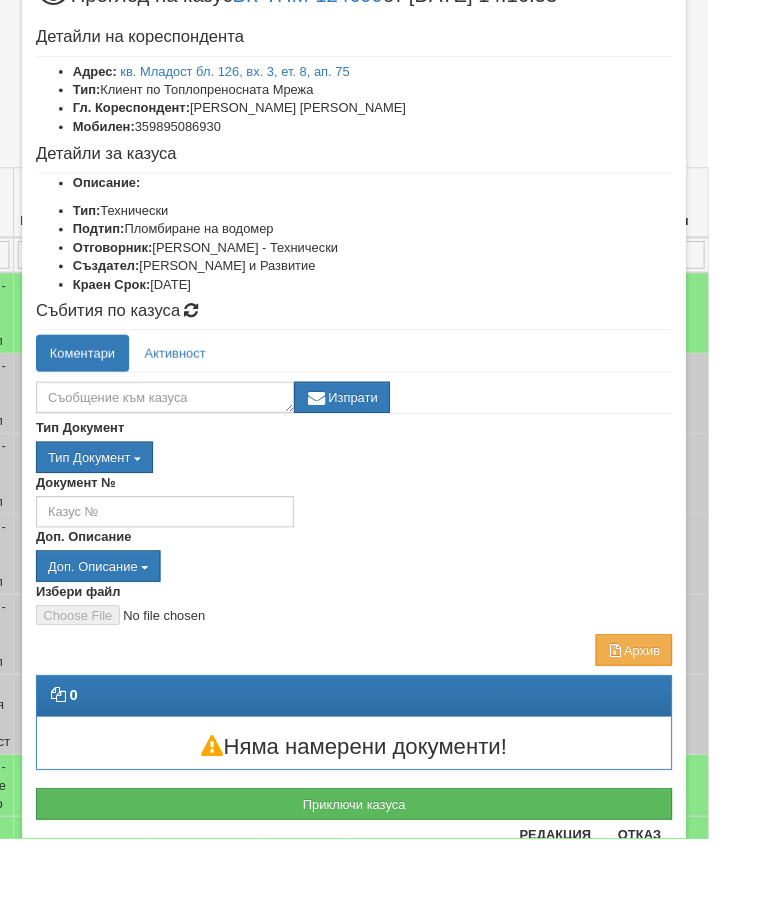 click on "Отказ" at bounding box center (693, 905) 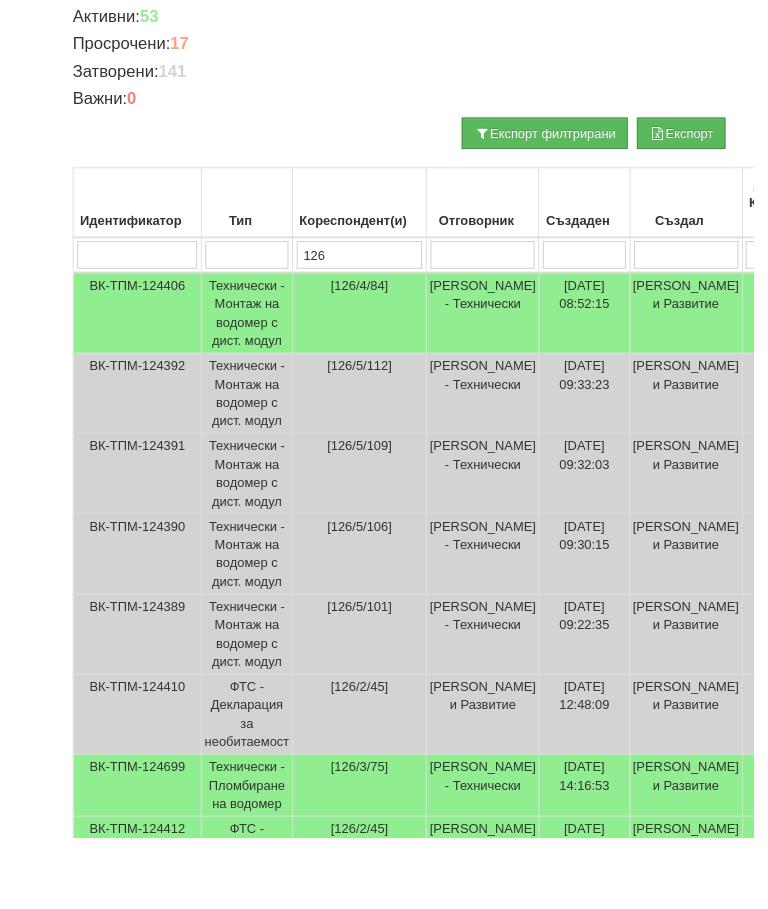 scroll, scrollTop: 340, scrollLeft: 0, axis: vertical 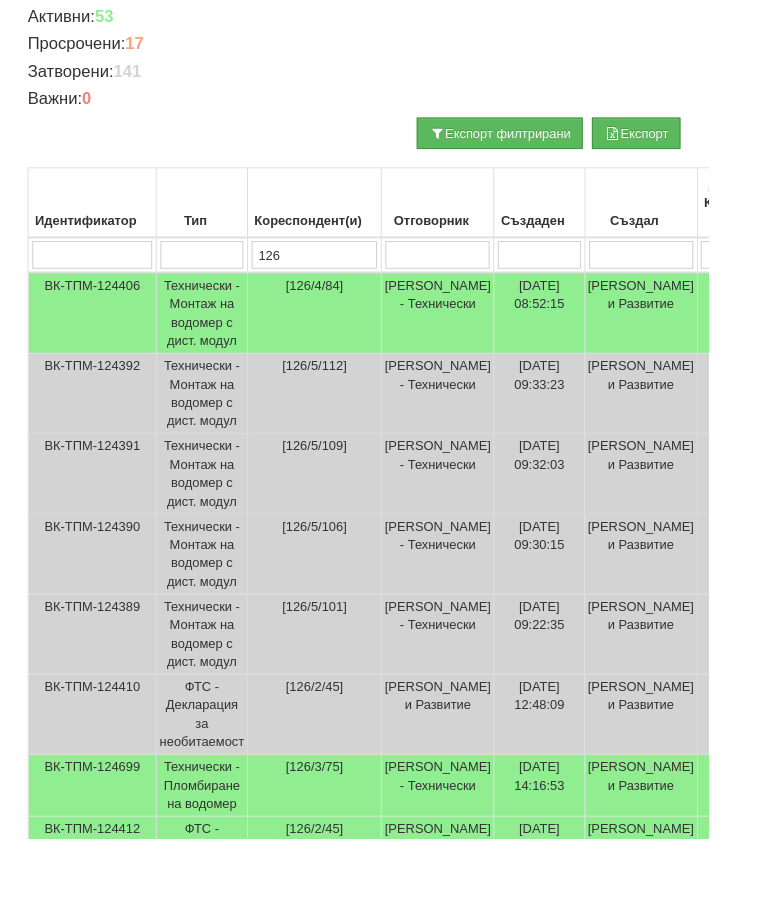 click on "Технически - Монтаж на водомер с дист. модул" at bounding box center (219, 339) 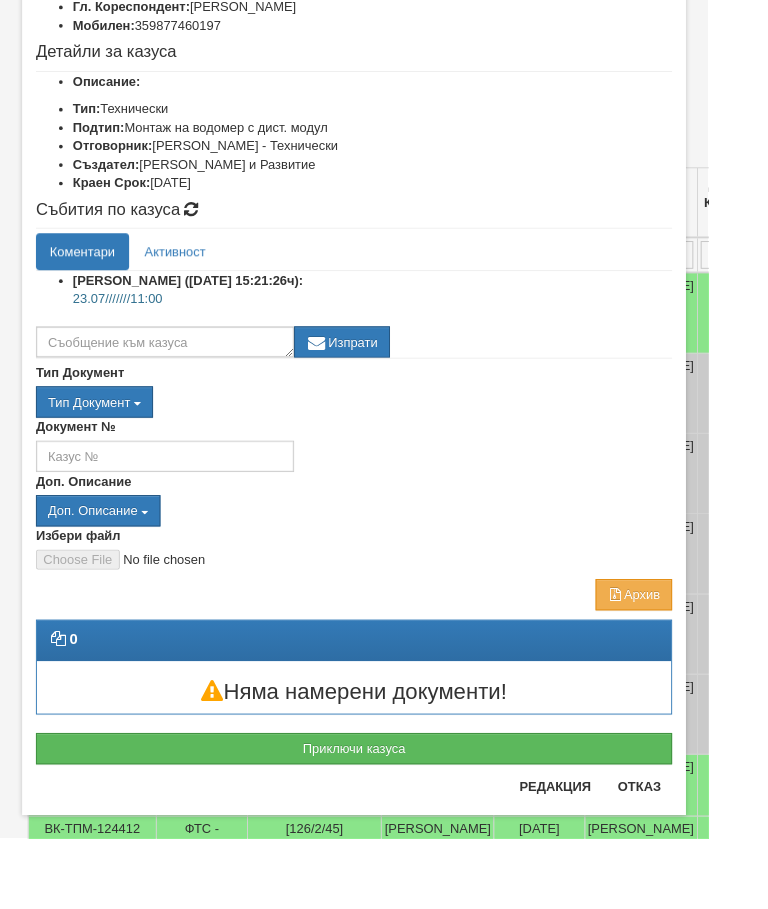 scroll, scrollTop: 139, scrollLeft: 0, axis: vertical 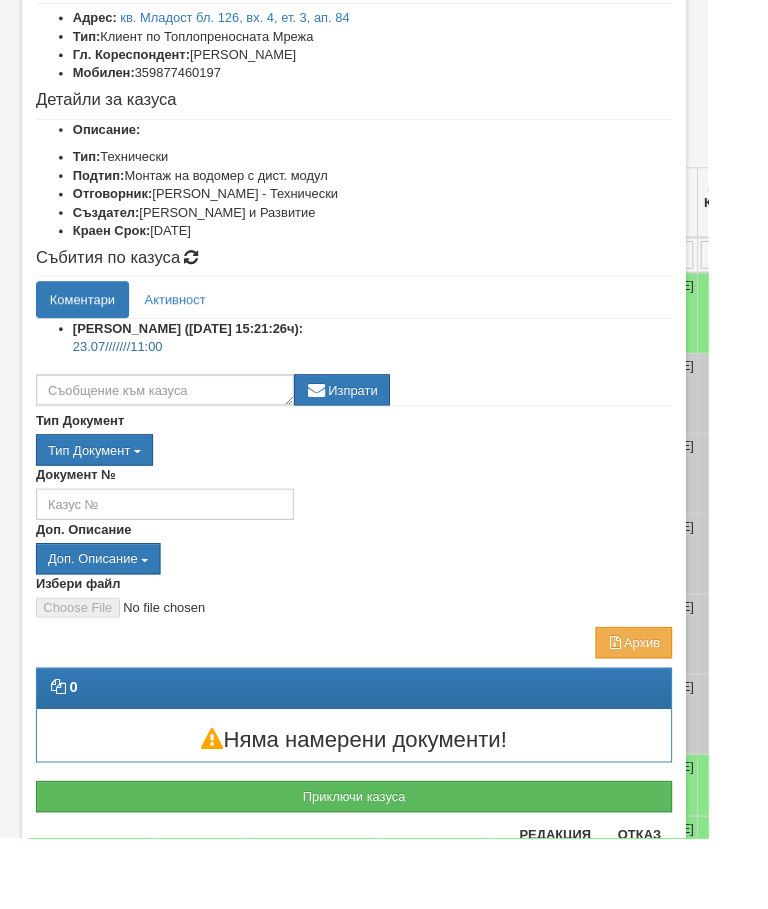 click on "Няма намерени документи!" at bounding box center (384, 797) 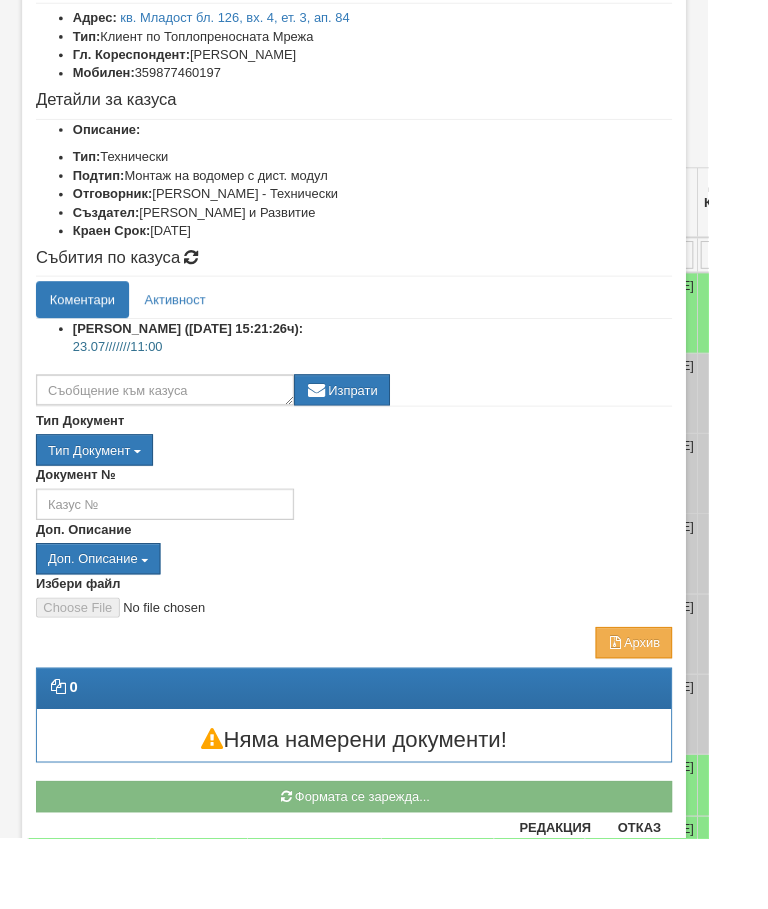 scroll, scrollTop: 131, scrollLeft: 0, axis: vertical 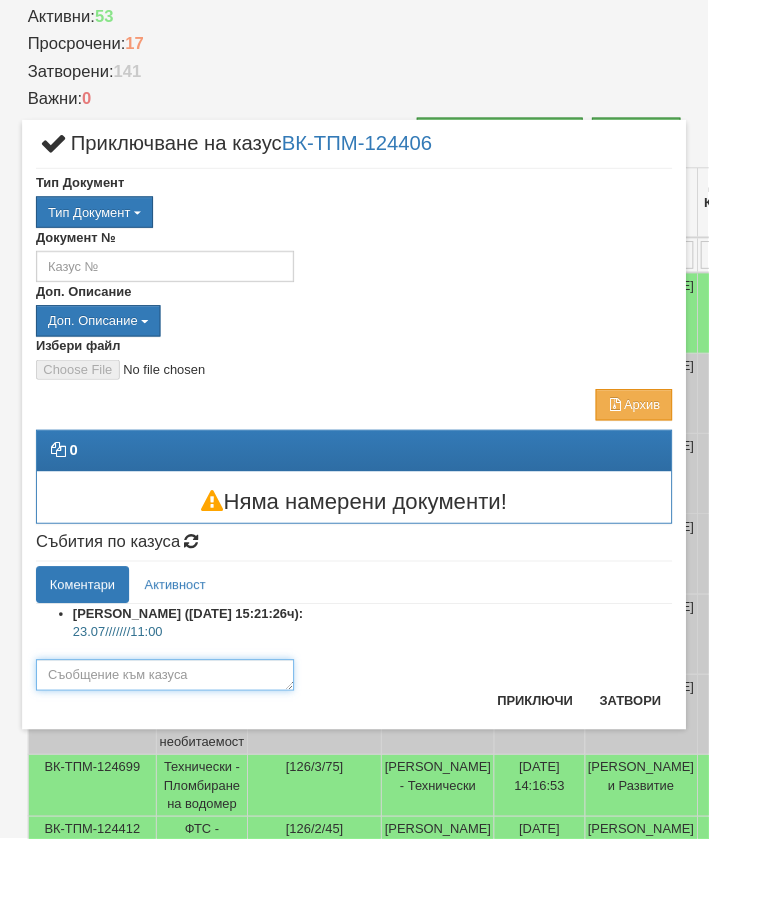 click at bounding box center [179, 732] 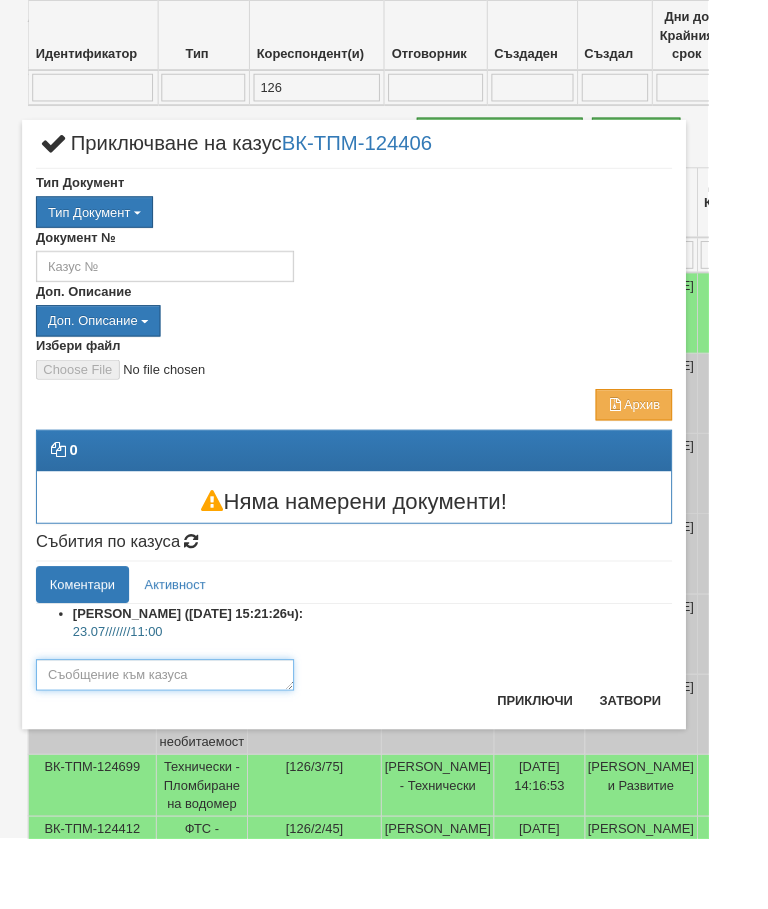 scroll, scrollTop: 454, scrollLeft: 0, axis: vertical 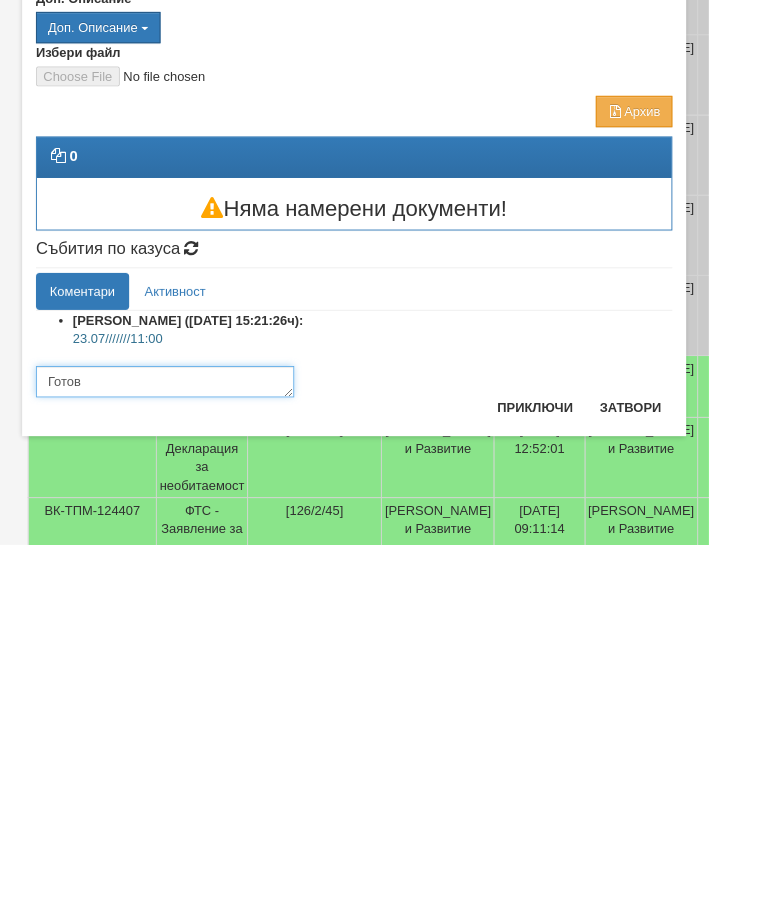 type on "Готов" 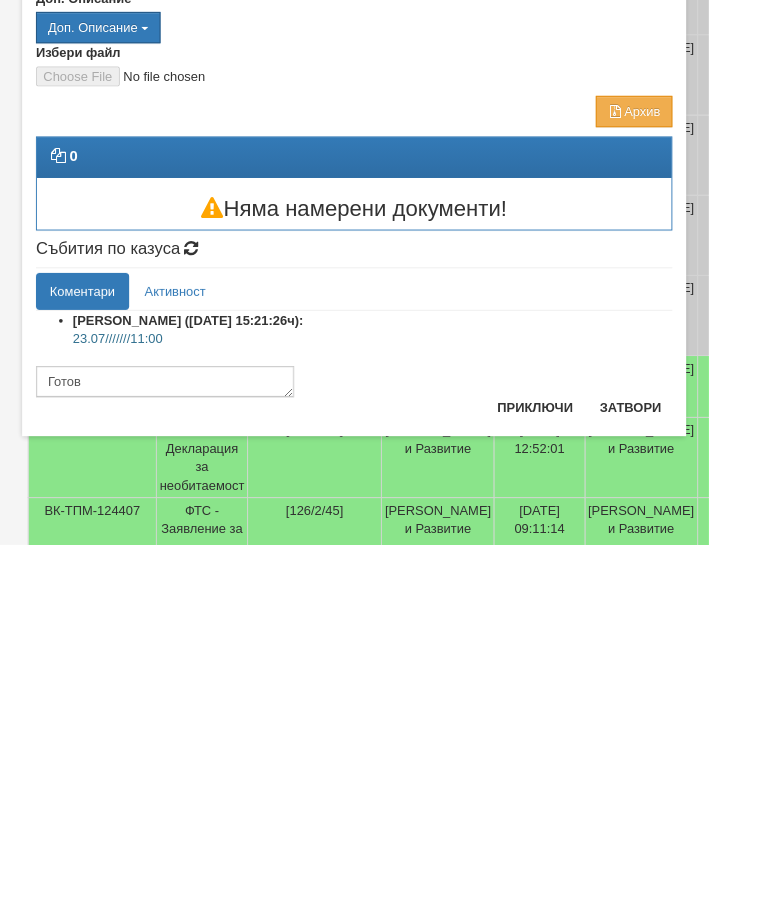 click on "Приключи" at bounding box center (580, 760) 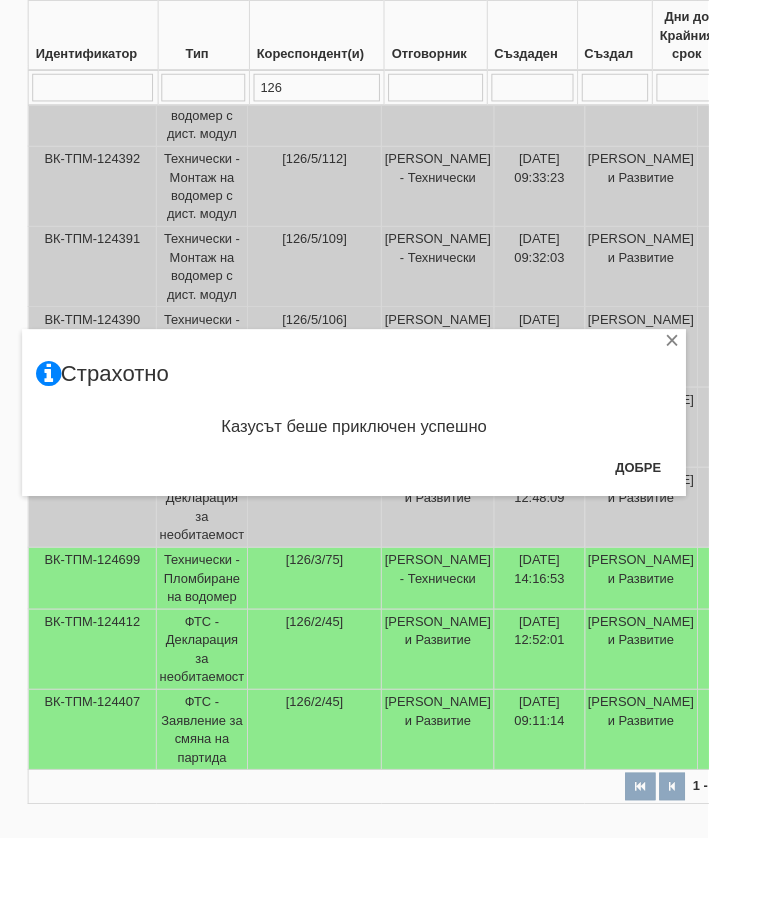 click on "Добре" at bounding box center (692, 507) 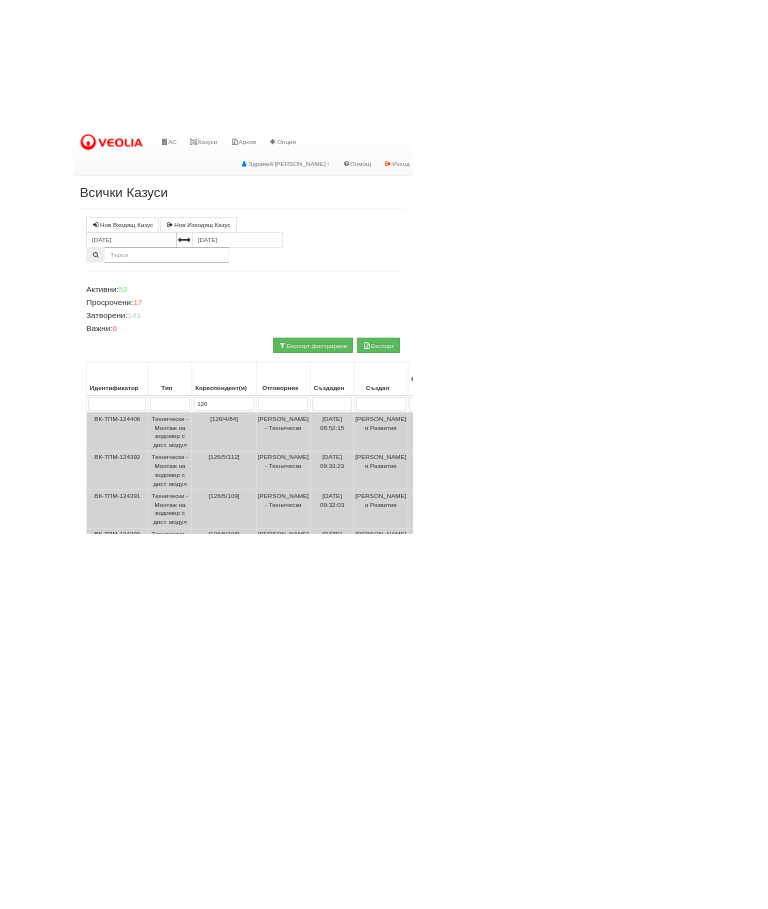 scroll, scrollTop: 0, scrollLeft: 30, axis: horizontal 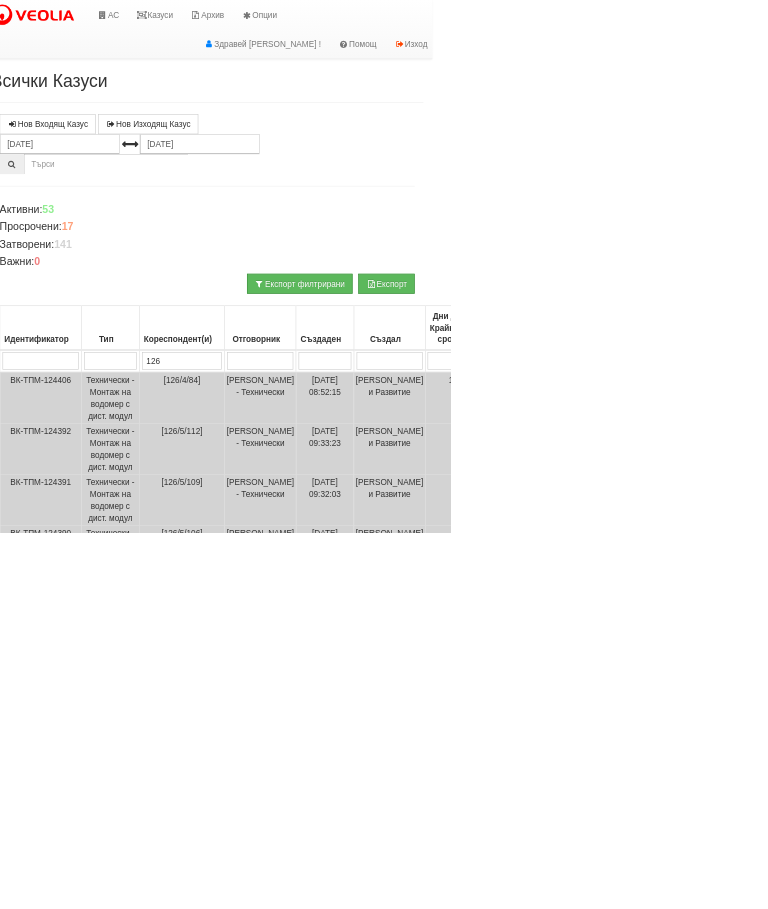 click on "Технически - Пломбиране на водомер" at bounding box center (189, 1191) 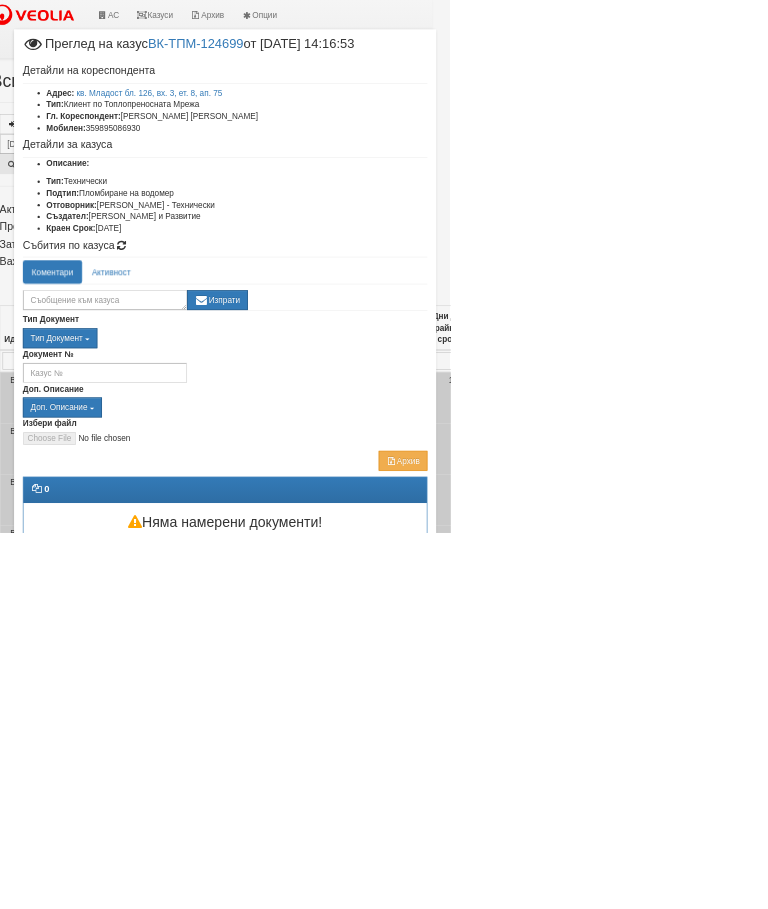 click on "Приключи казуса" at bounding box center [384, 953] 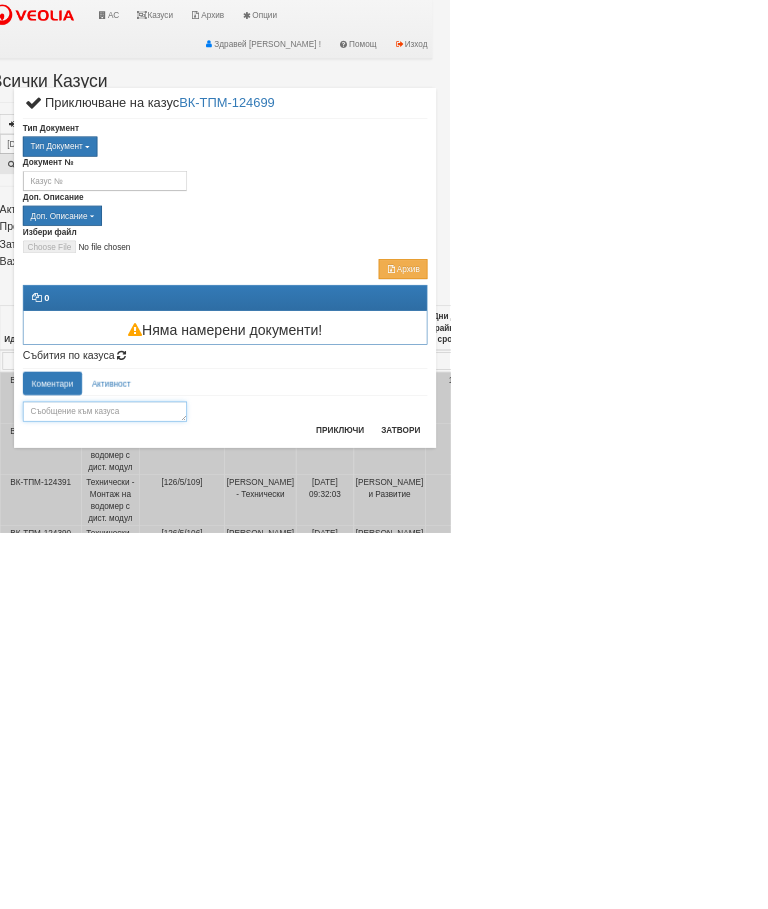 click at bounding box center (179, 702) 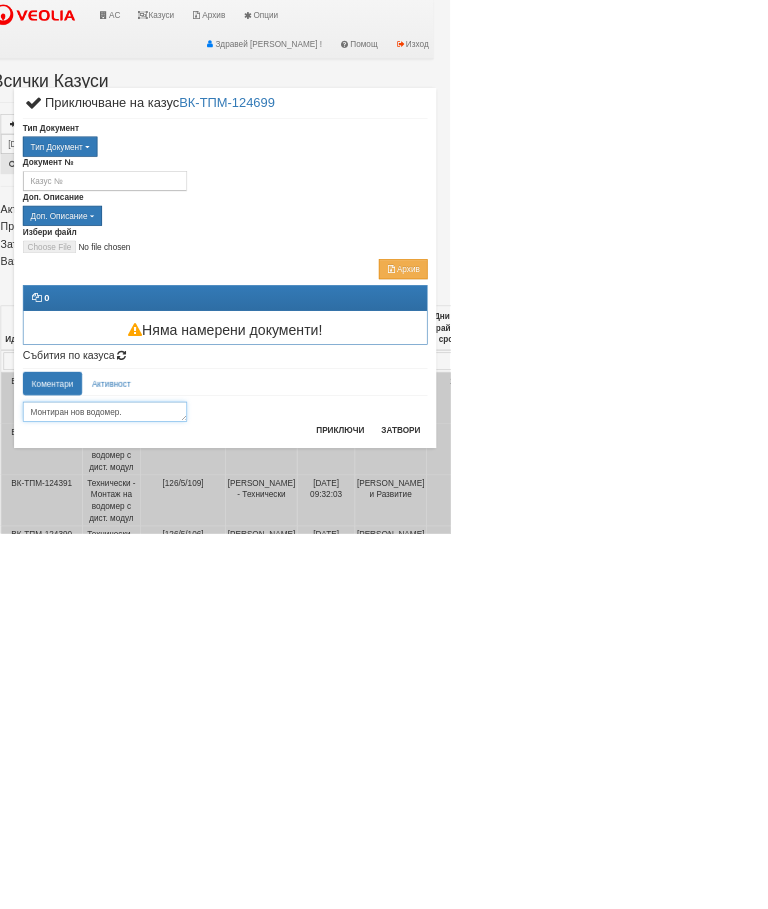 type on "Монтиран нов водомер." 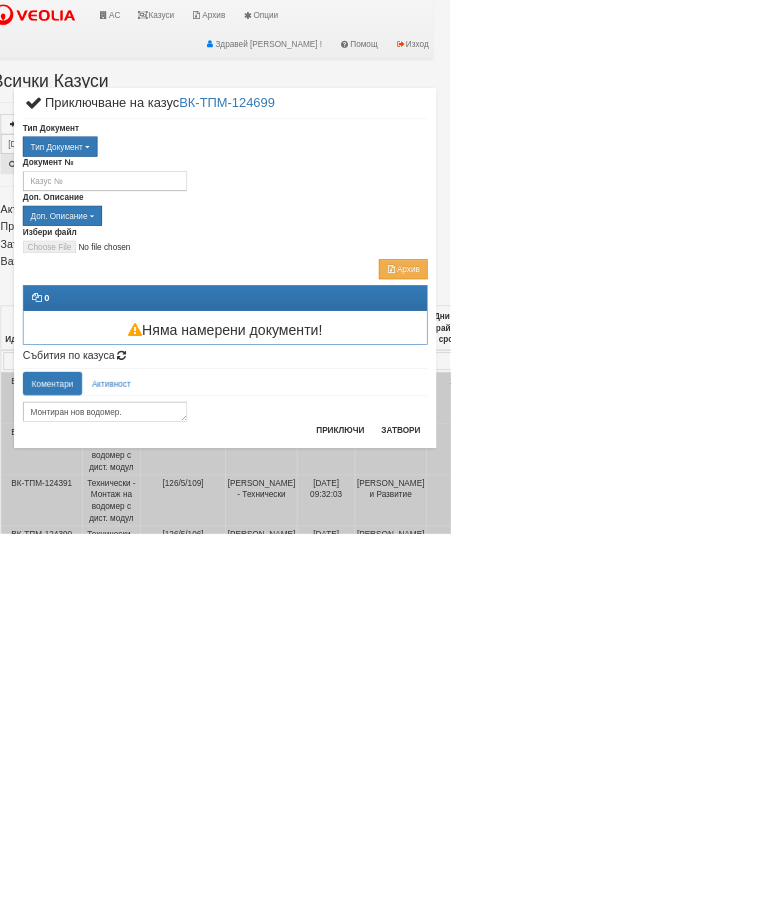 click on "Приключи" at bounding box center (580, 733) 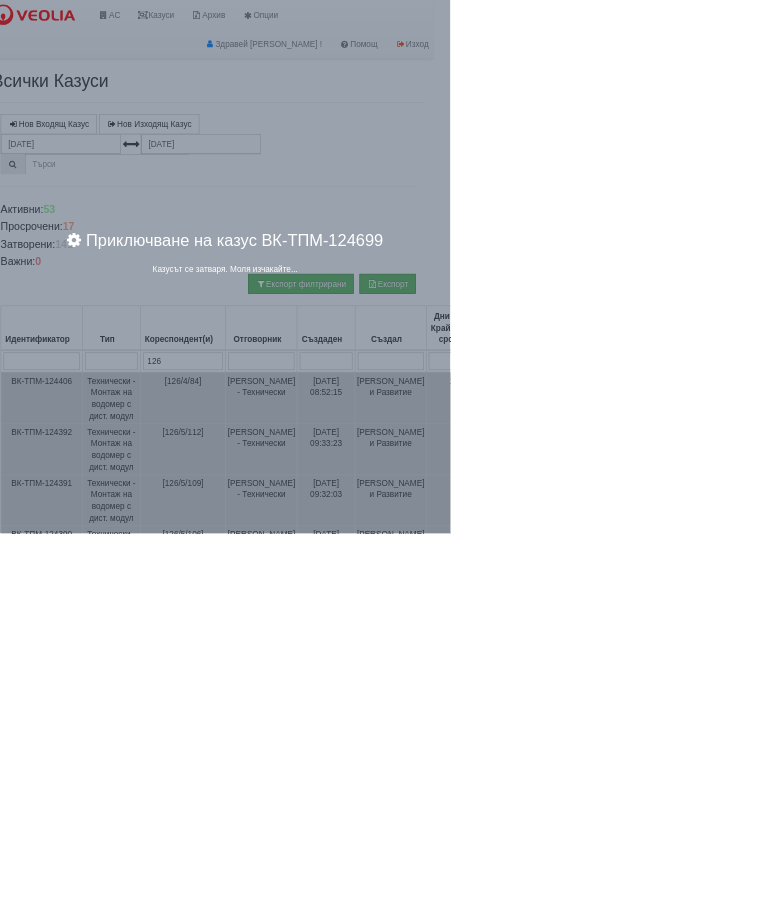 scroll, scrollTop: 0, scrollLeft: 30, axis: horizontal 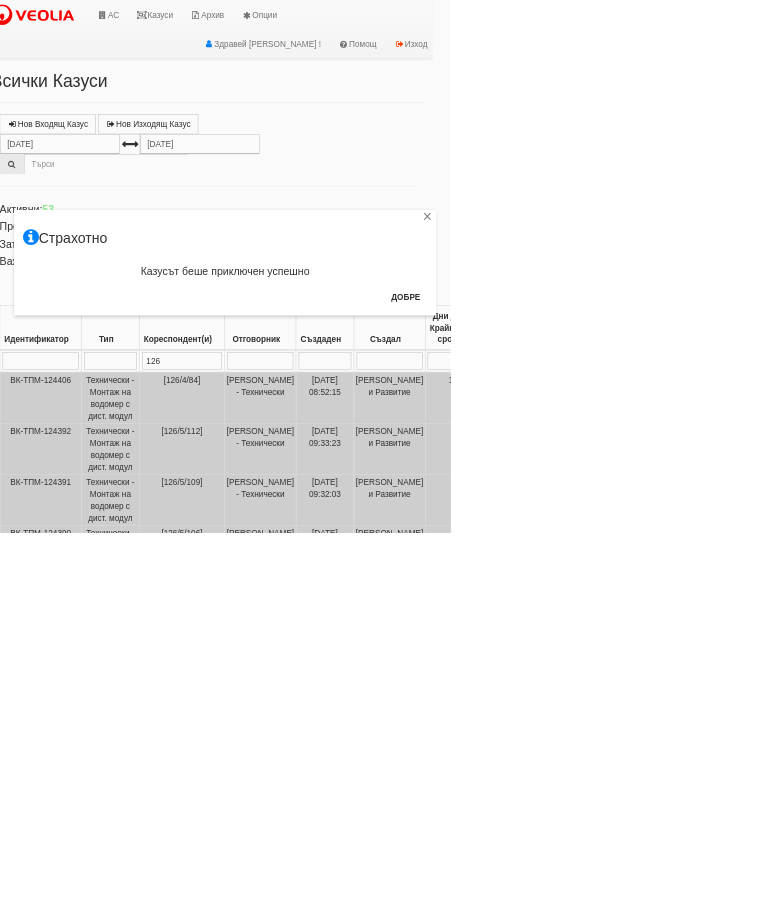 click on "Добре" at bounding box center [692, 507] 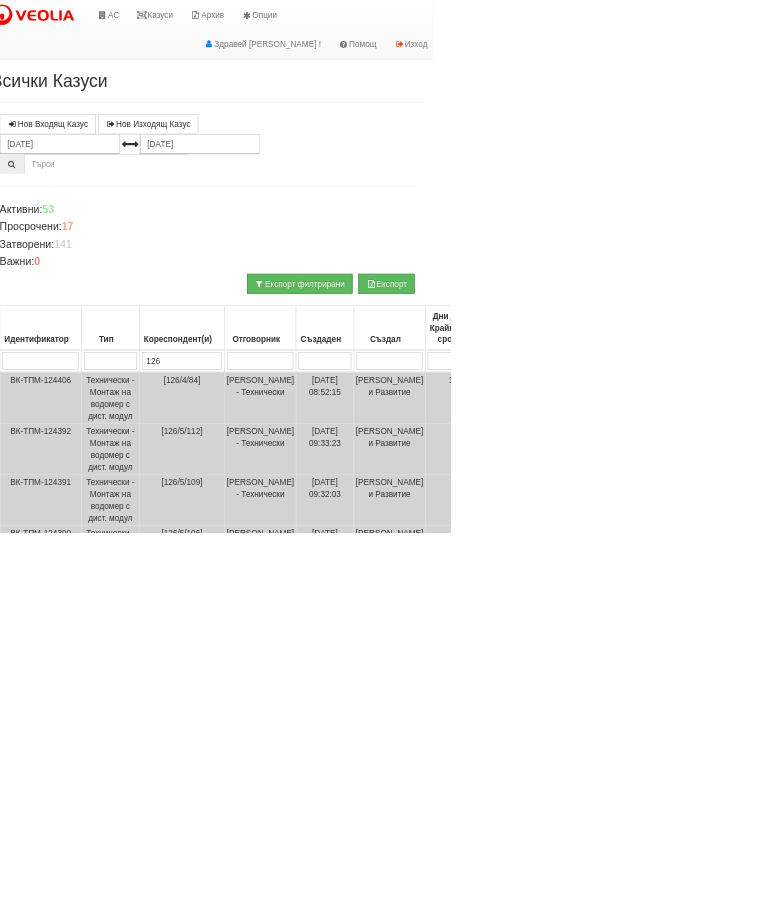 click on "126" at bounding box center [311, 616] 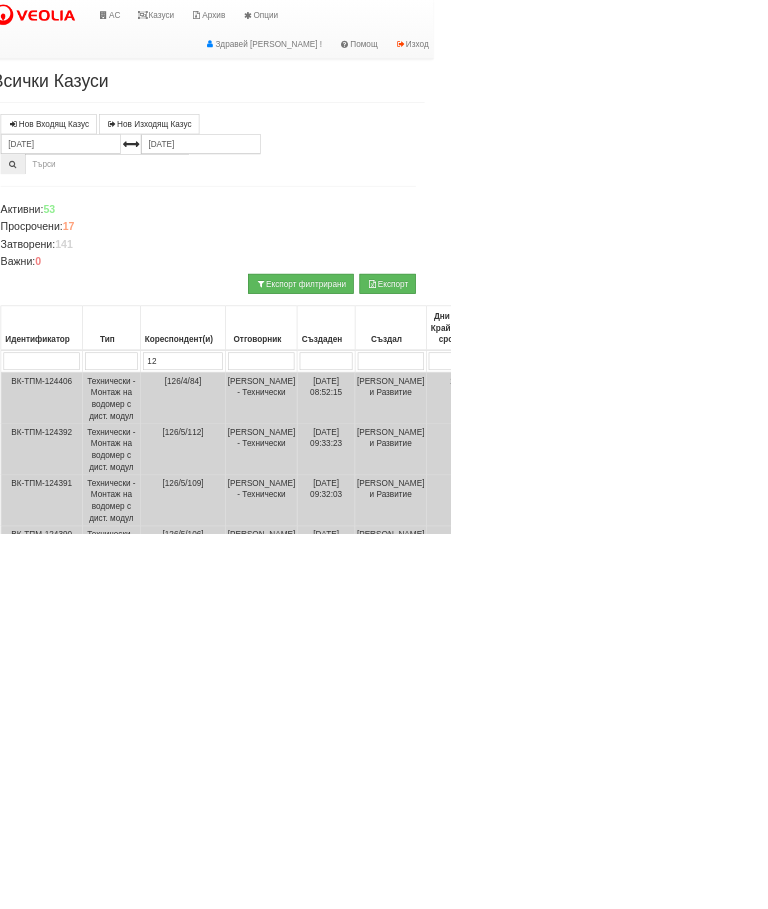 type on "1" 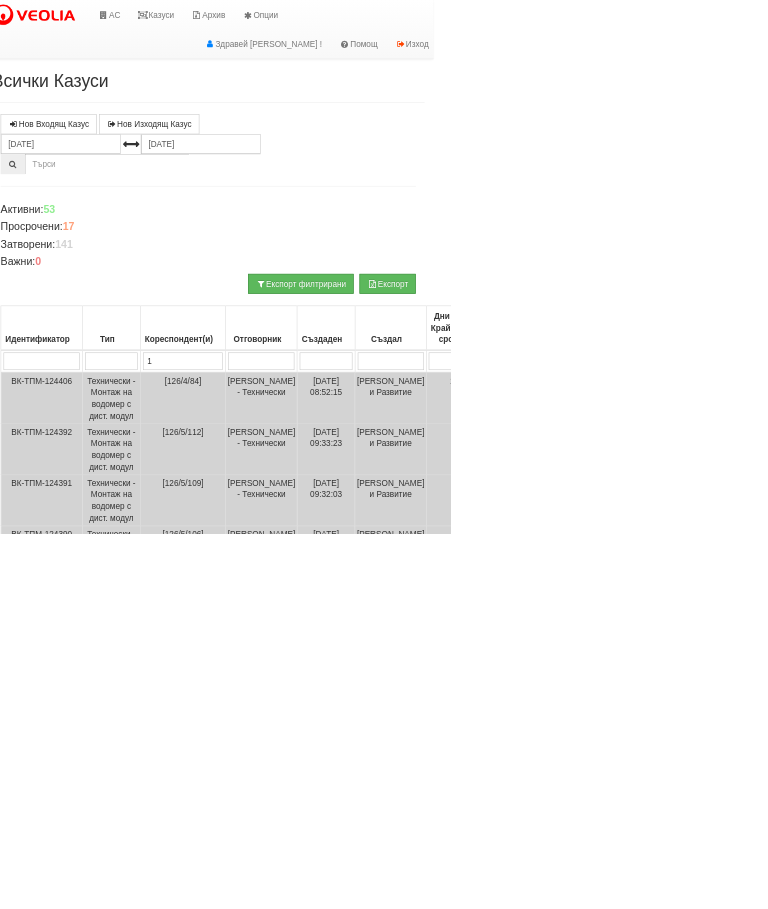 type 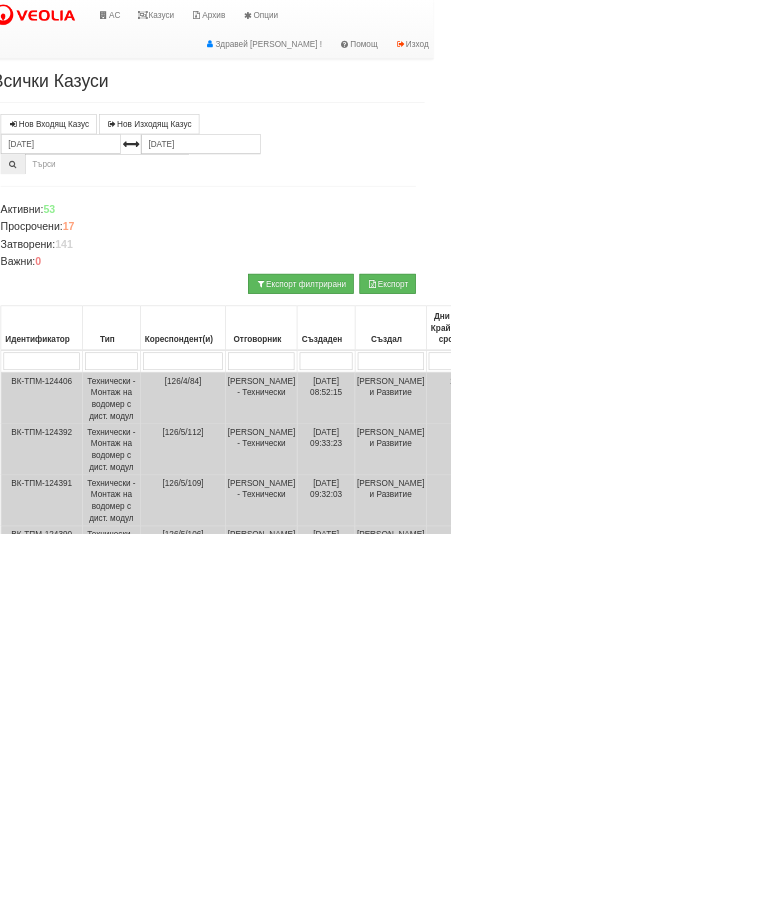type 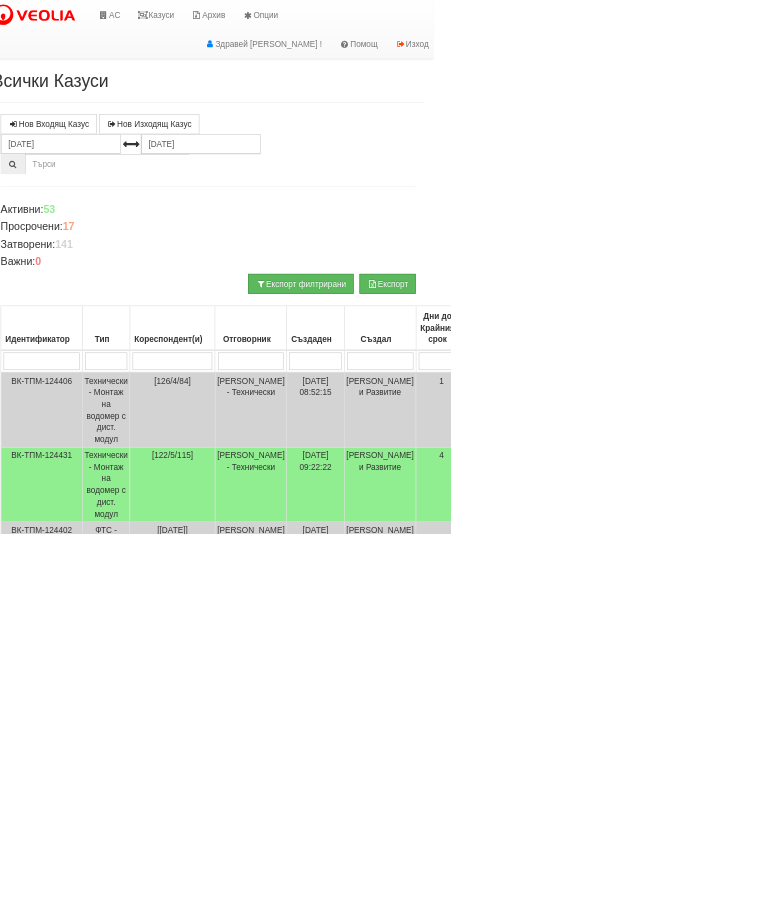 scroll, scrollTop: 0, scrollLeft: 0, axis: both 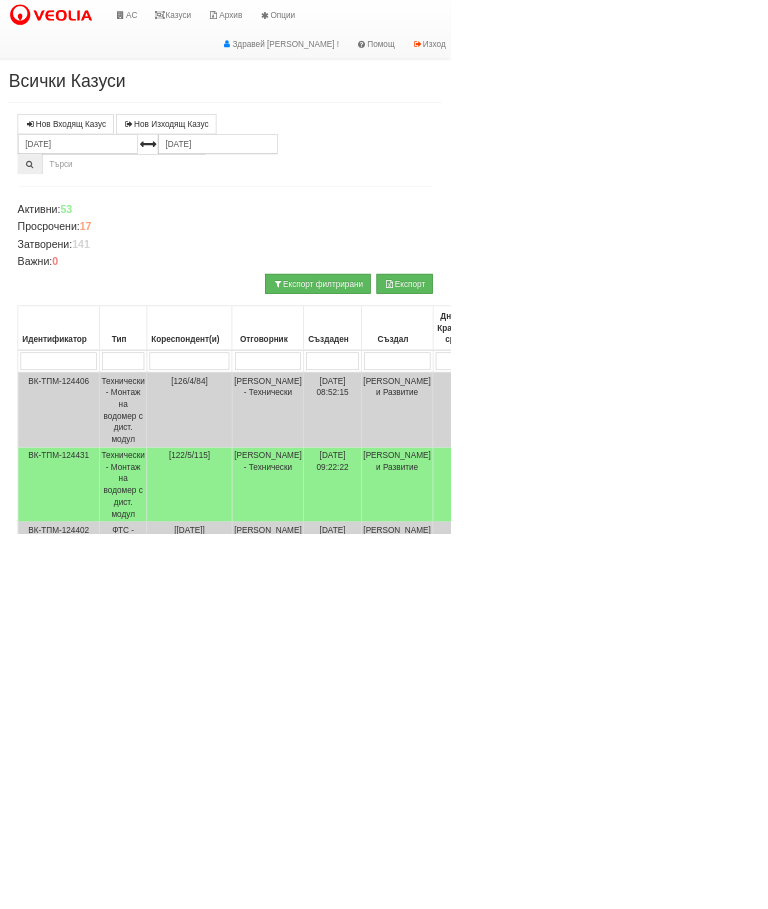 type 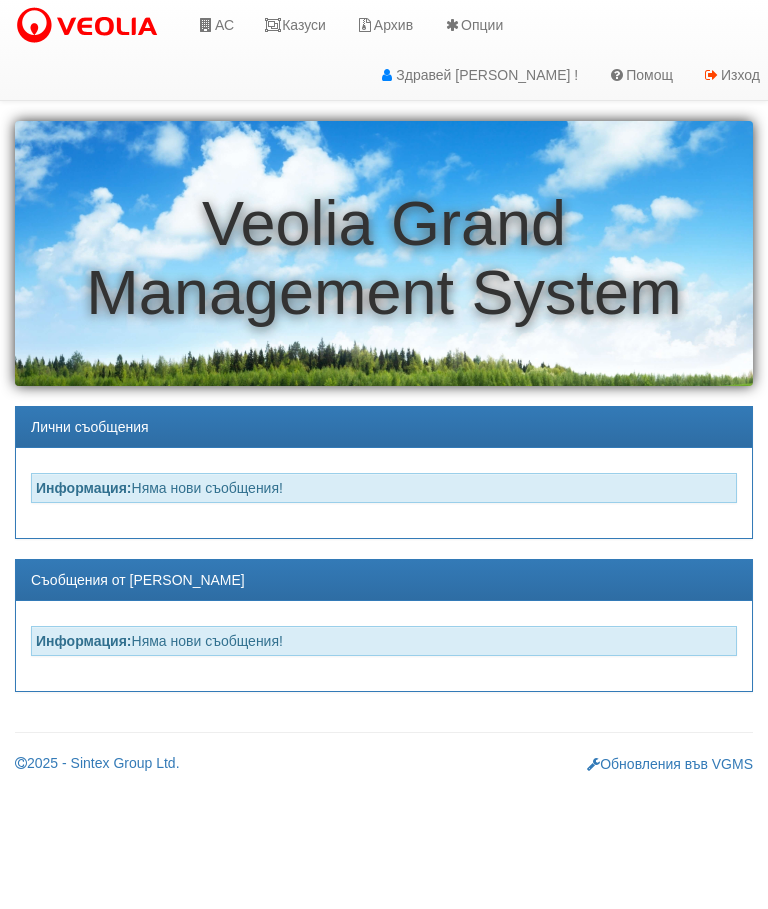 scroll, scrollTop: 0, scrollLeft: 0, axis: both 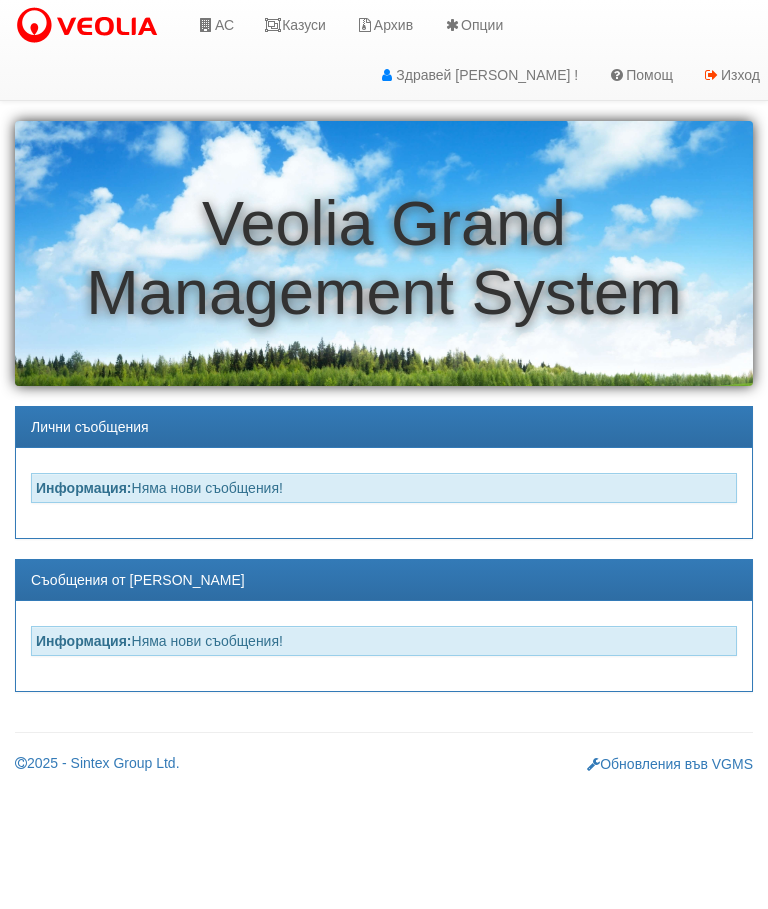 click on "АС" at bounding box center (215, 25) 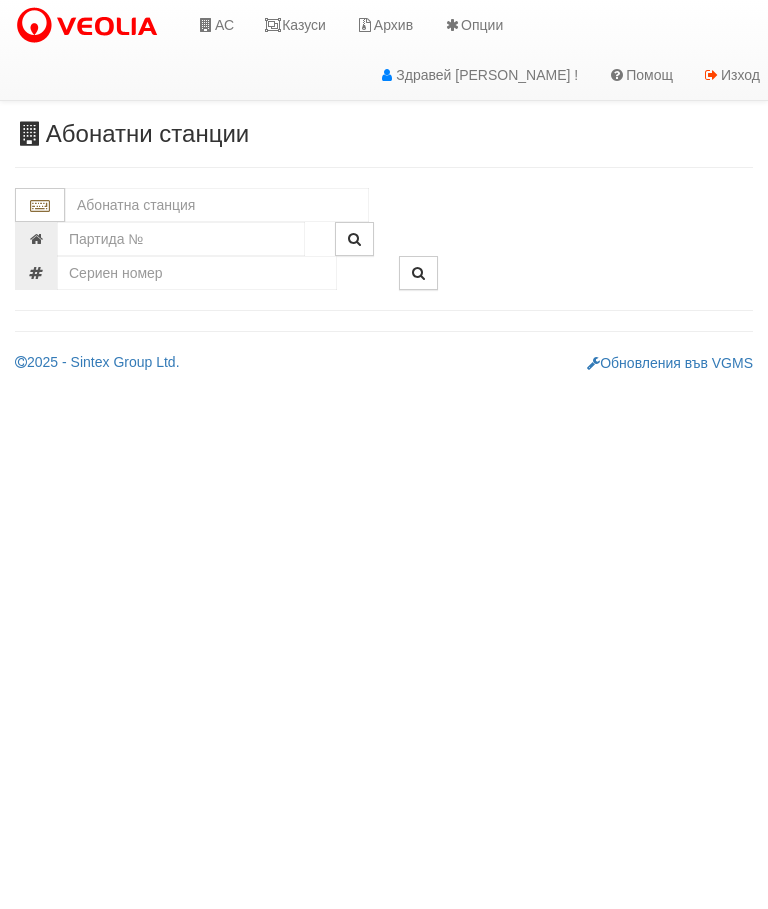 scroll, scrollTop: 0, scrollLeft: 0, axis: both 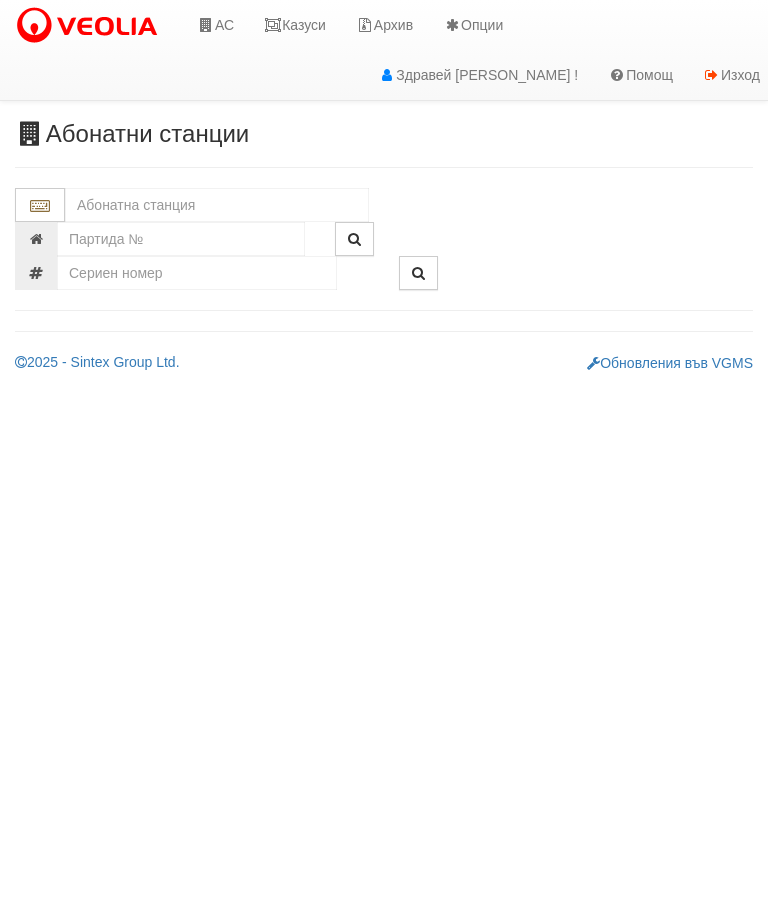 click at bounding box center (217, 205) 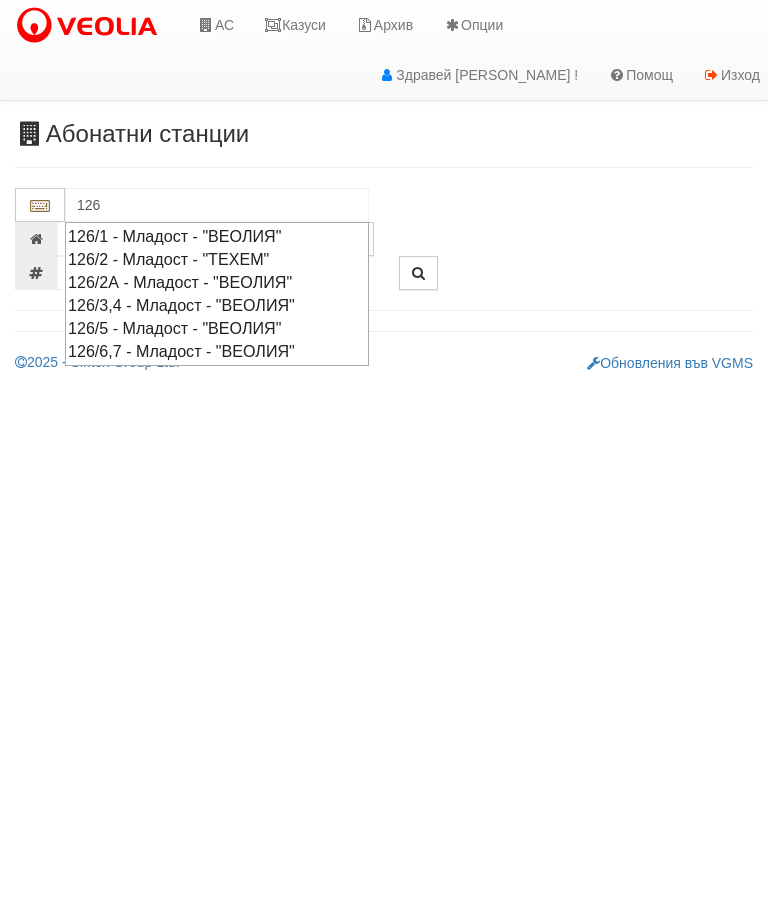 click on "126/3,4 - Младост - "ВЕОЛИЯ"" at bounding box center [217, 305] 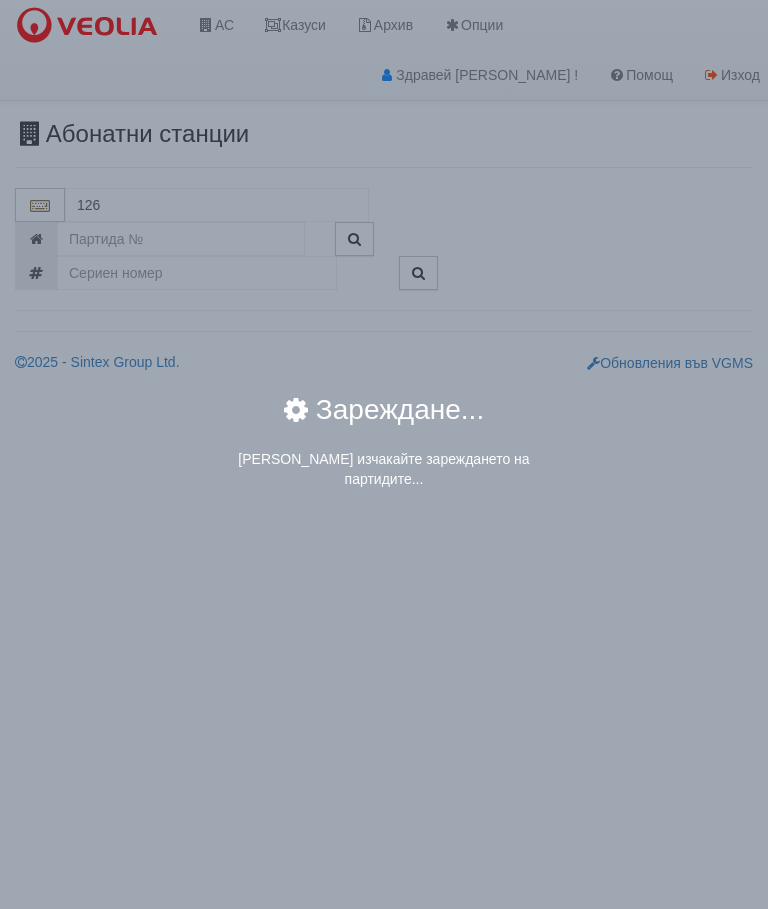 type on "126/3,4 - Младост - "ВЕОЛИЯ"" 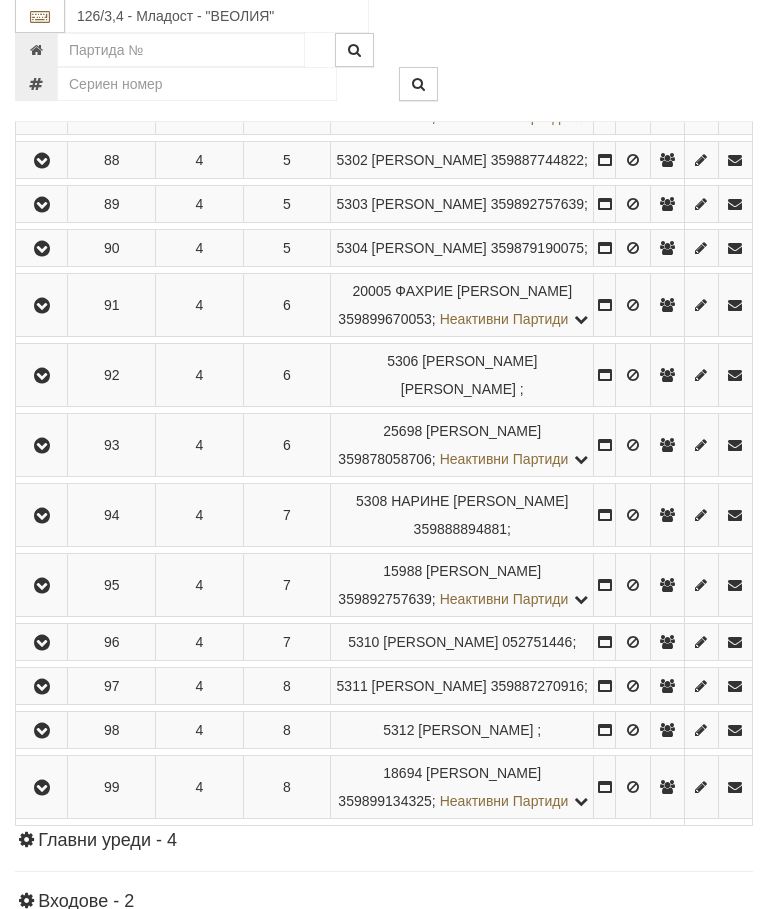 scroll, scrollTop: 2692, scrollLeft: 0, axis: vertical 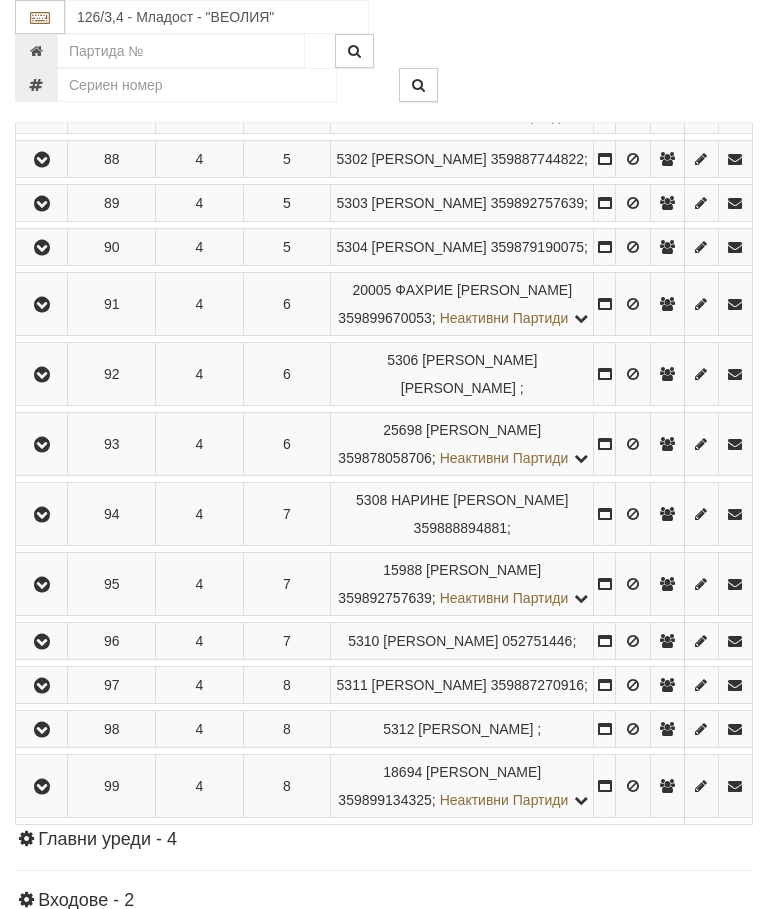click at bounding box center (42, -94) 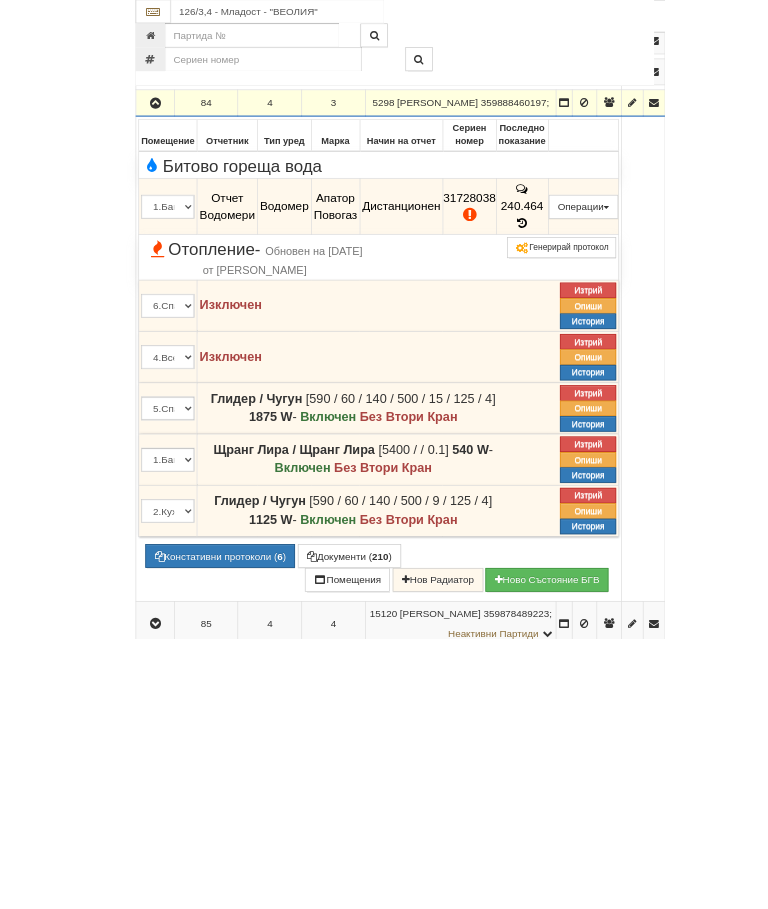 scroll, scrollTop: 2620, scrollLeft: 0, axis: vertical 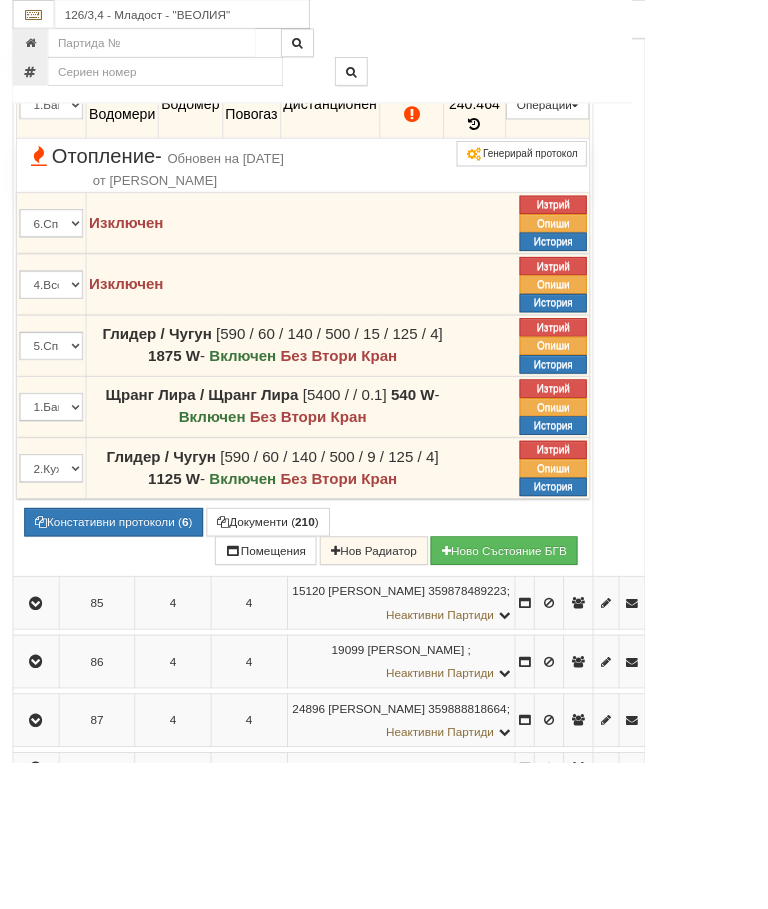 click at bounding box center (43, -22) 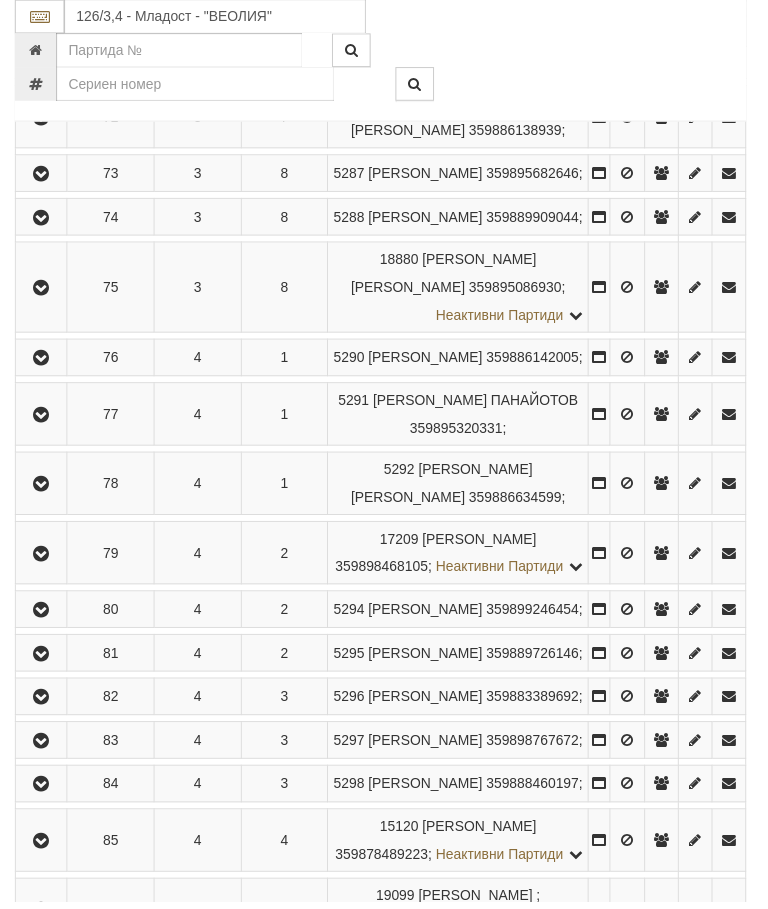 scroll, scrollTop: 1806, scrollLeft: 0, axis: vertical 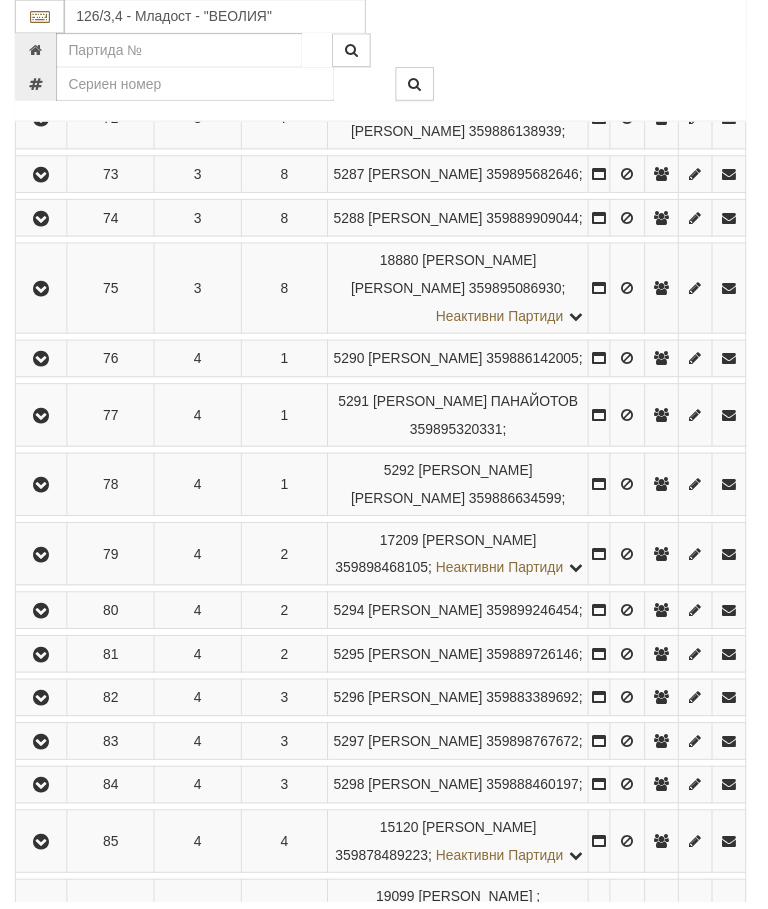 click at bounding box center [42, 291] 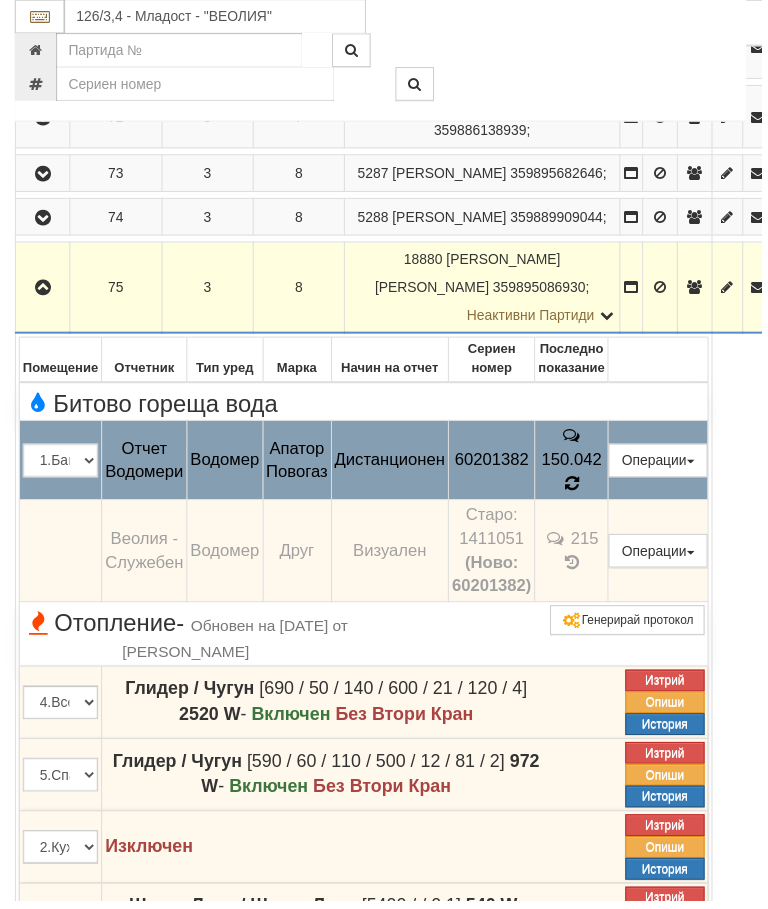 click on "215" at bounding box center [577, 555] 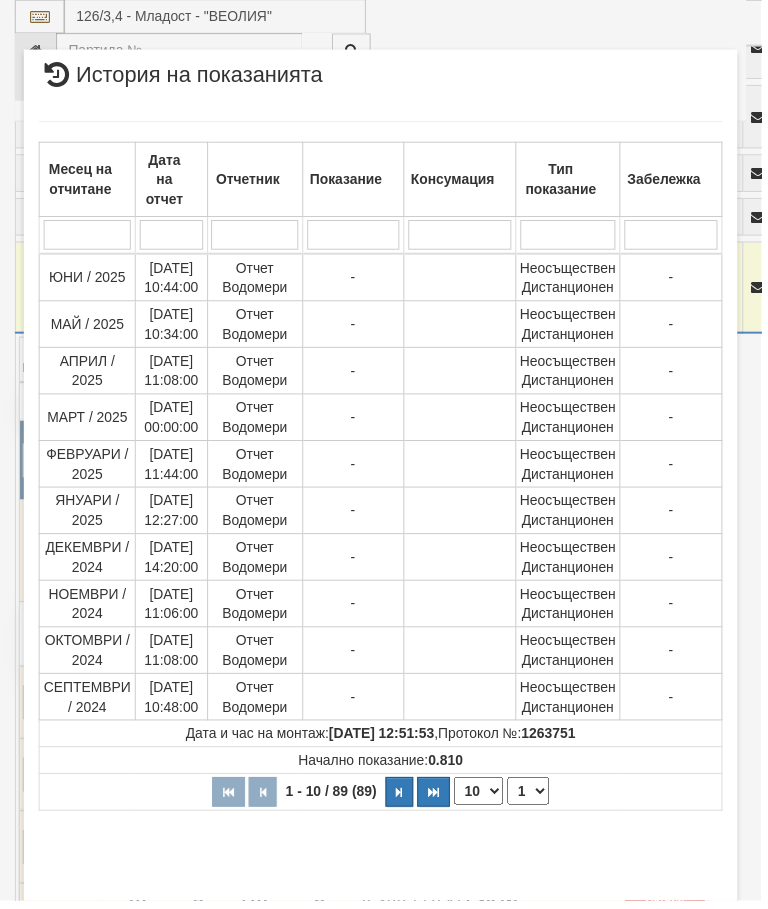 click at bounding box center (403, 799) 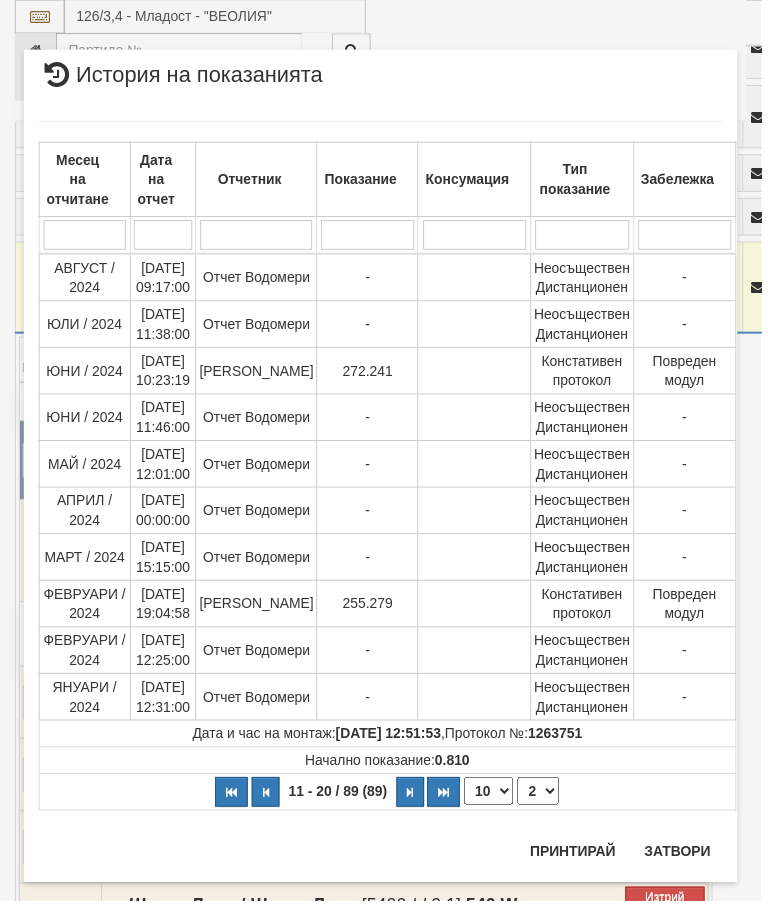 click at bounding box center [268, 799] 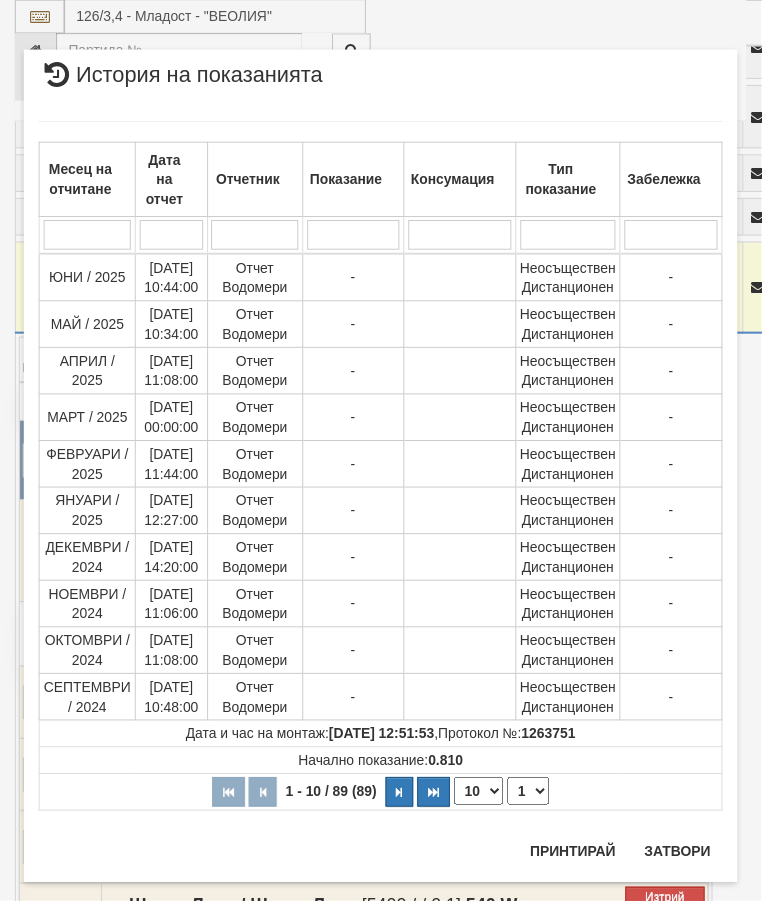 click at bounding box center [403, 799] 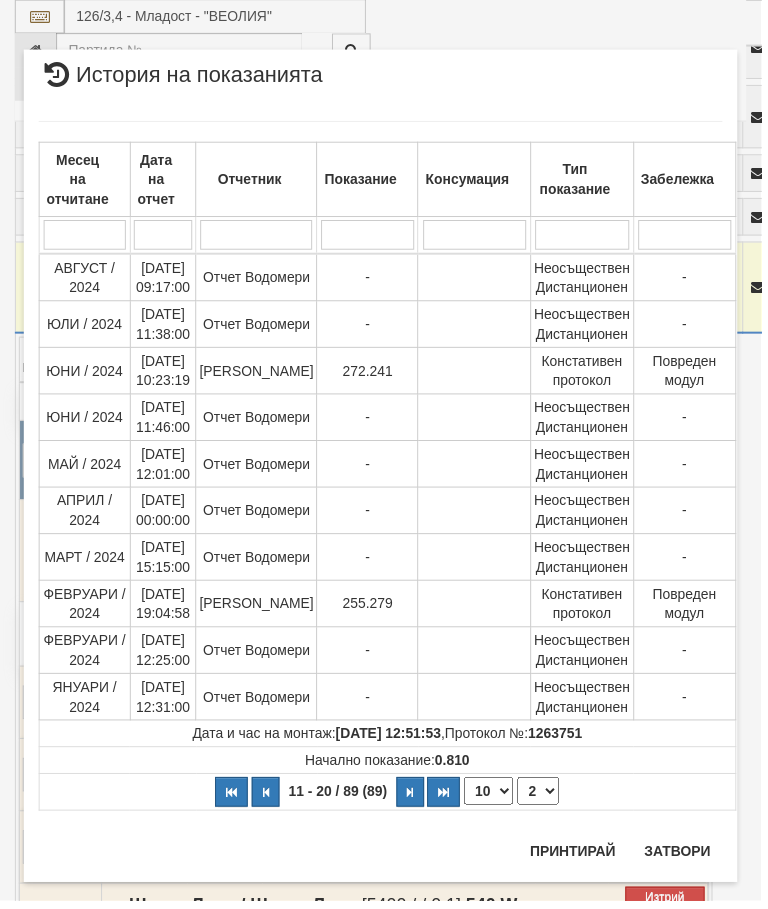 click at bounding box center (414, 799) 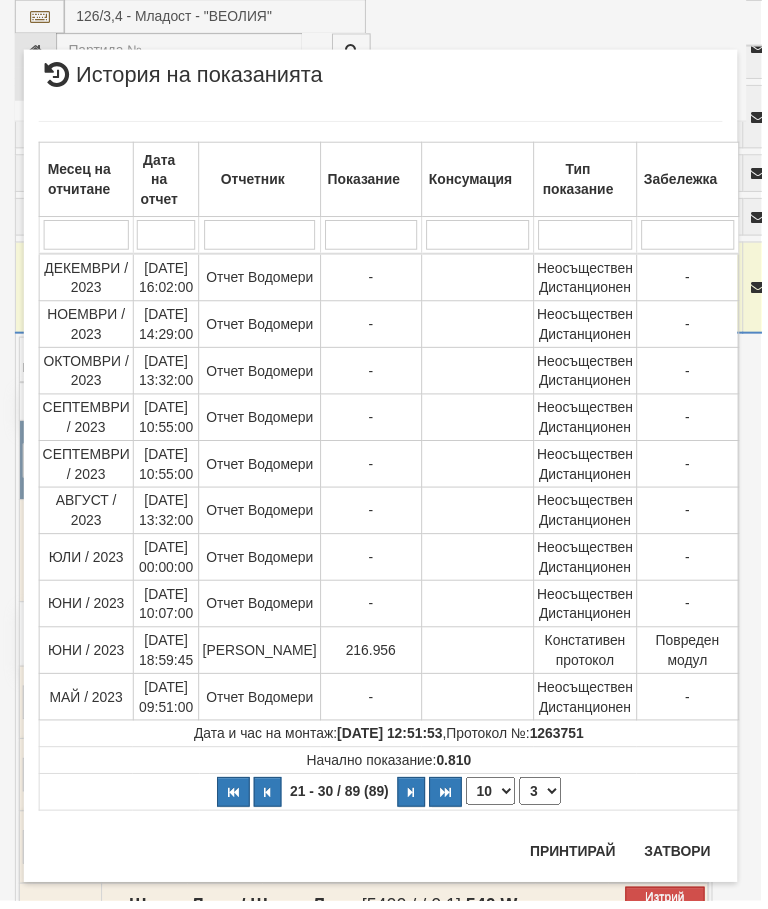 click at bounding box center [270, 799] 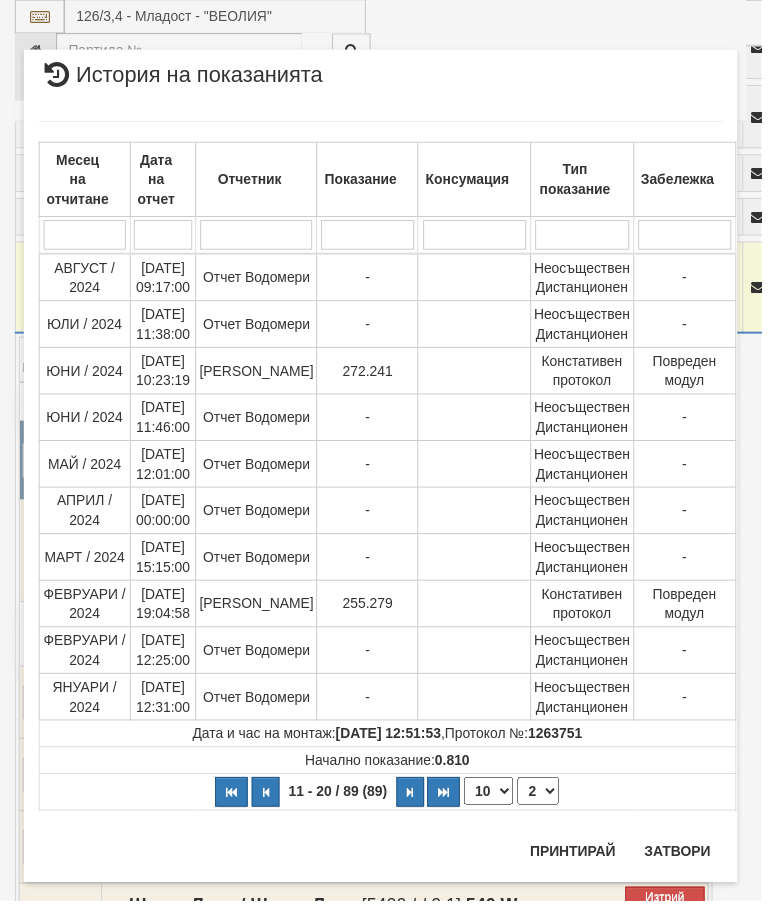 click at bounding box center [268, 799] 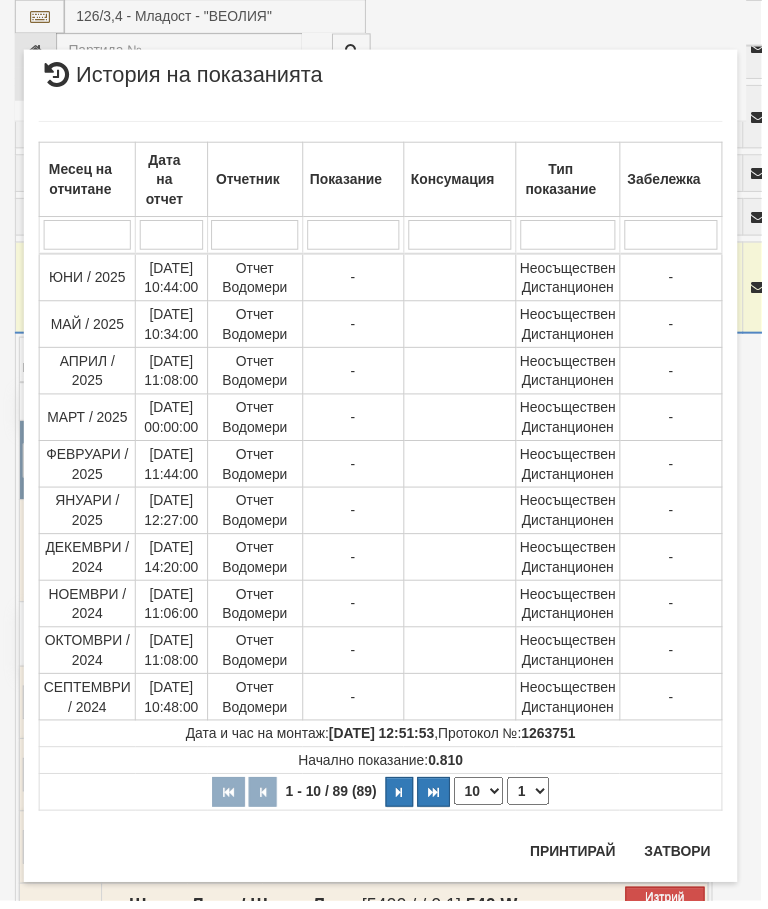 click on "Затвори" at bounding box center [683, 859] 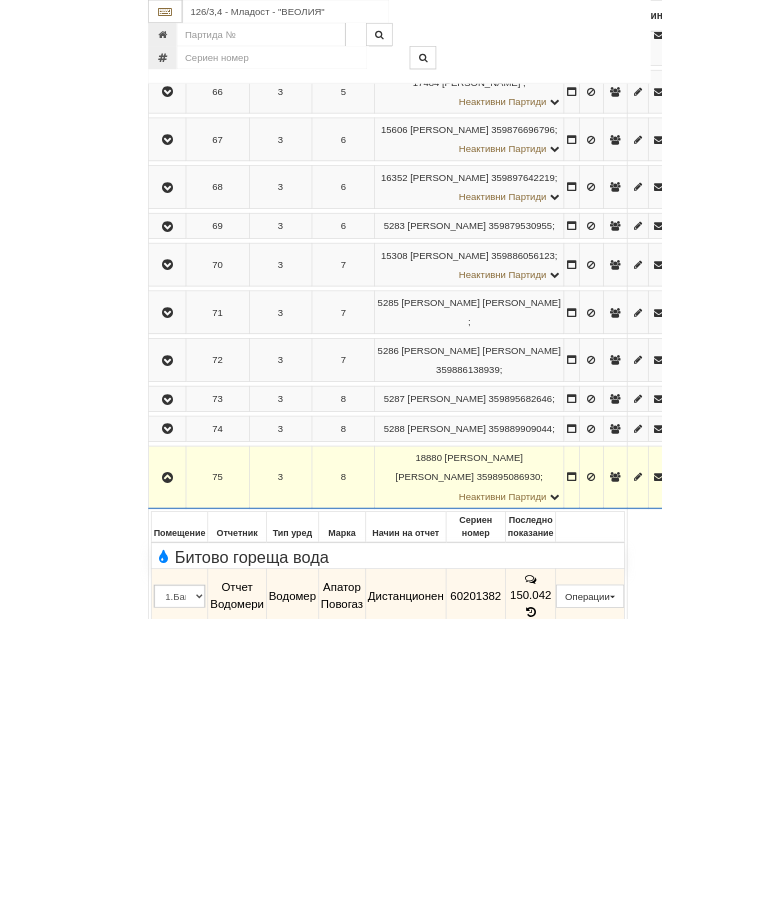 scroll, scrollTop: 1647, scrollLeft: 0, axis: vertical 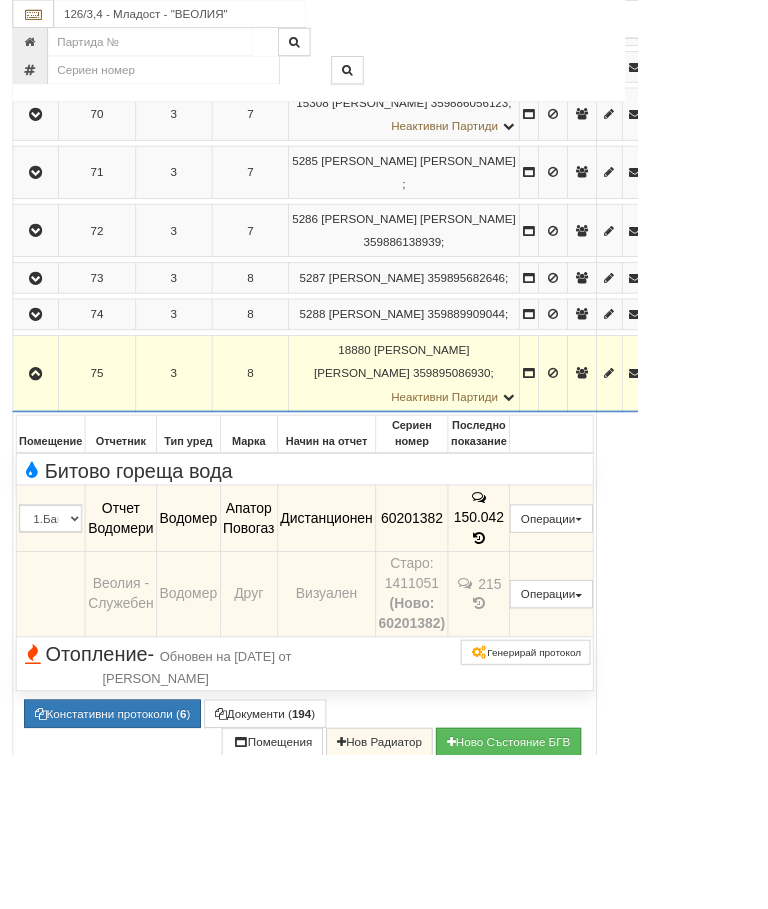 click at bounding box center (43, 450) 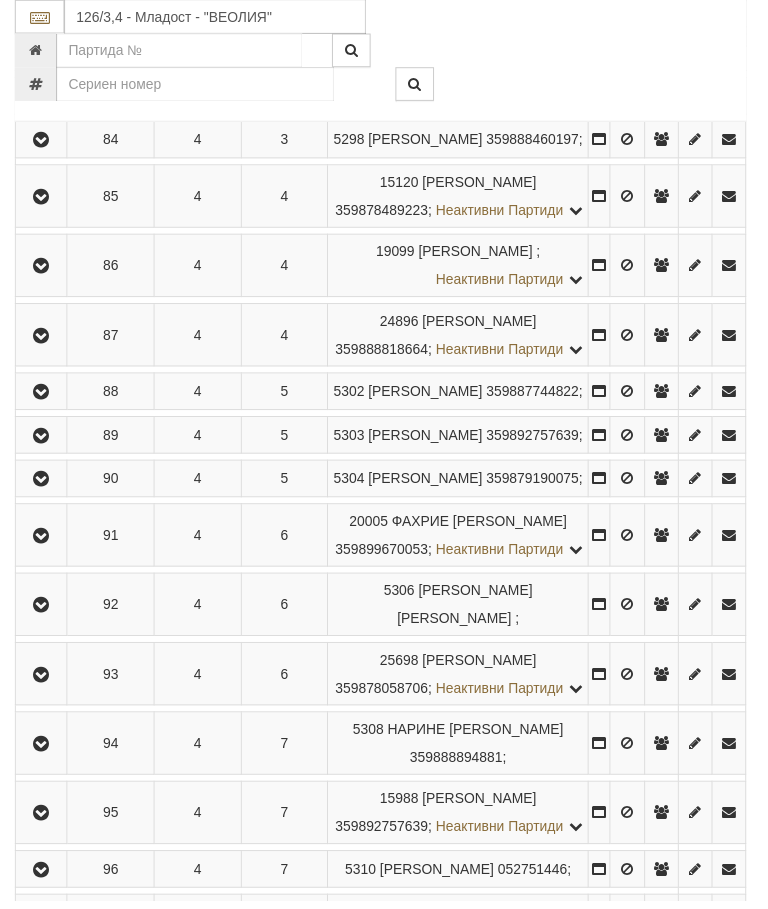 scroll, scrollTop: 2464, scrollLeft: 0, axis: vertical 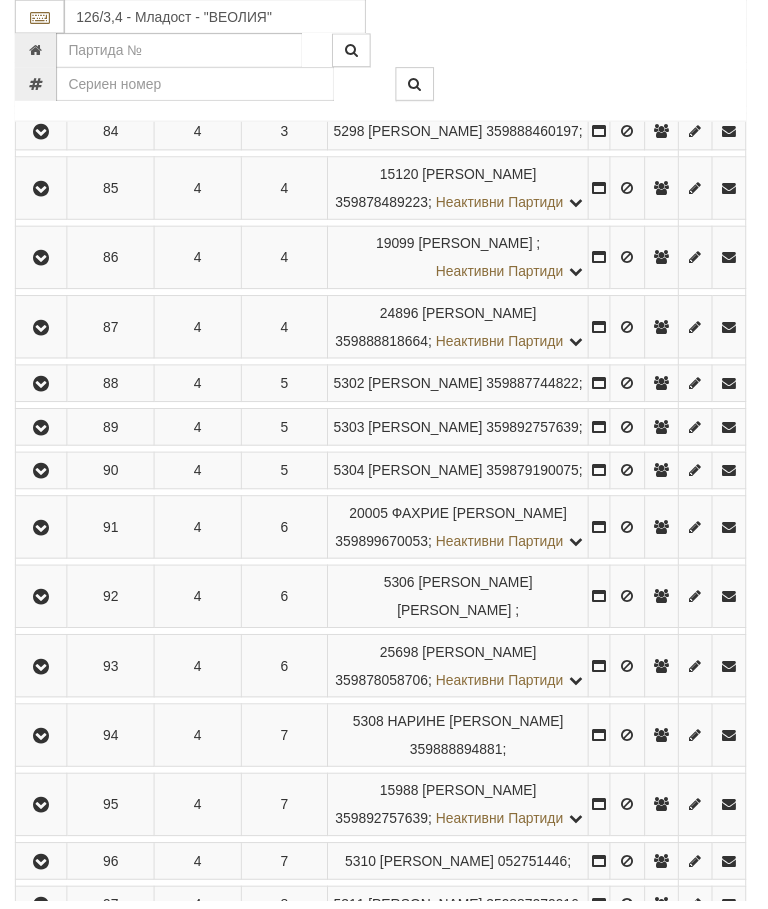 click at bounding box center [41, 133] 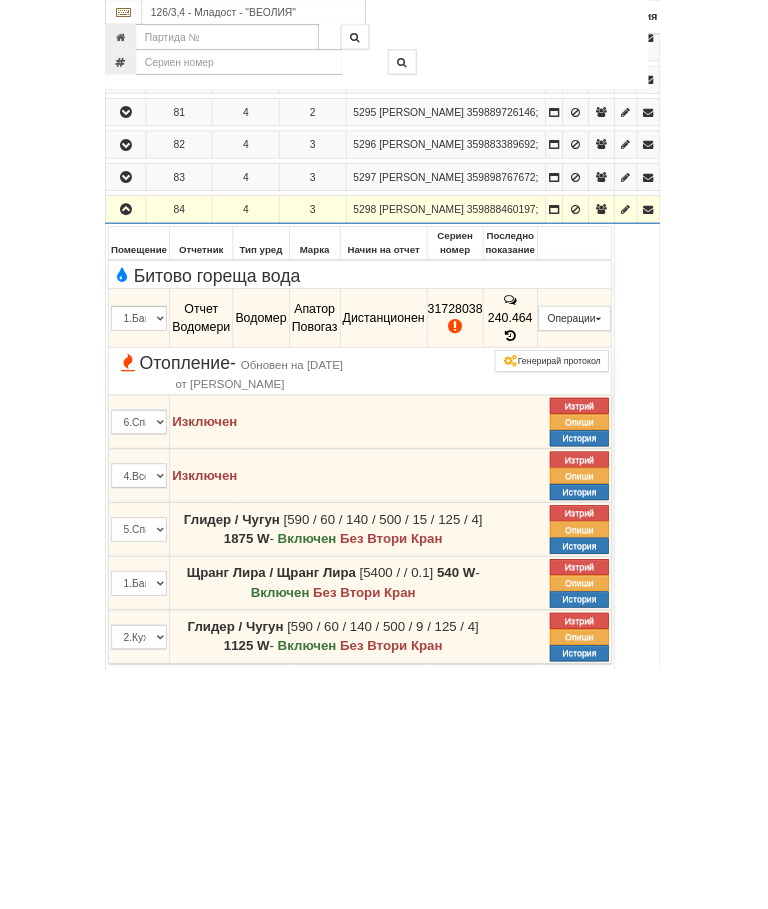 scroll, scrollTop: 2442, scrollLeft: 0, axis: vertical 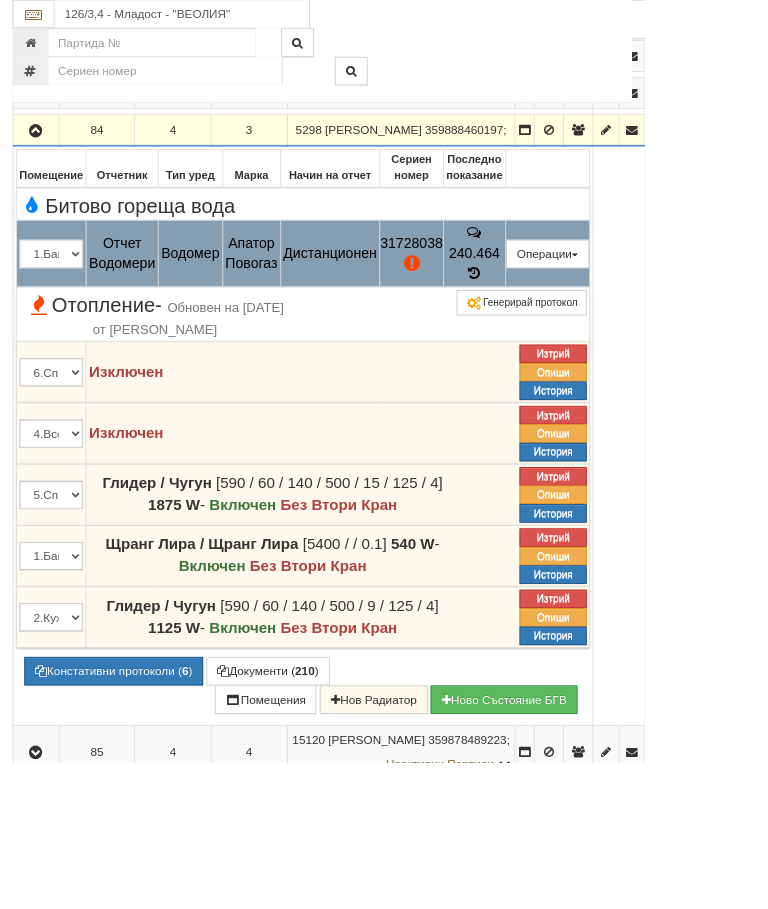 click on "Подмяна" at bounding box center [0, 0] 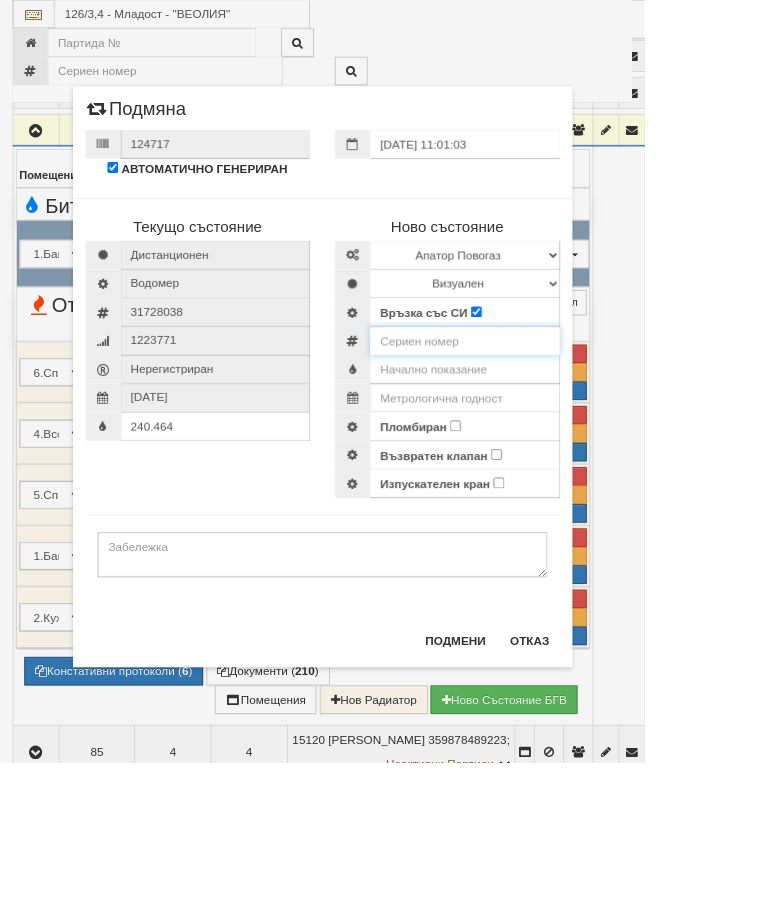 click at bounding box center (554, 406) 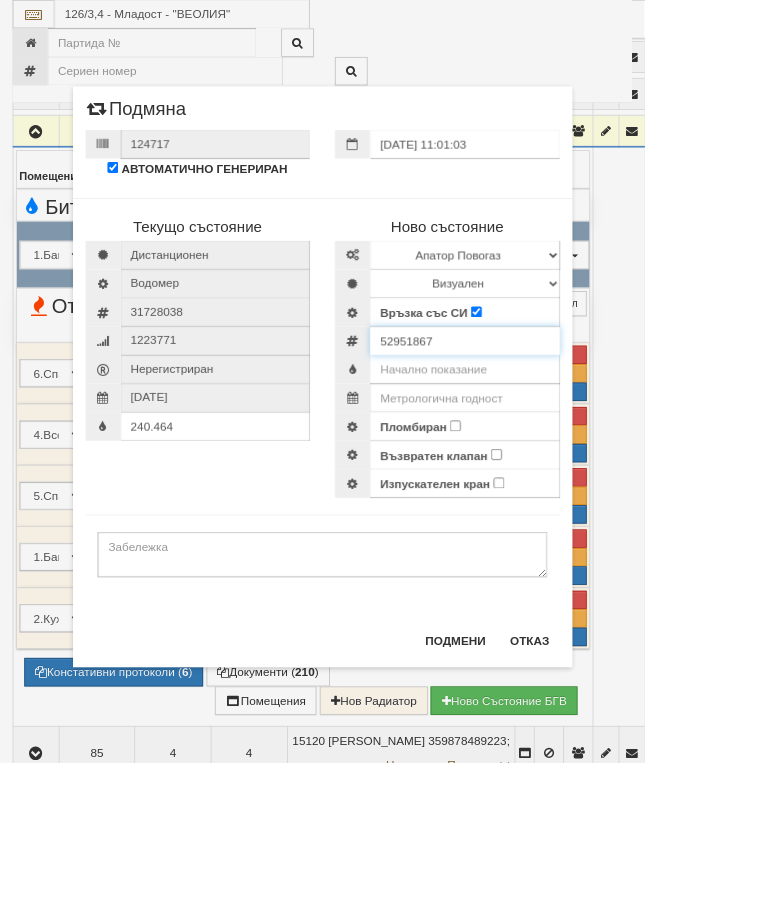 type on "52951867" 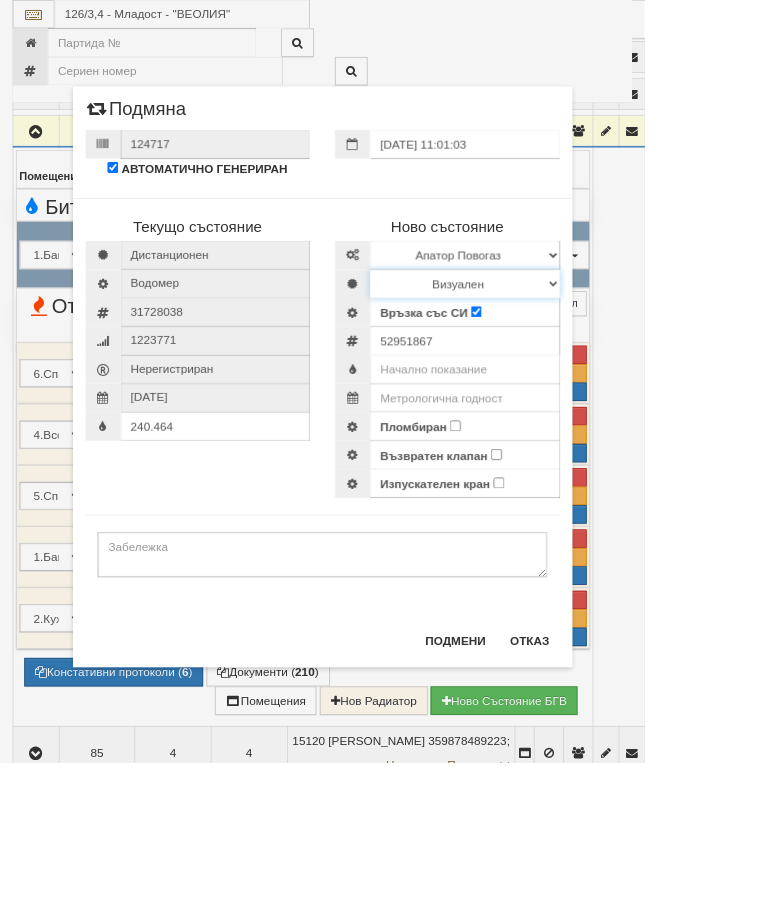 click on "Визуален
Дистанционен
Изолирана линия БГВ
Няма Oтклонение БГВ
Няма Щранг БГВ" at bounding box center (554, 338) 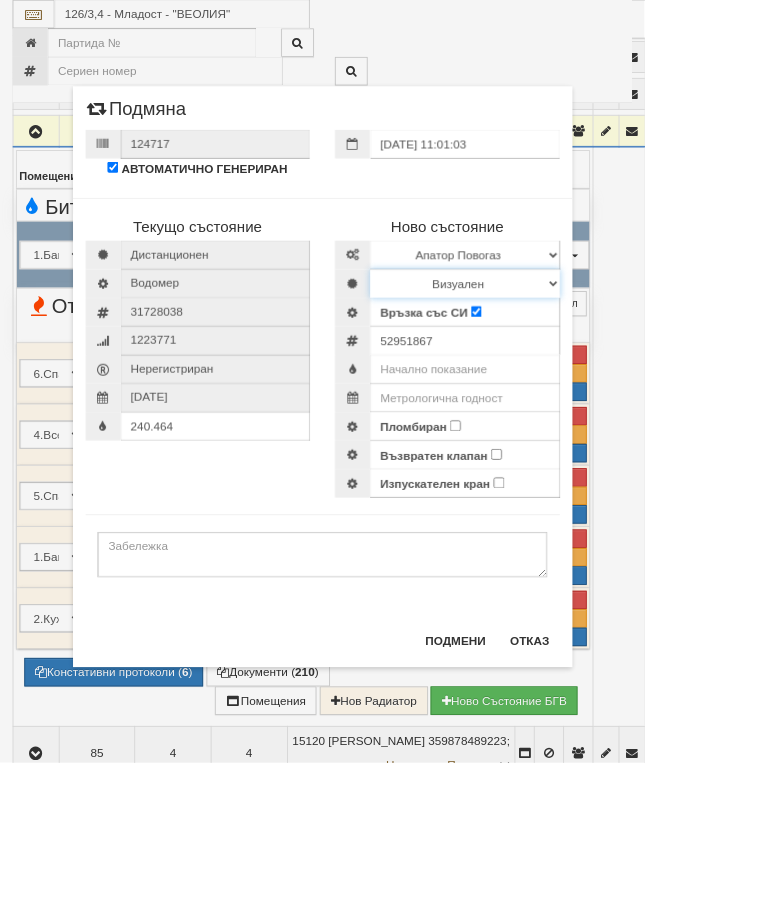 select on "2" 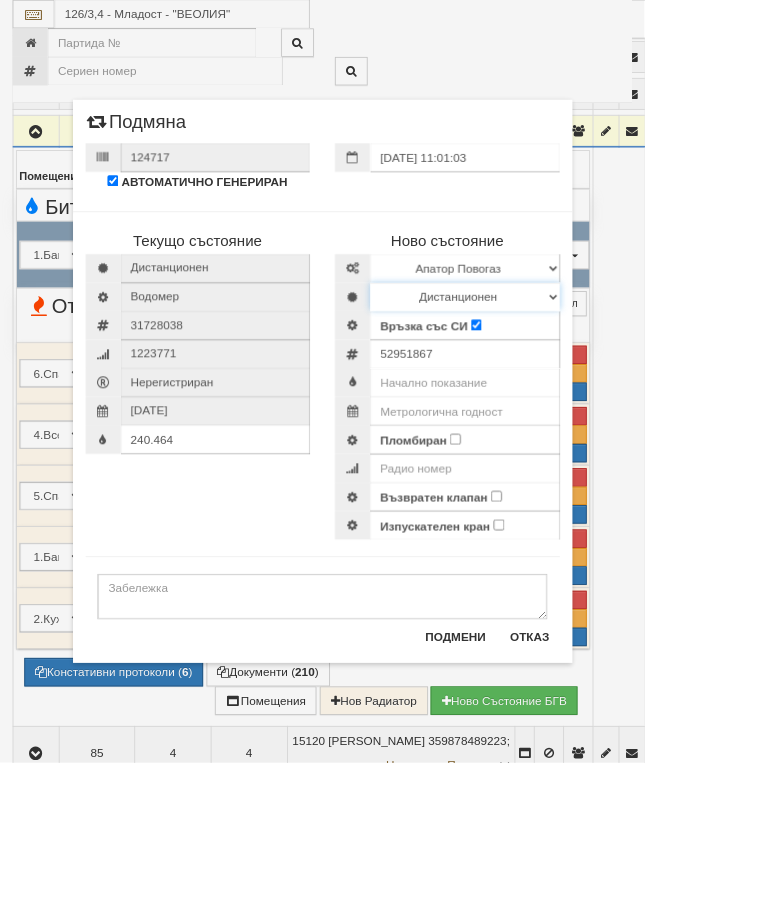 scroll, scrollTop: 2442, scrollLeft: 0, axis: vertical 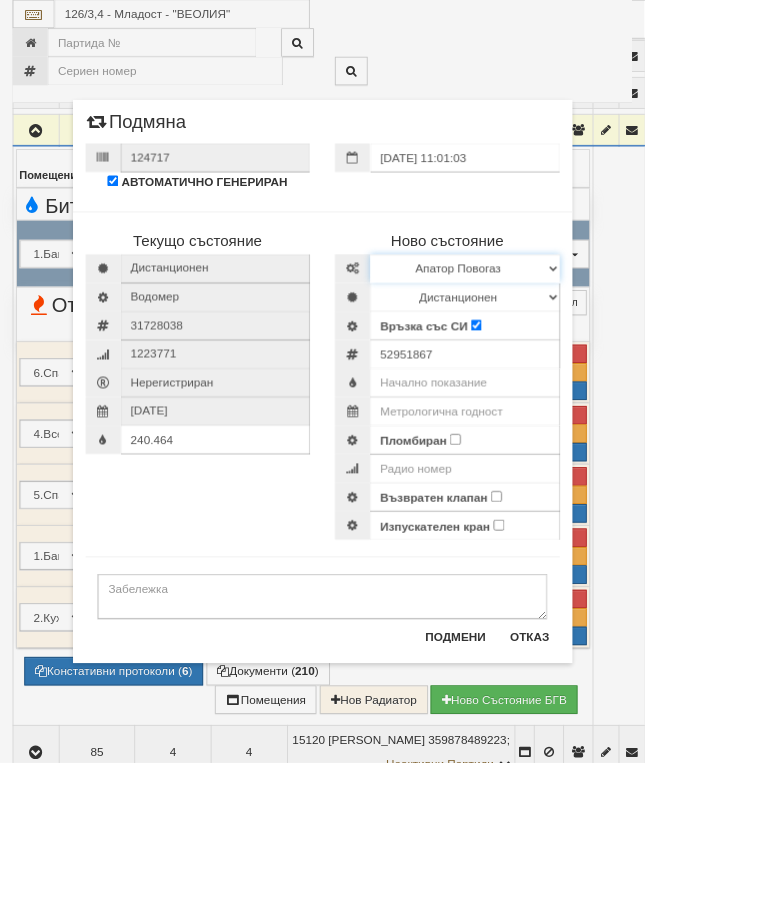 click on "Избери Марка и модел
Апатор Повогаз
Друг
Кундис Радио
Сименс Визуален
Сименс Радио
Техем" at bounding box center [554, 320] 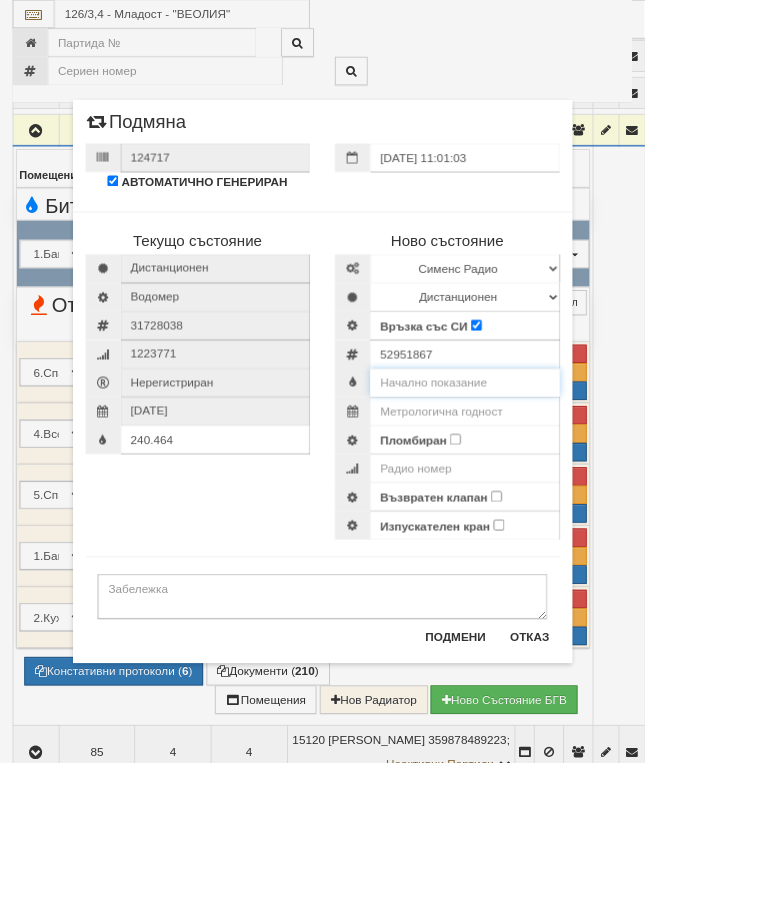 click at bounding box center [554, 456] 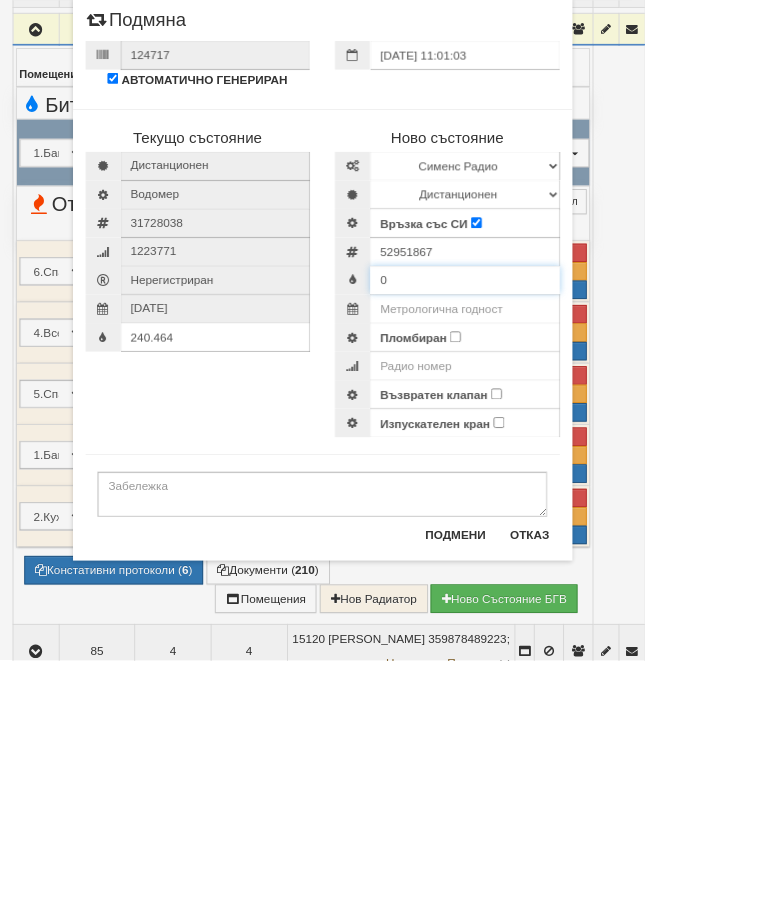 type on "0" 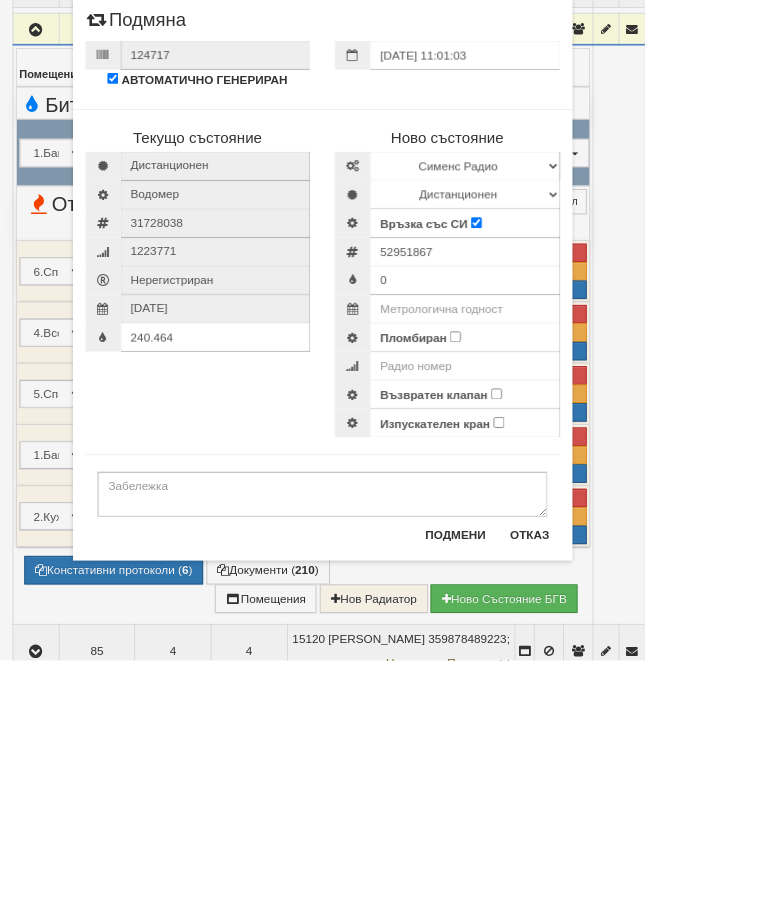 click on "Пломбиран" at bounding box center [542, 523] 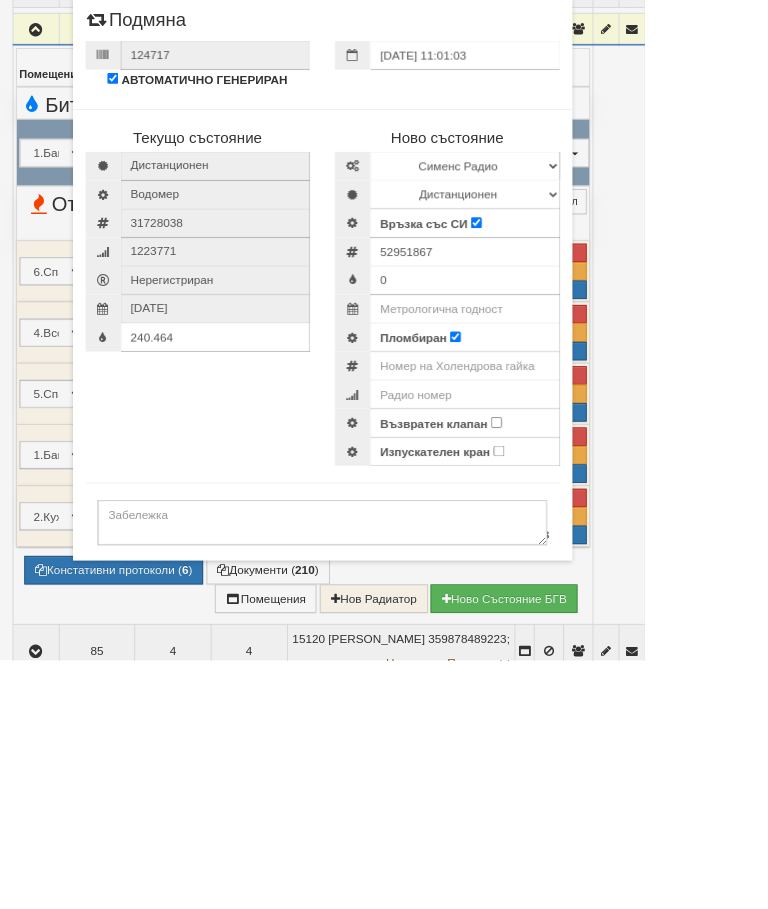 scroll, scrollTop: 2564, scrollLeft: 0, axis: vertical 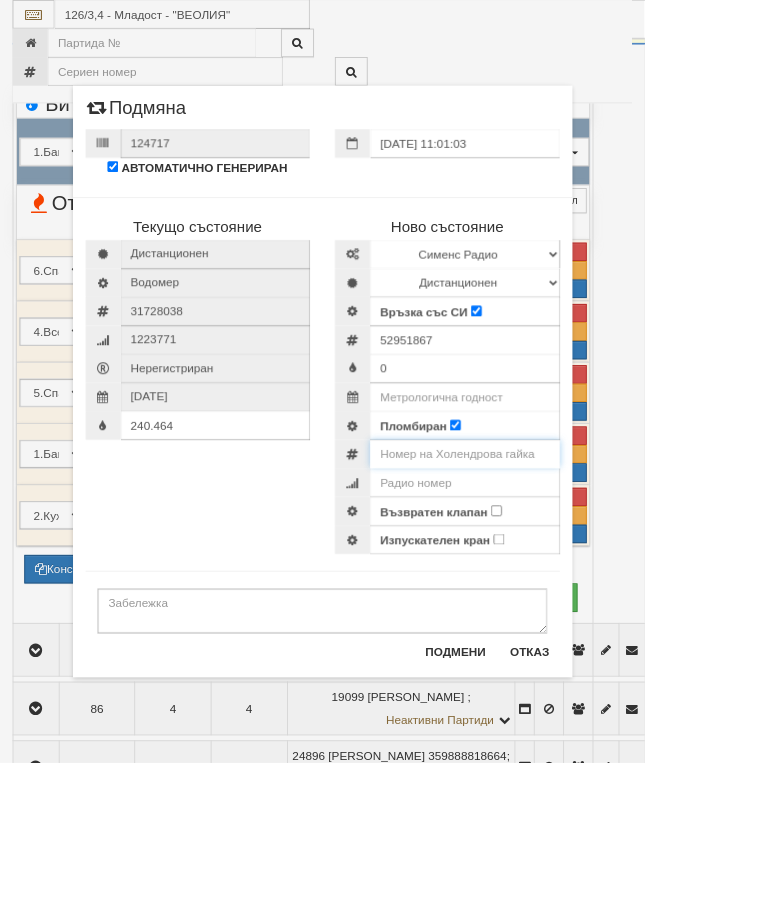 click at bounding box center [554, 541] 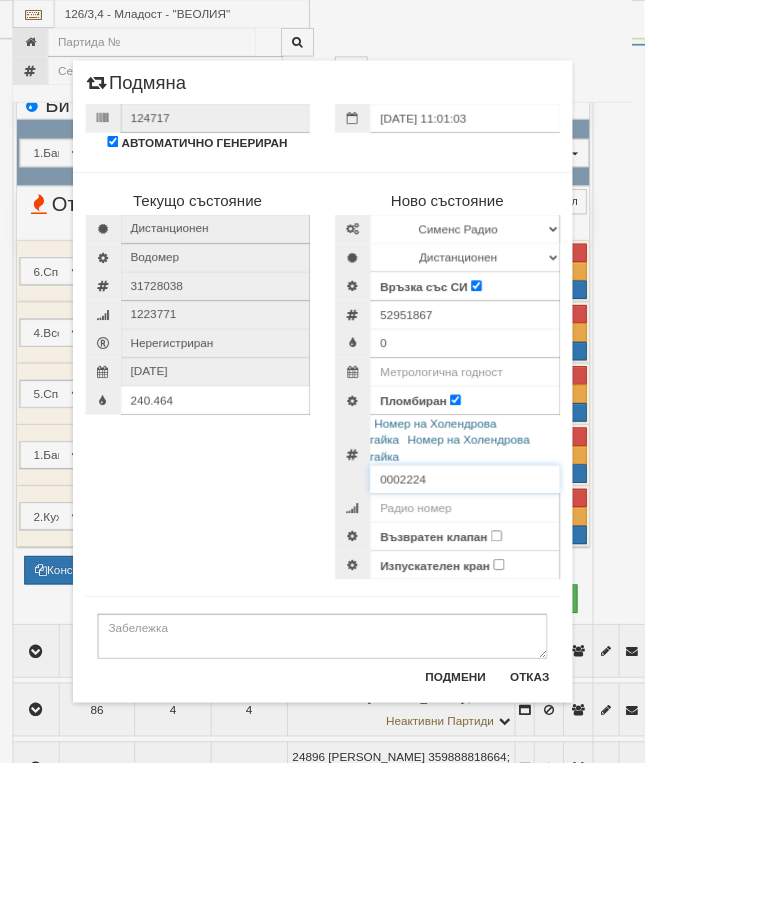 scroll, scrollTop: 2563, scrollLeft: 47, axis: both 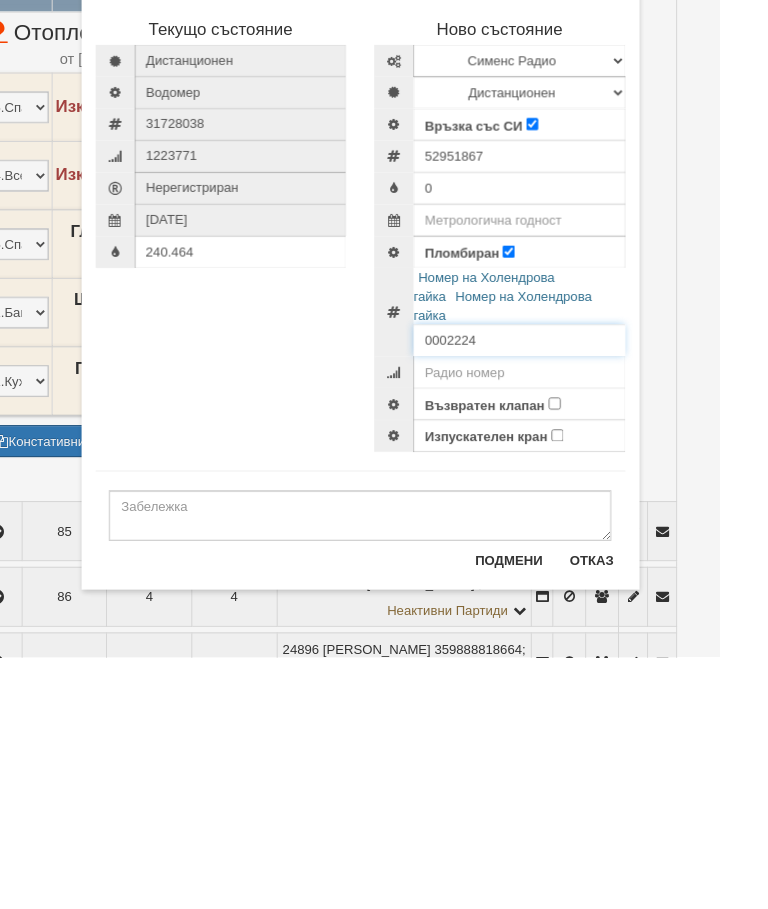type on "0002224" 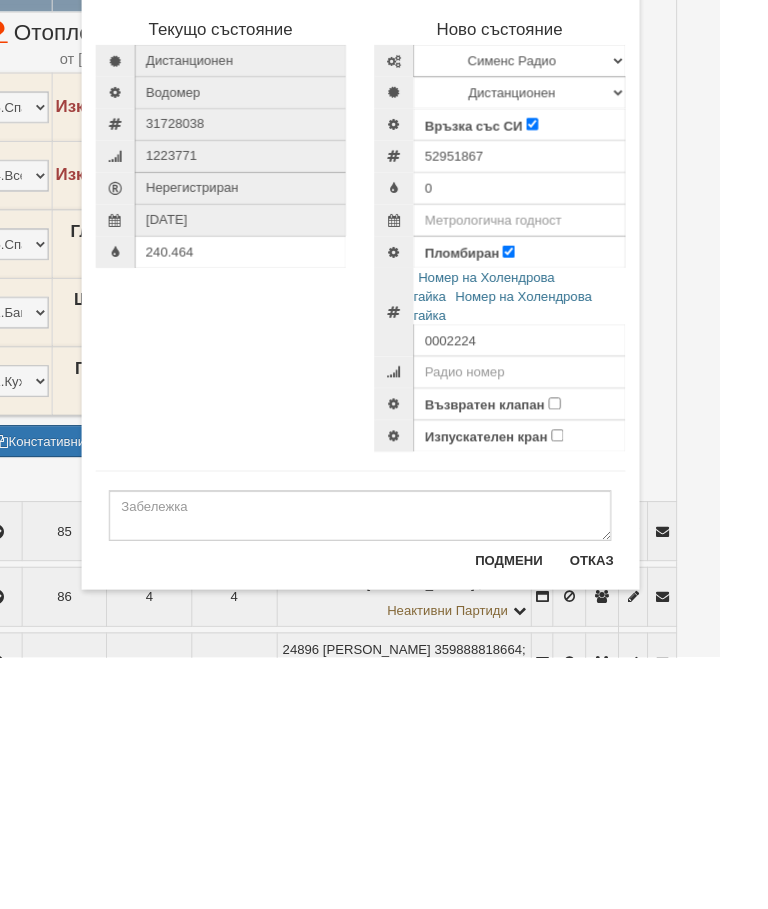 click on "124717
АВТОМАТИЧНО ГЕНЕРИРАН
23/07/2025 11:01:03
Текущо състояние
Дистанционен" at bounding box center (384, 454) 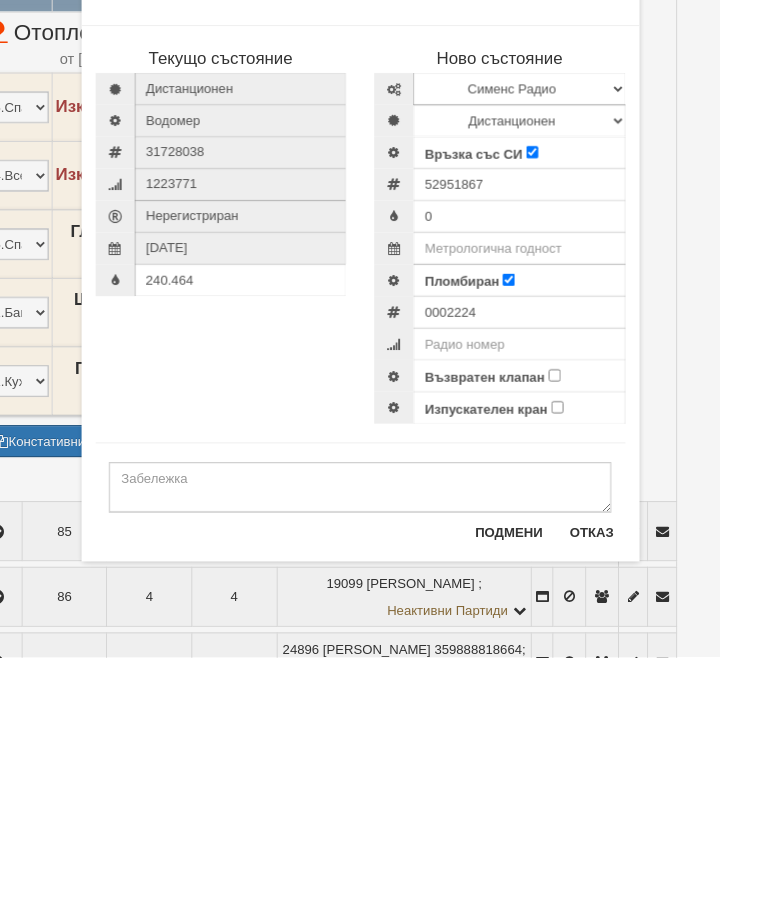 scroll, scrollTop: 2772, scrollLeft: 48, axis: both 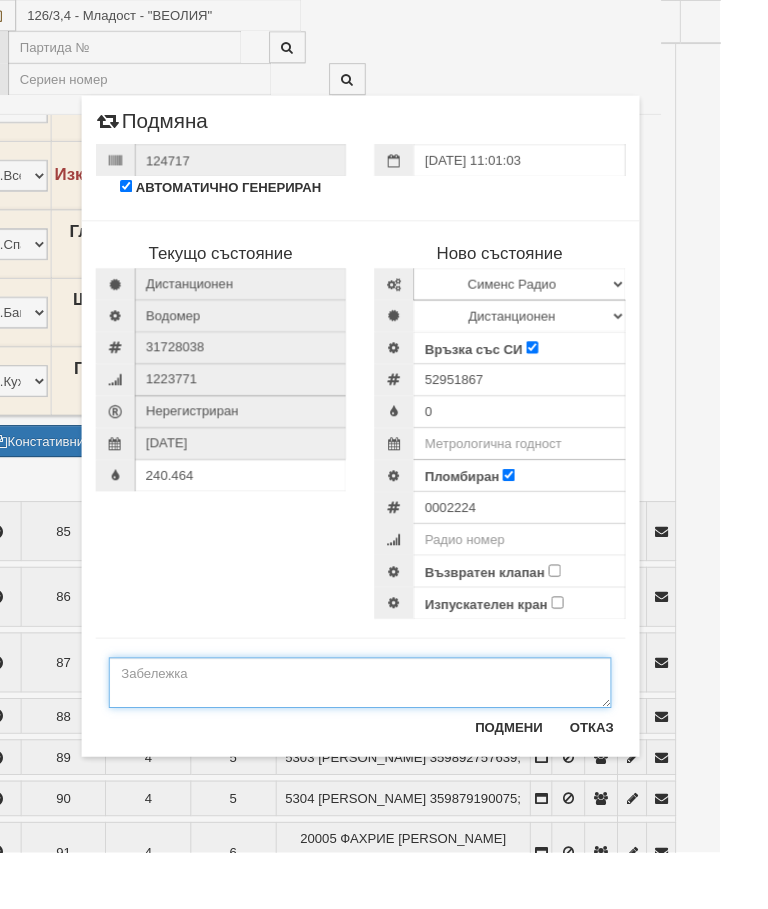 click at bounding box center (384, 728) 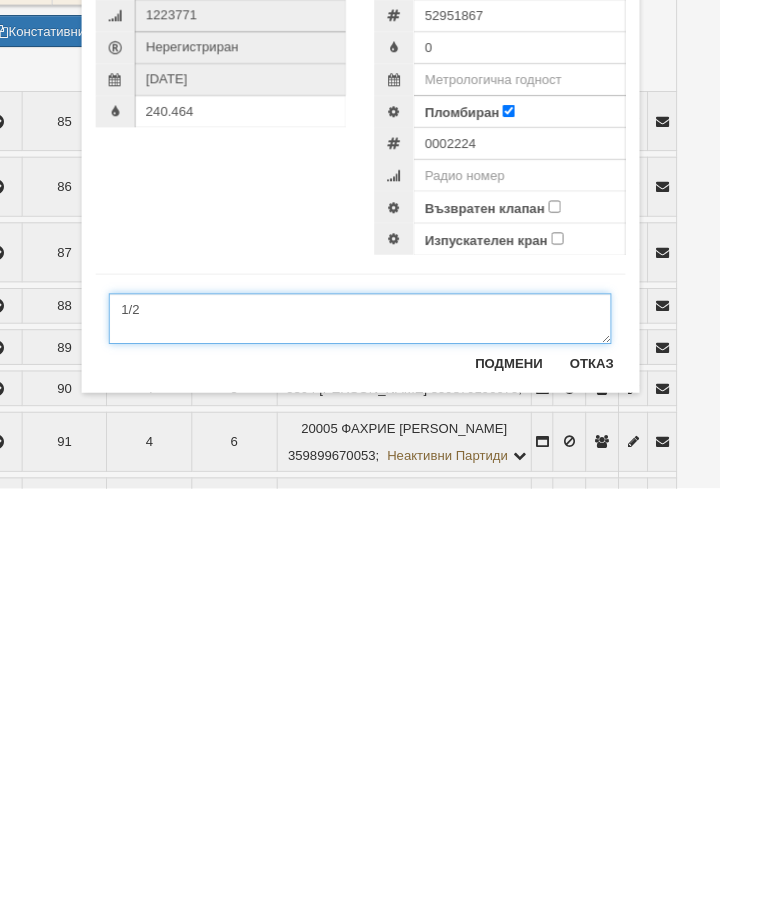 type on "1/2" 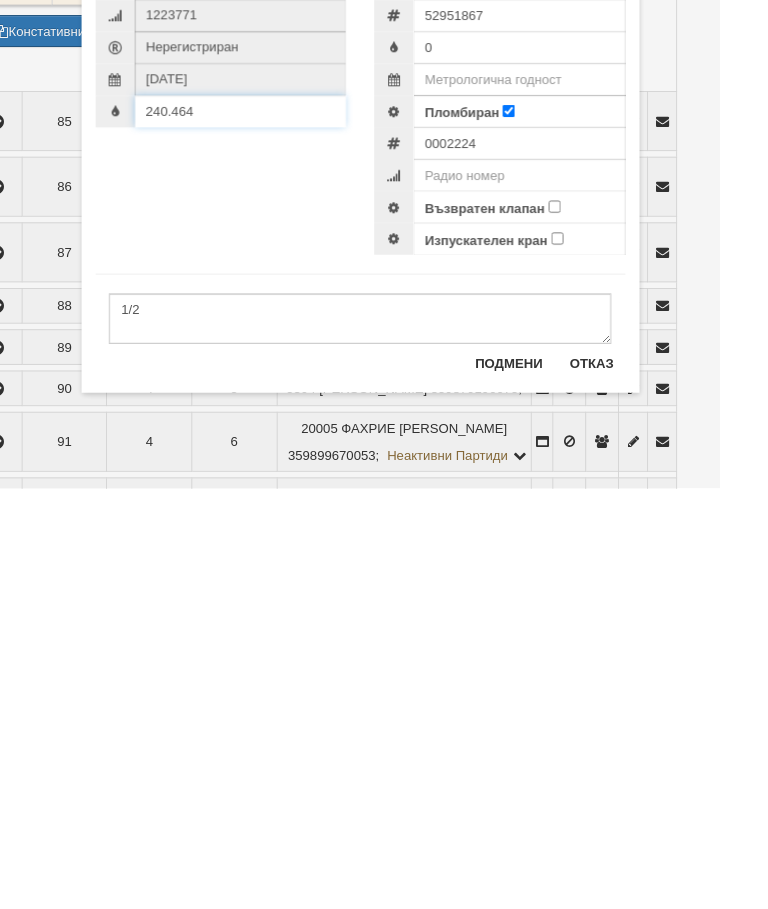 click on "240.464" at bounding box center (257, 507) 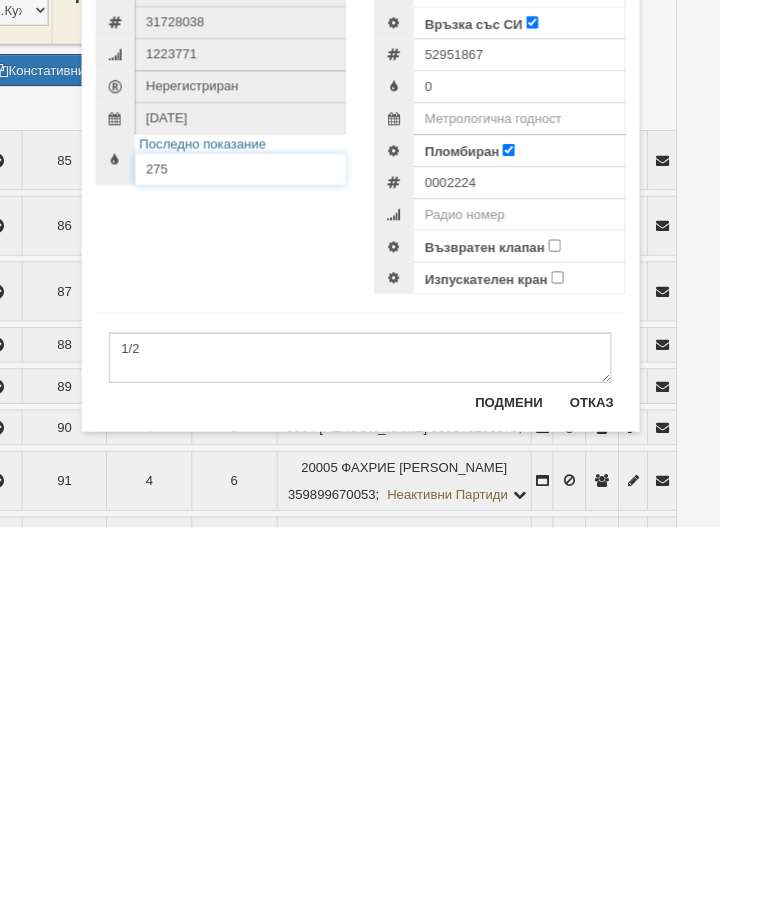 type on "275" 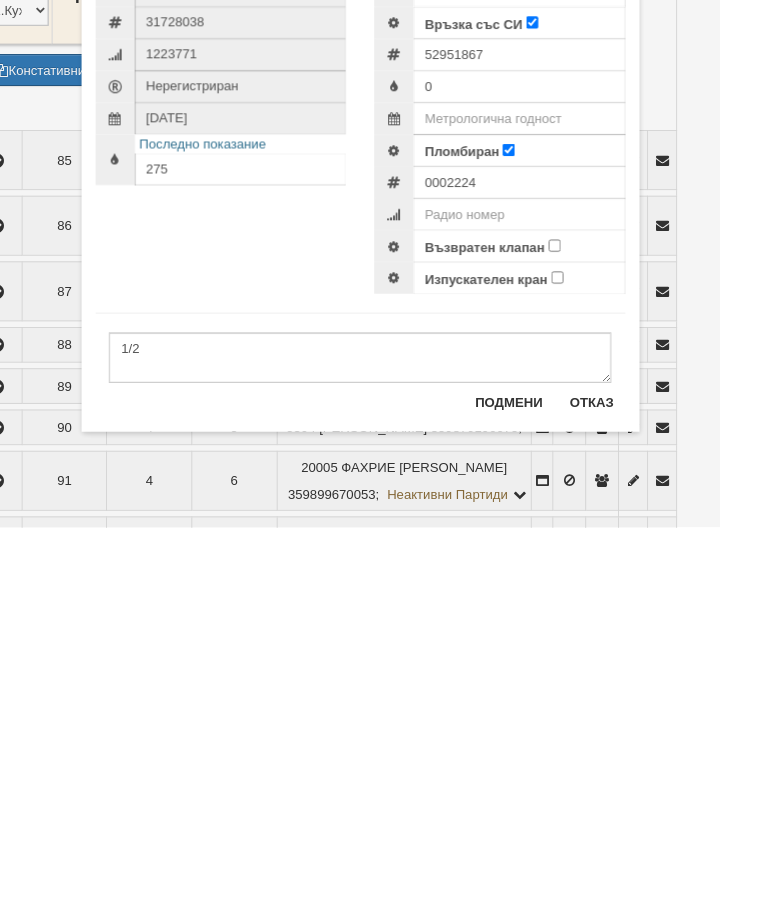 click on "Възвратен клапан" at bounding box center (591, 608) 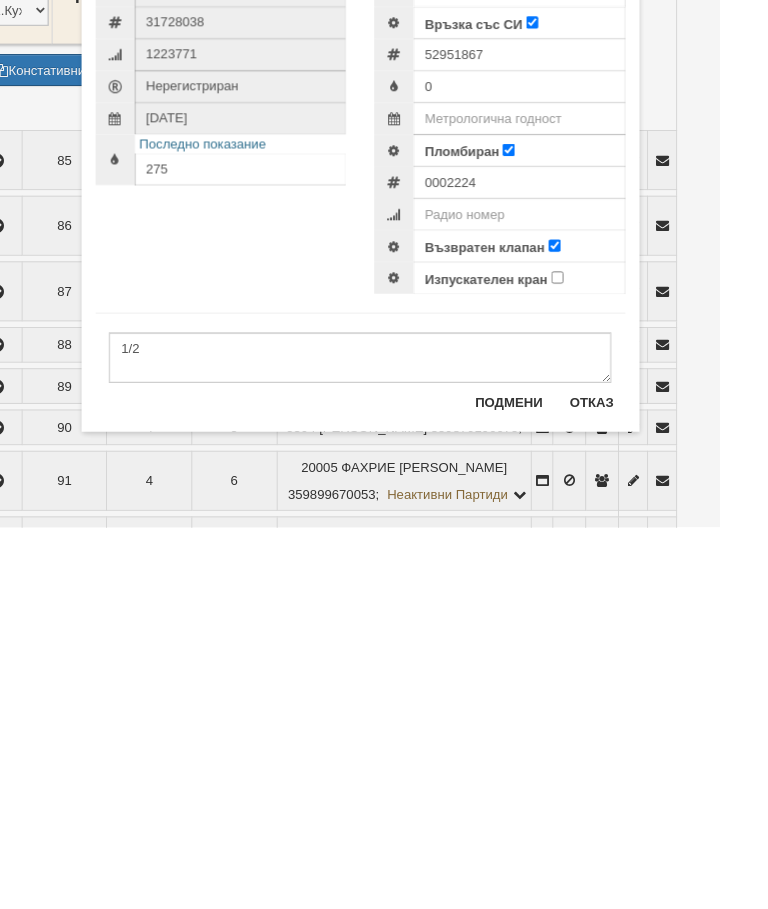 scroll, scrollTop: 3167, scrollLeft: 47, axis: both 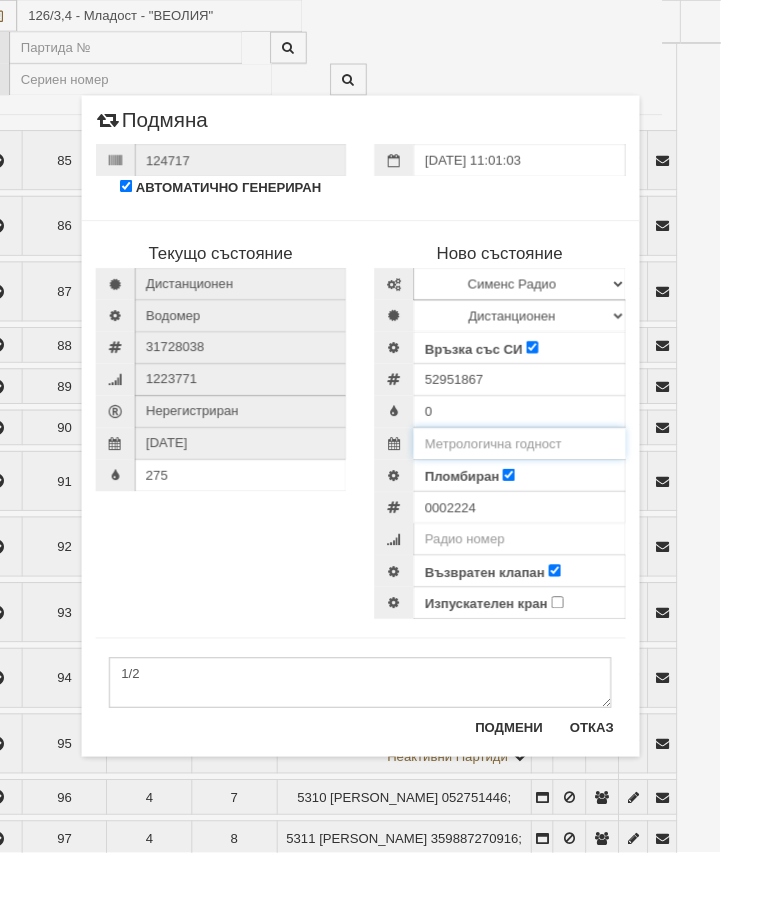 click at bounding box center [554, 473] 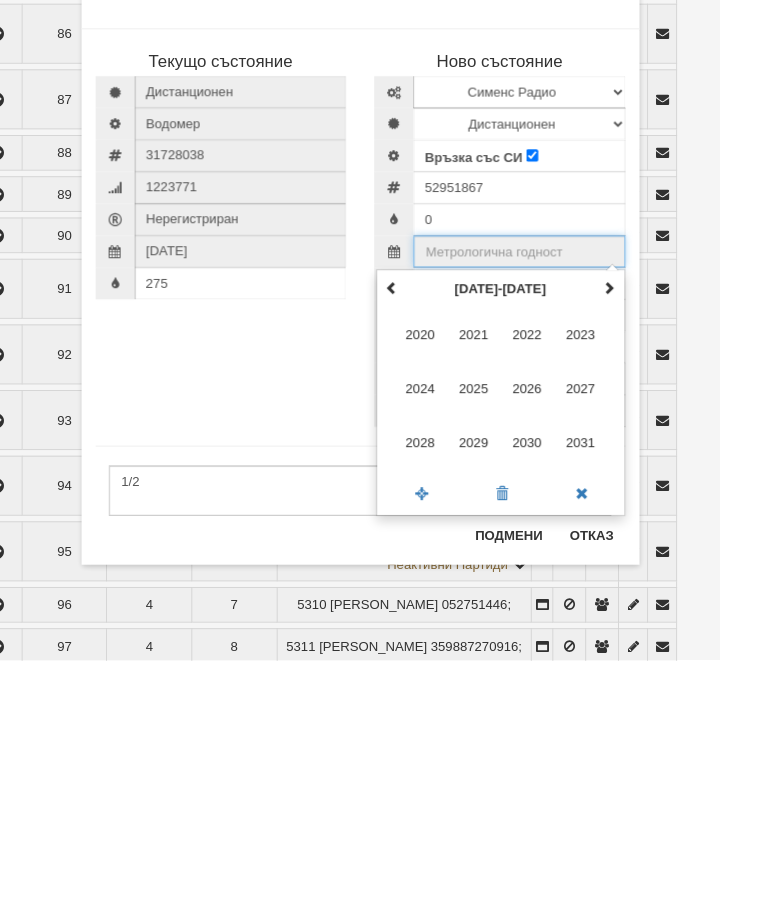 click at bounding box center [650, 512] 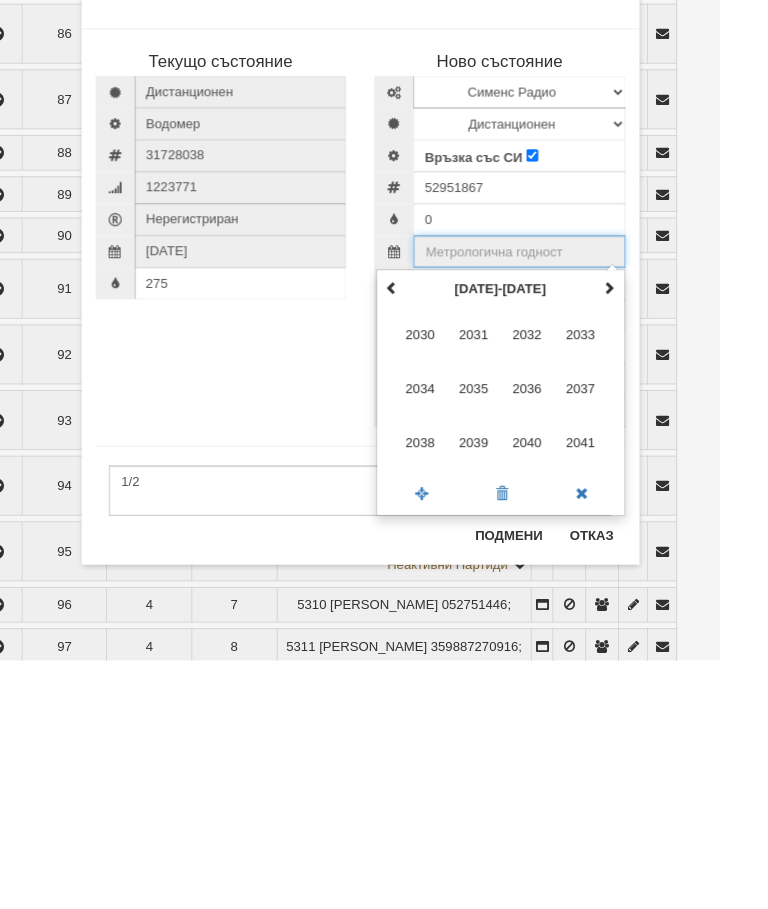 click on "2035" at bounding box center (505, 619) 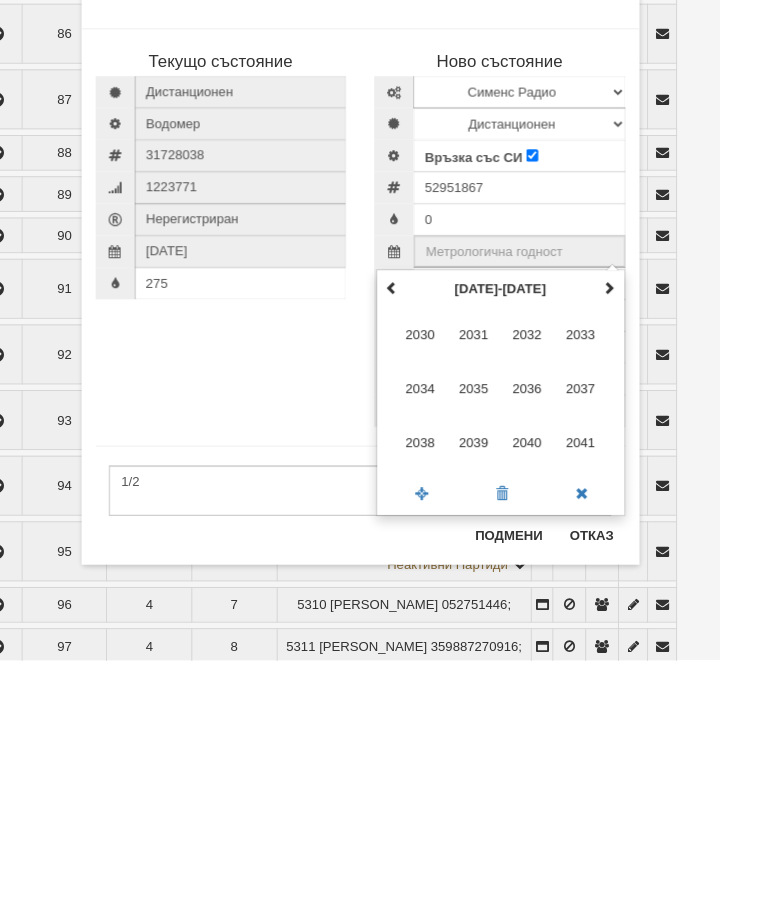 type on "2035" 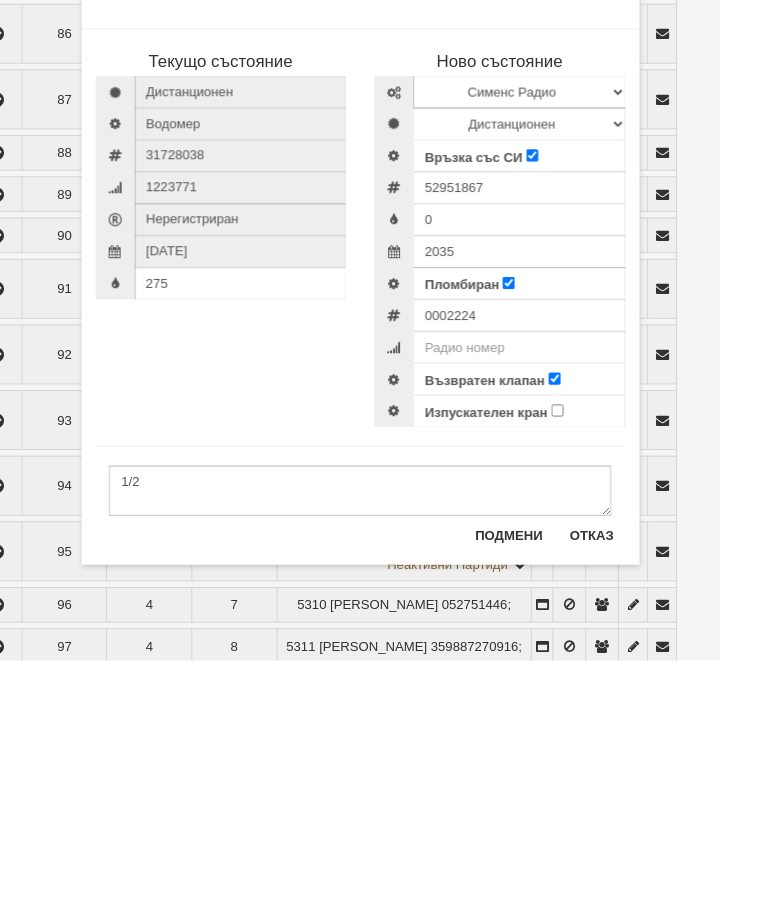 scroll, scrollTop: 3372, scrollLeft: 47, axis: both 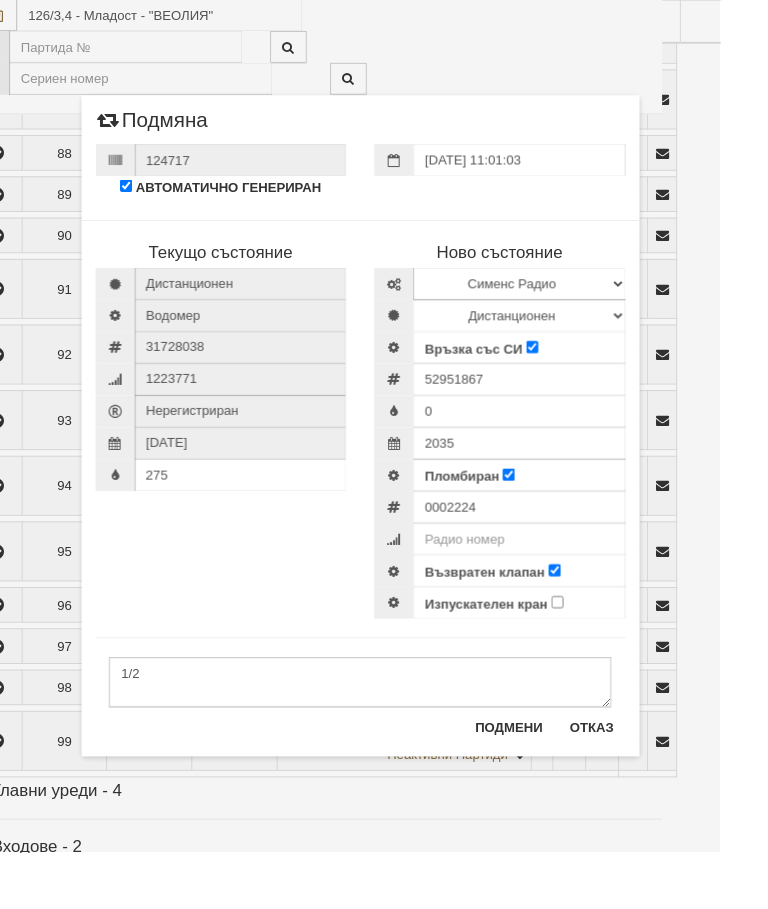 click on "Подмени" at bounding box center (543, 776) 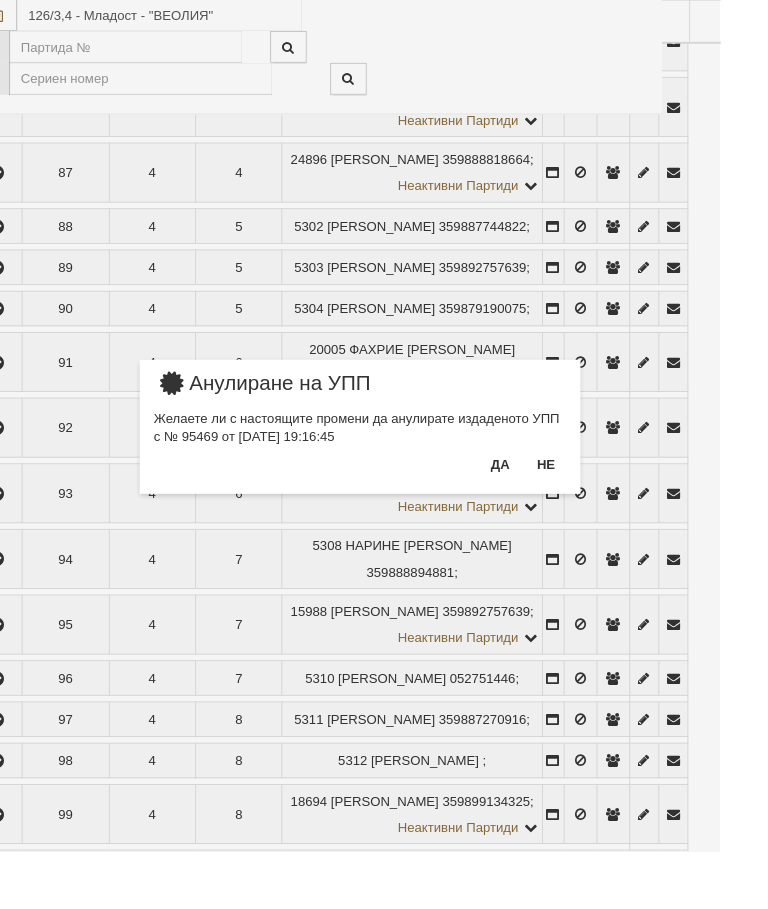 click on "Да" at bounding box center [533, 496] 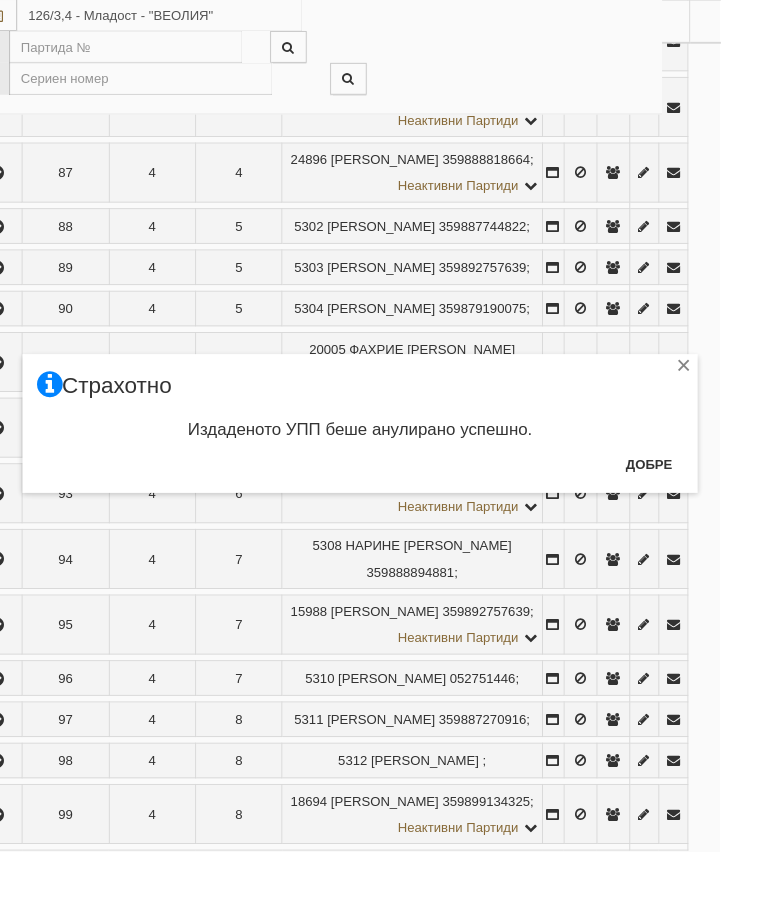 click on "Добре" at bounding box center (692, 495) 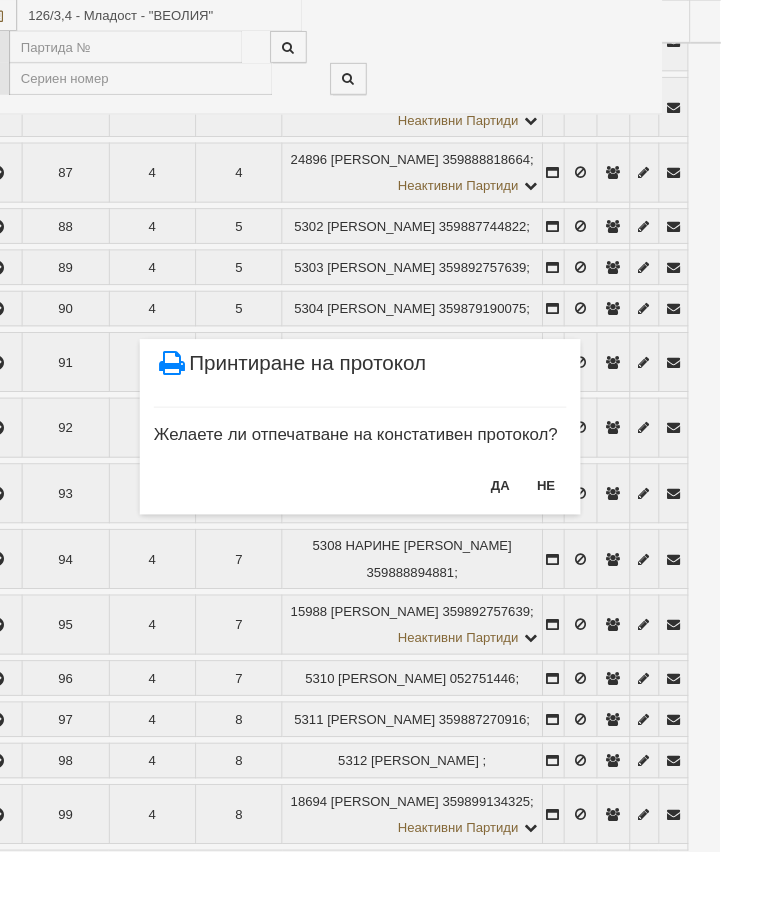 click on "НЕ" at bounding box center [582, 518] 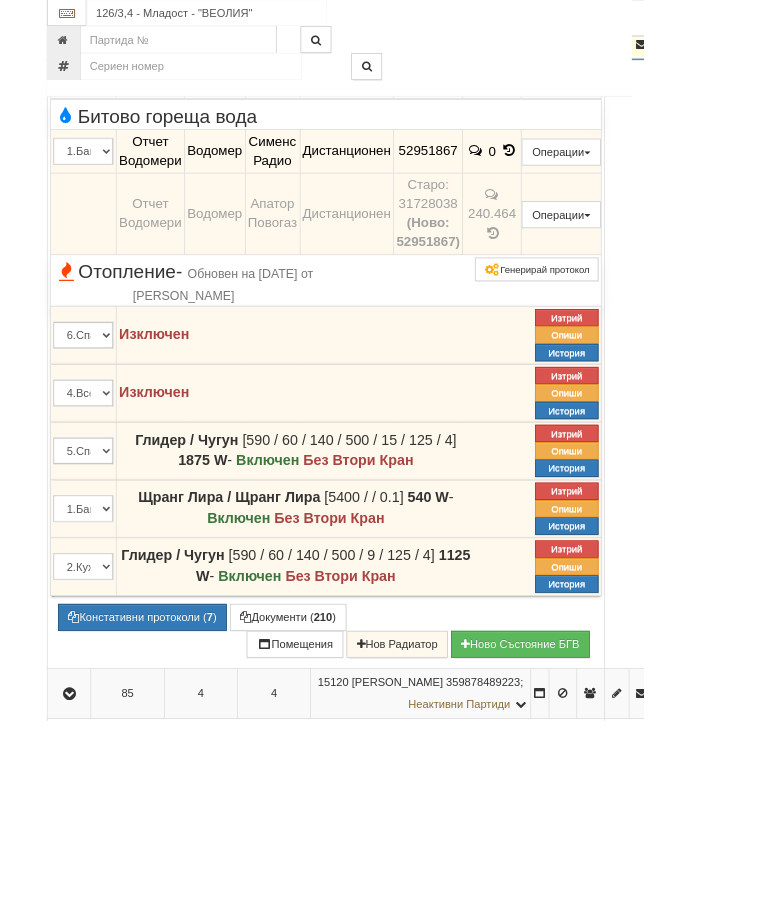 scroll, scrollTop: 2602, scrollLeft: 0, axis: vertical 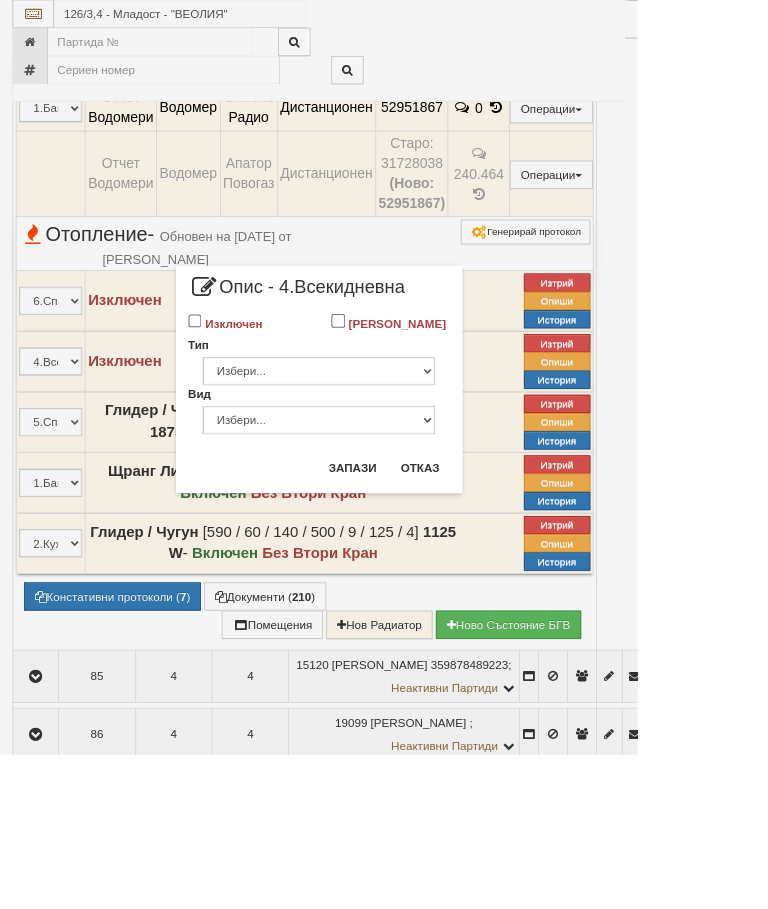 click on "Отказ" at bounding box center [506, 563] 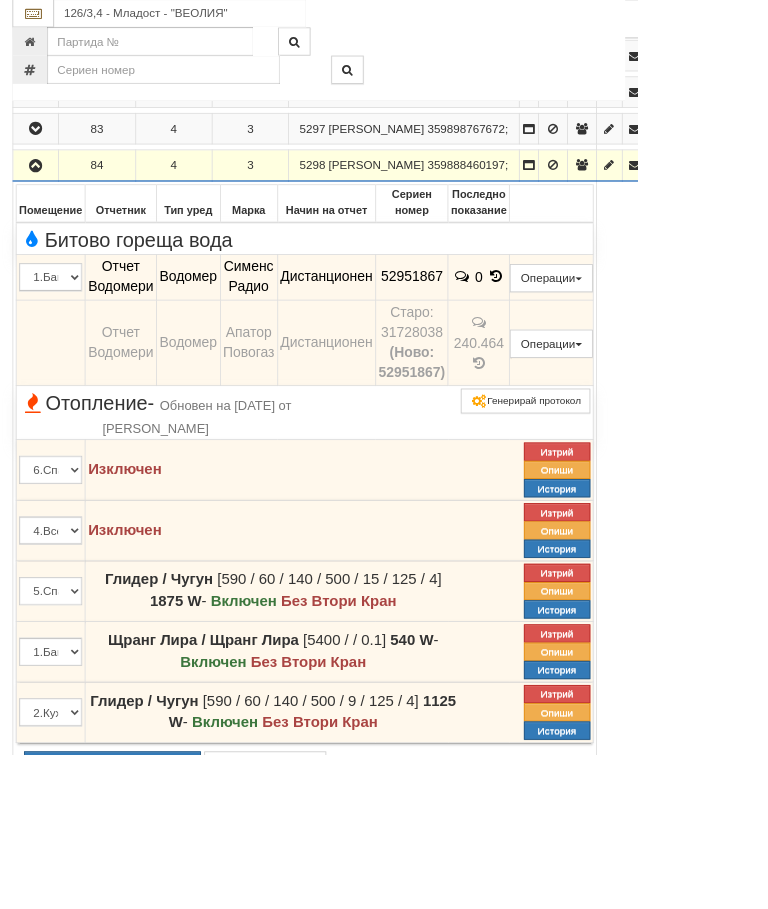 scroll, scrollTop: 2399, scrollLeft: 0, axis: vertical 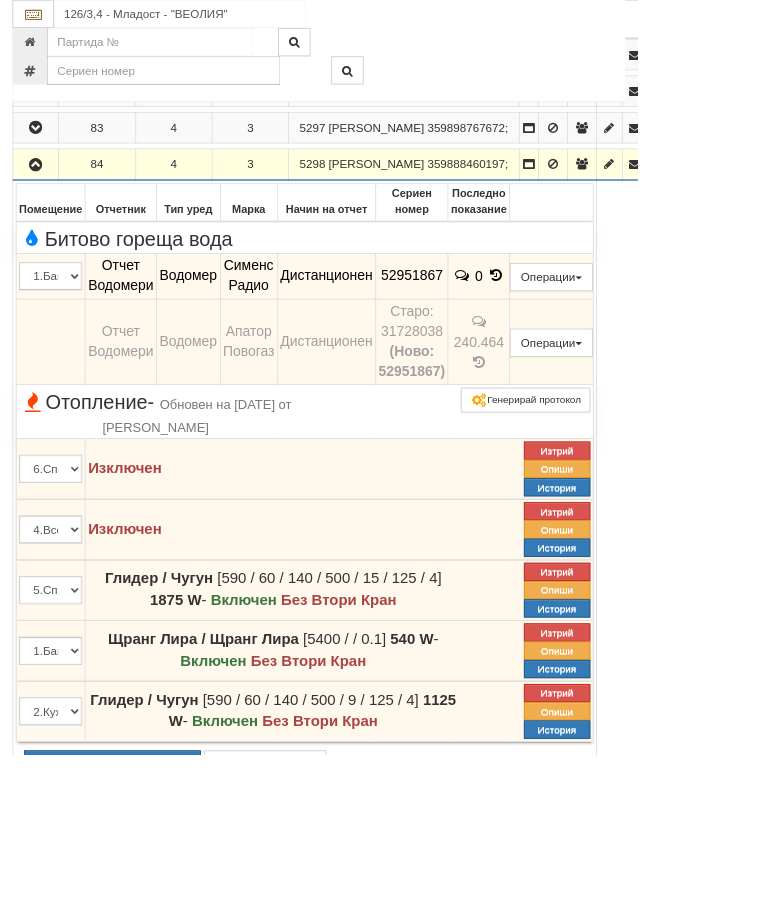 click at bounding box center (43, 198) 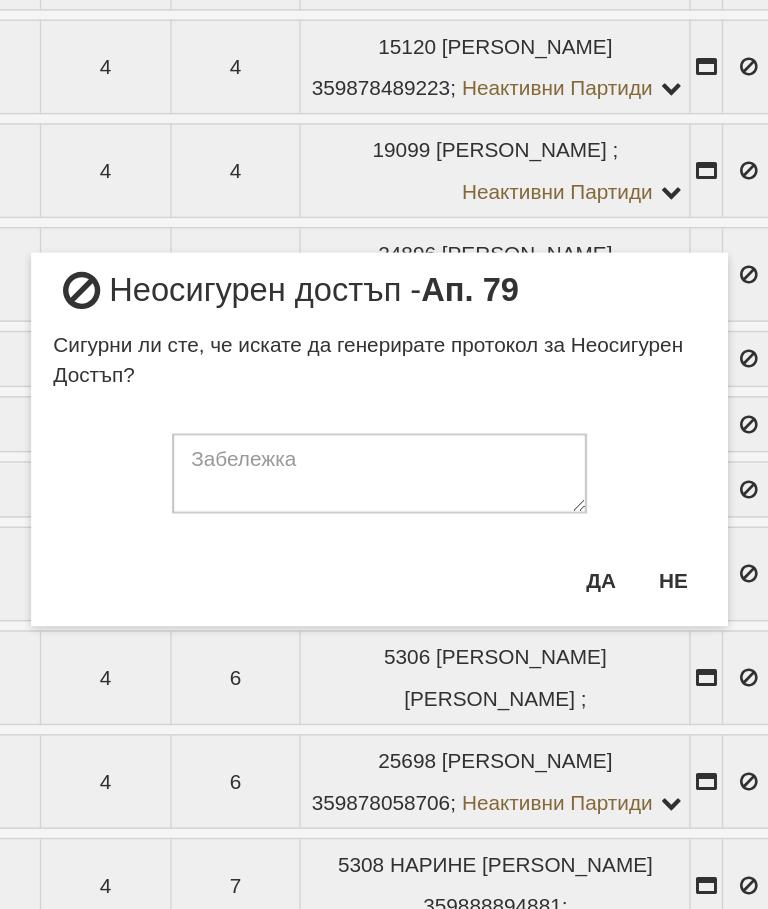 scroll, scrollTop: 2418, scrollLeft: 0, axis: vertical 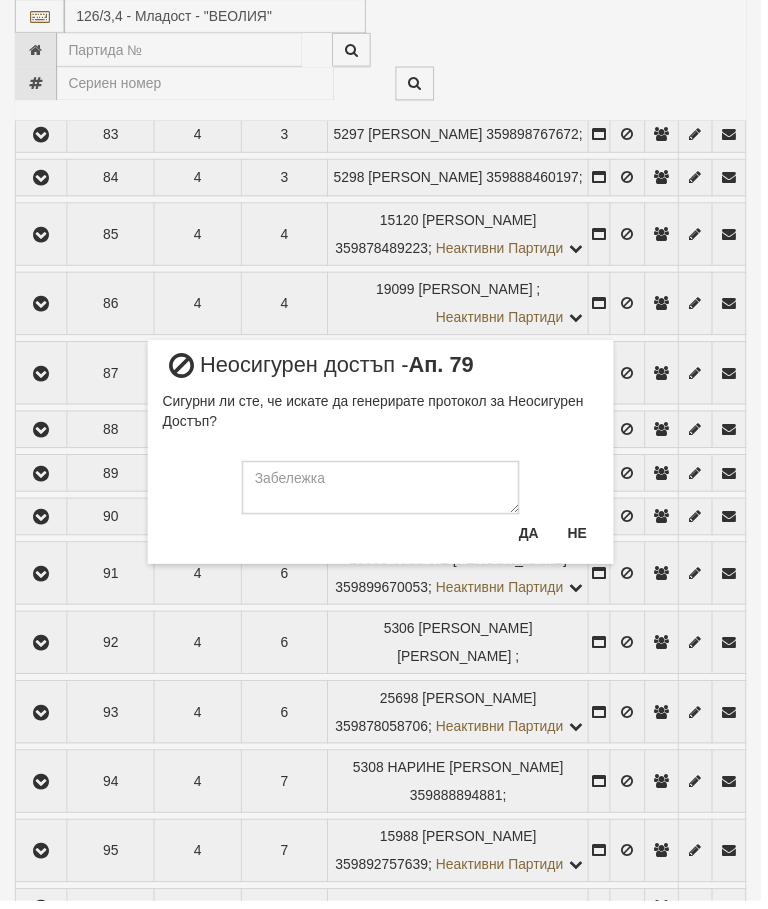 click on "Не" at bounding box center [582, 538] 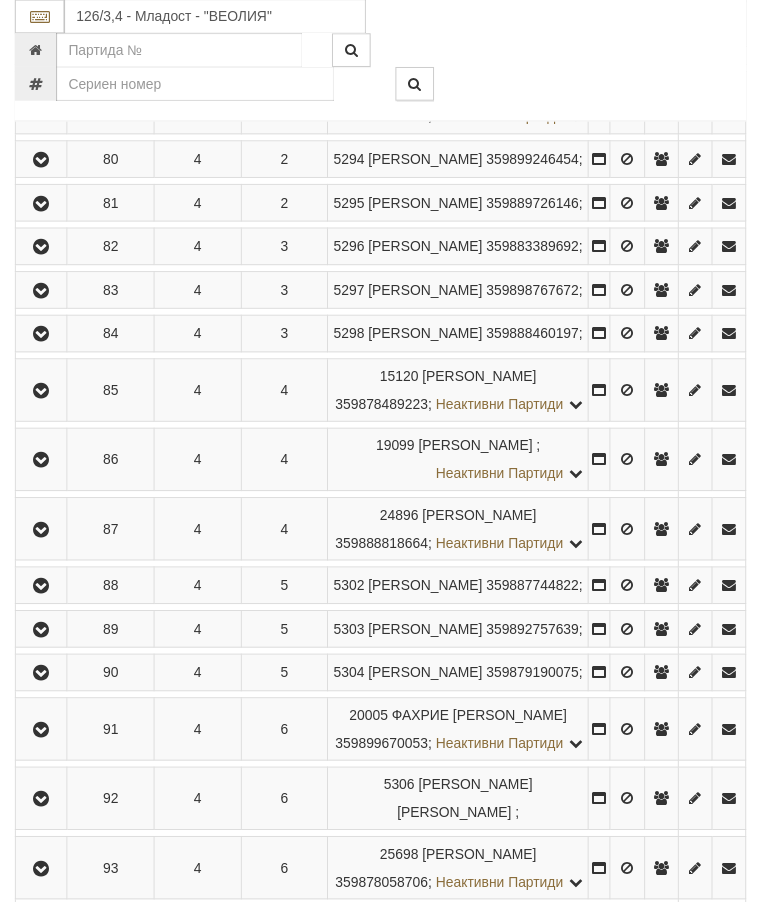 scroll, scrollTop: 2260, scrollLeft: 0, axis: vertical 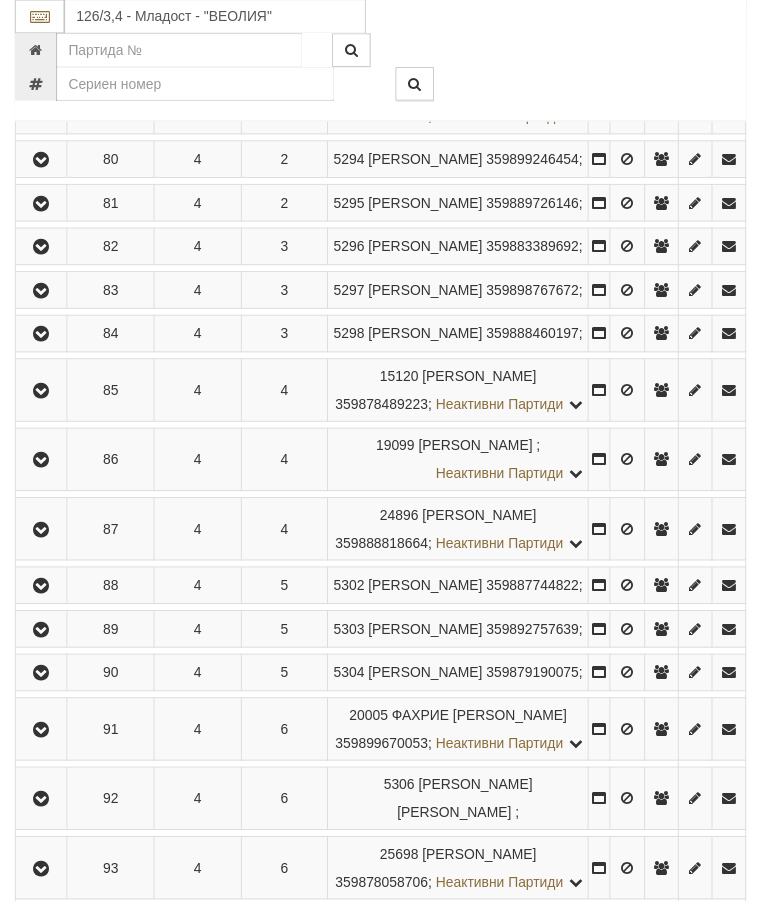 click at bounding box center (41, -164) 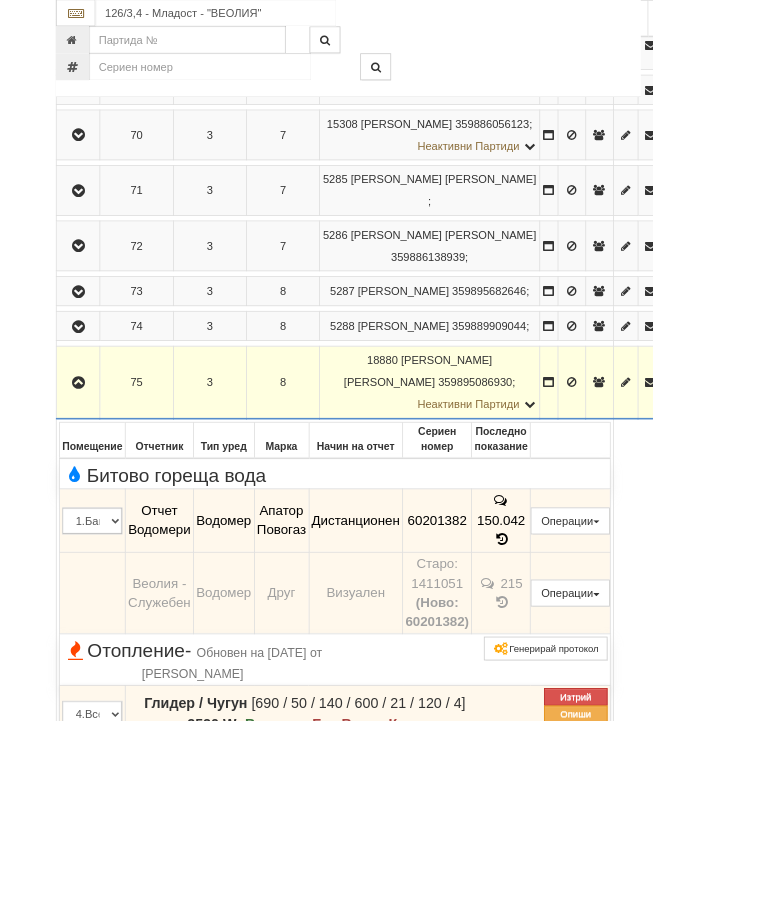 scroll, scrollTop: 1640, scrollLeft: 0, axis: vertical 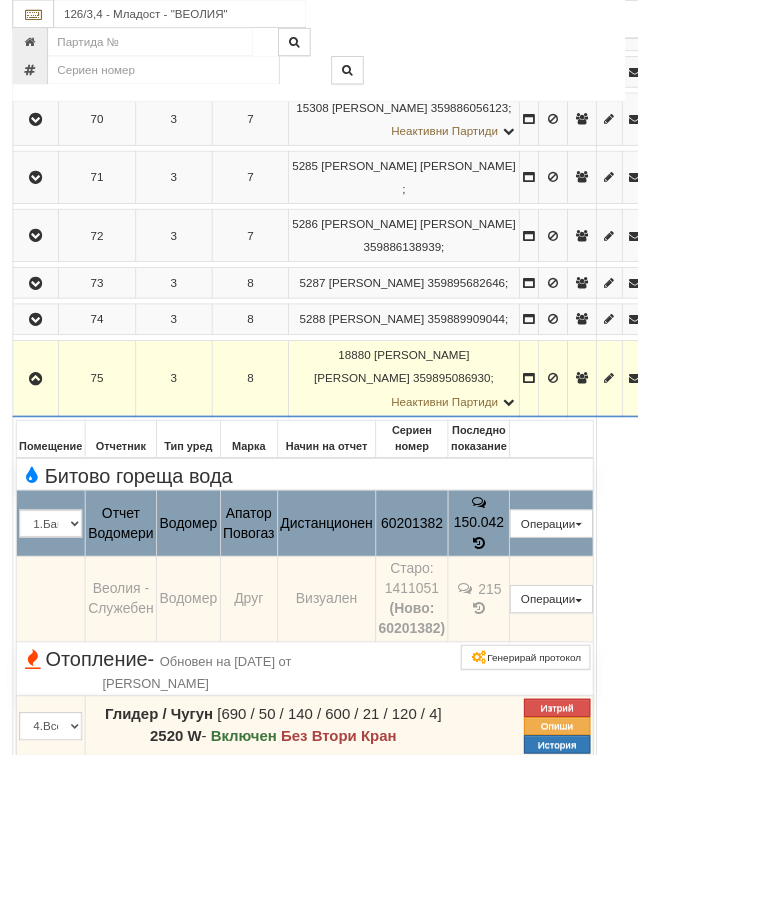 click on "Подмяна" at bounding box center (0, 0) 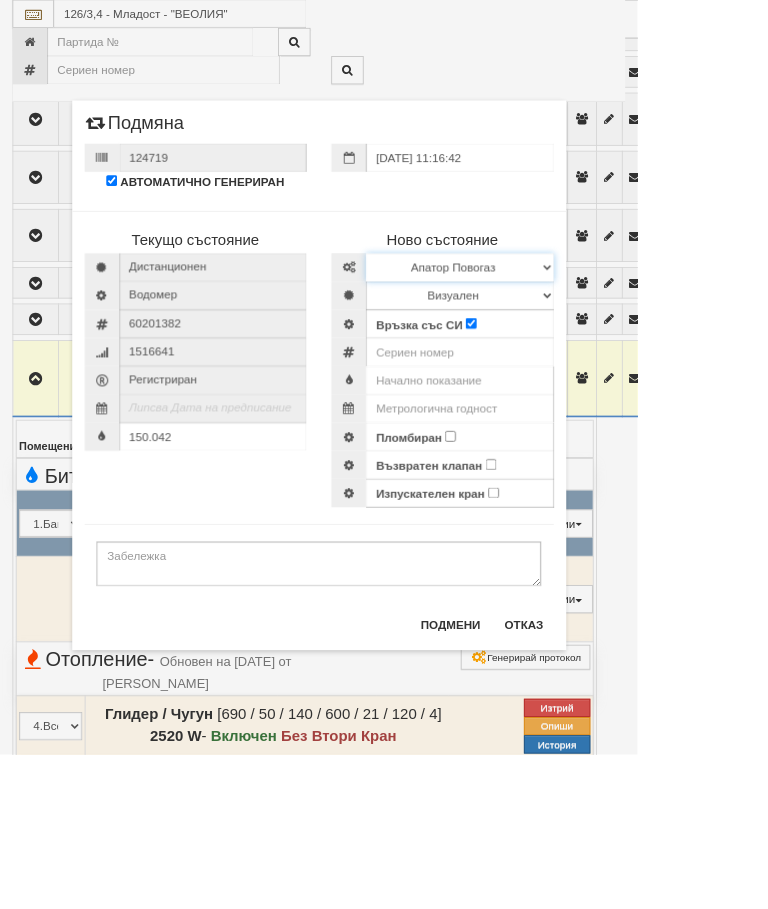 click on "Избери Марка и модел
Апатор Повогаз
Друг
Кундис Радио
Сименс Визуален
Сименс Радио
Техем" at bounding box center (554, 322) 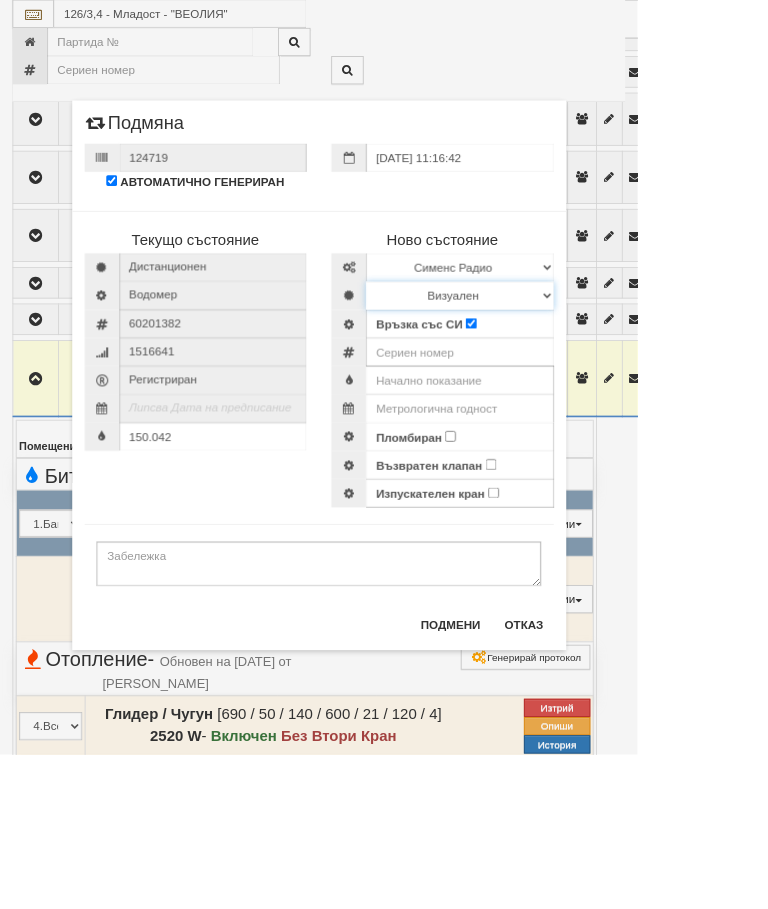 click on "Визуален
Дистанционен
Изолирана линия БГВ
Няма Oтклонение БГВ
Няма Щранг БГВ" at bounding box center (554, 356) 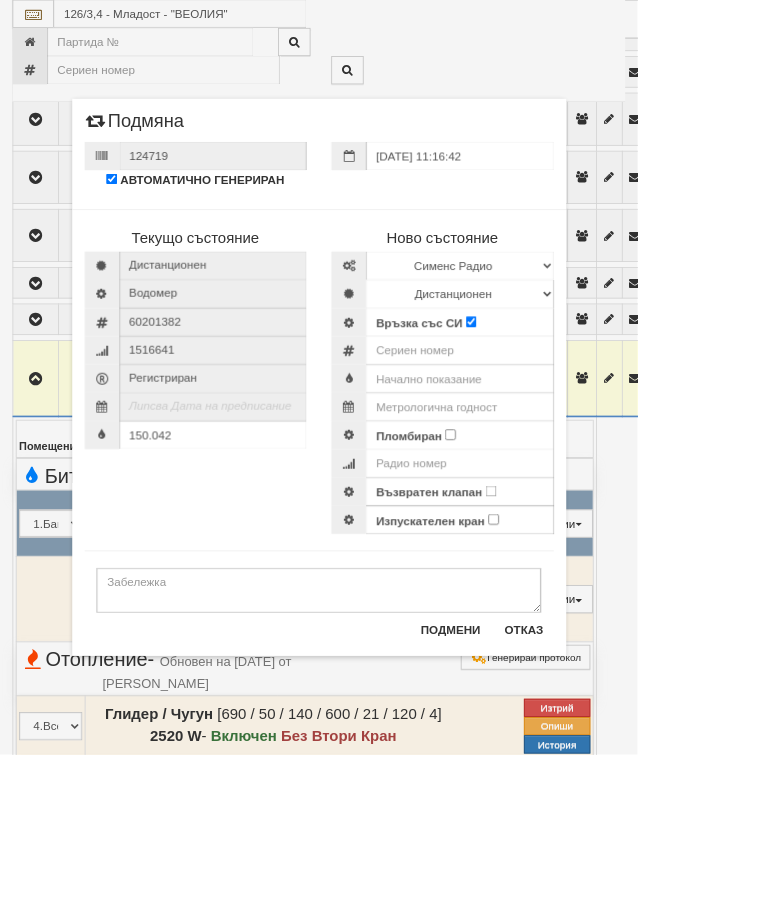 click on "Пломбиран" at bounding box center (542, 523) 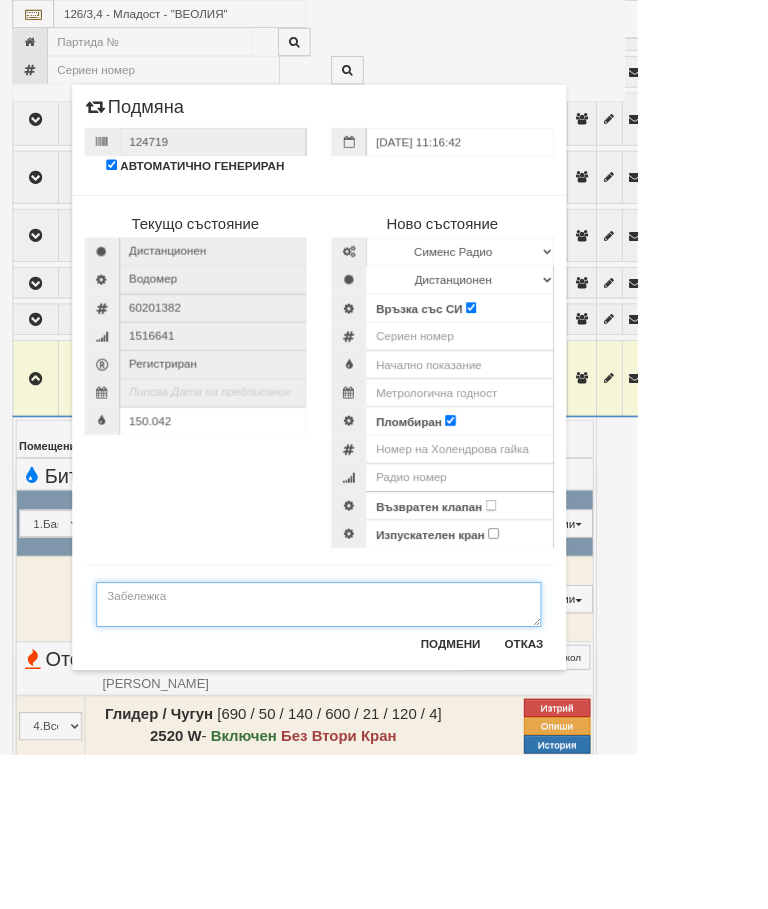 click at bounding box center (384, 728) 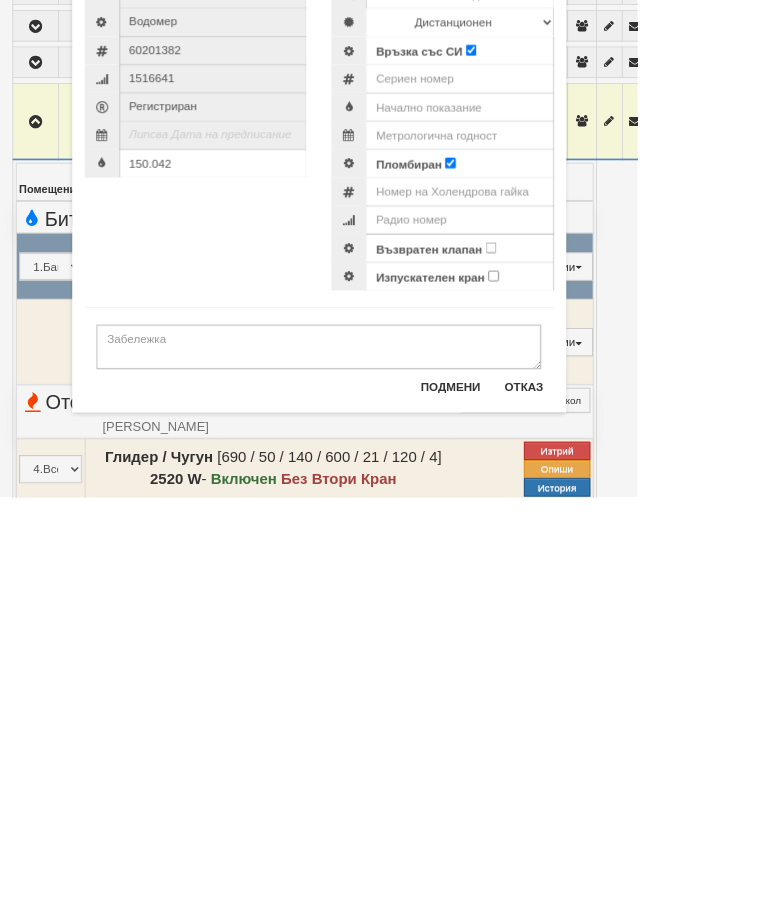 click on "Възвратен клапан" at bounding box center (591, 608) 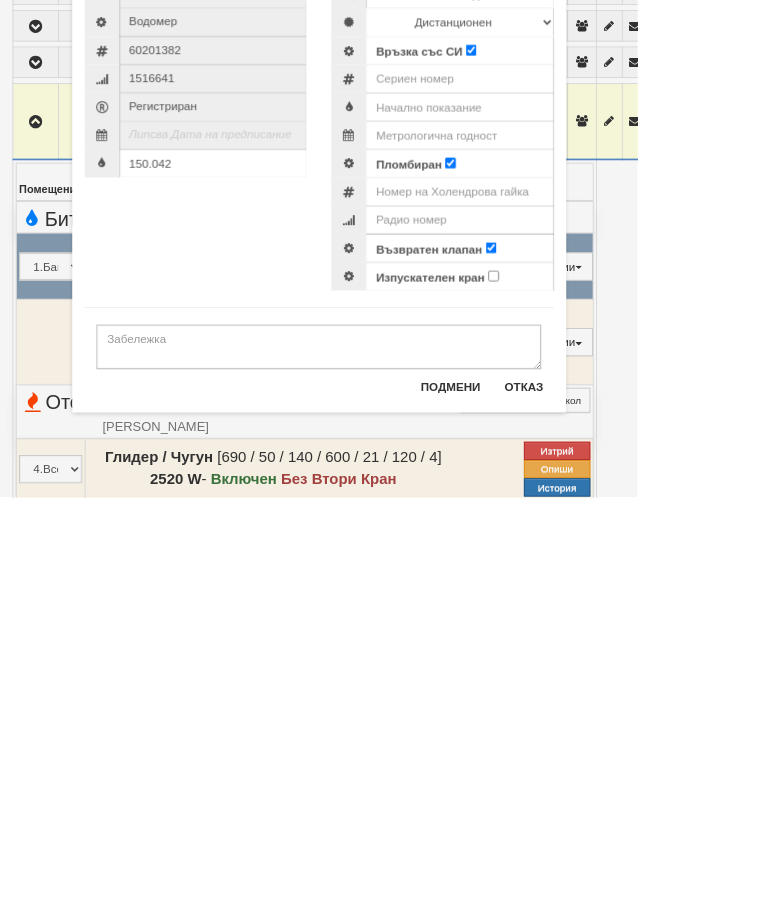 scroll, scrollTop: 1951, scrollLeft: 0, axis: vertical 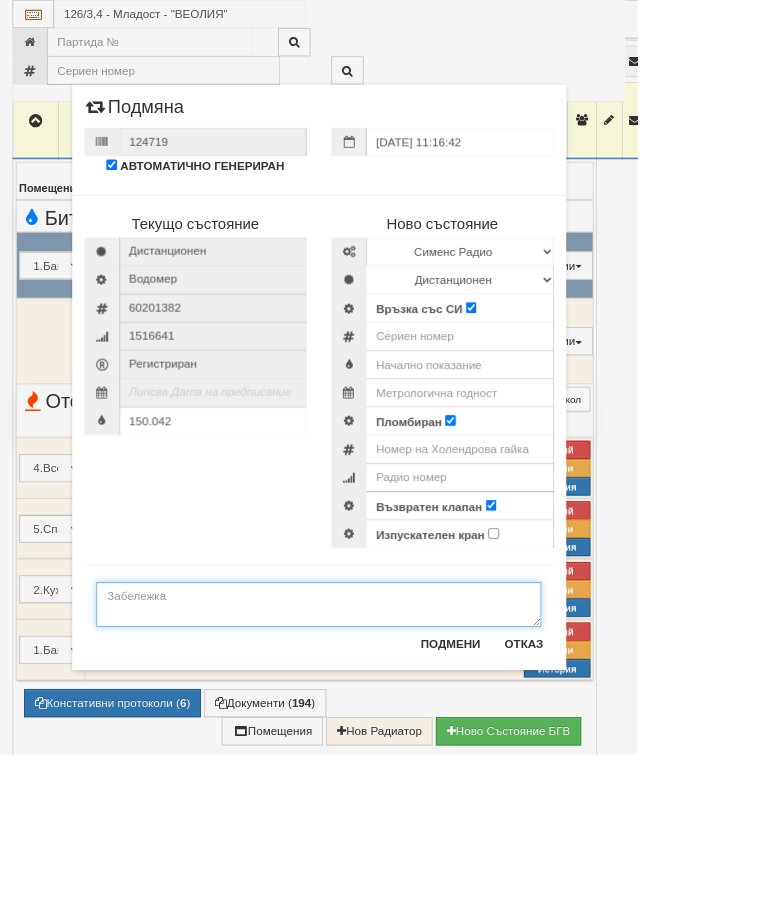 click at bounding box center [384, 728] 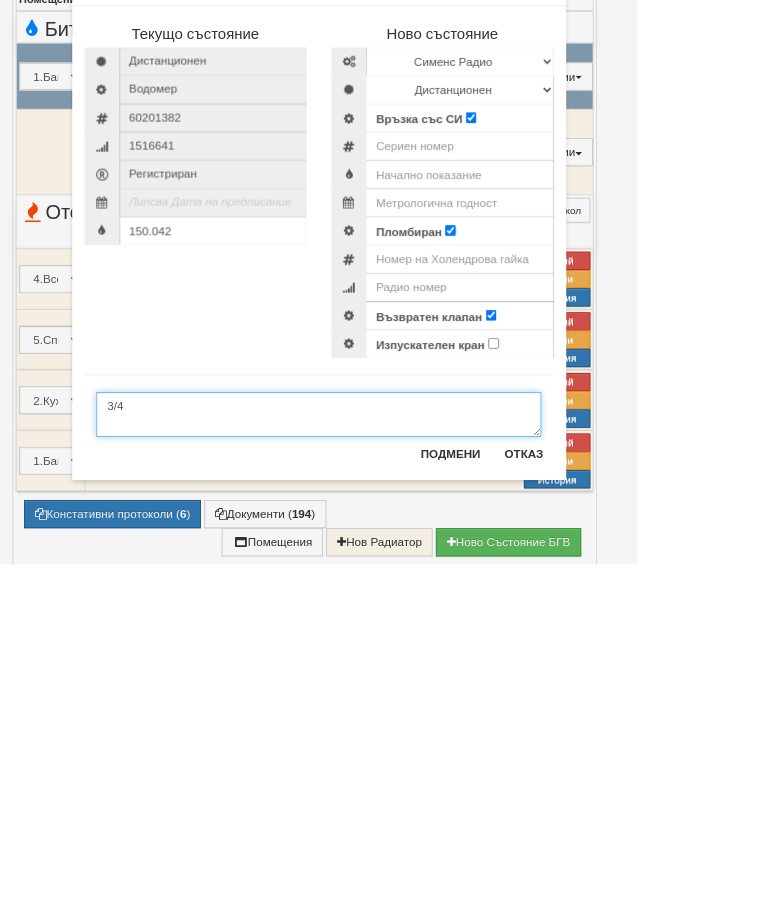 type on "3/4" 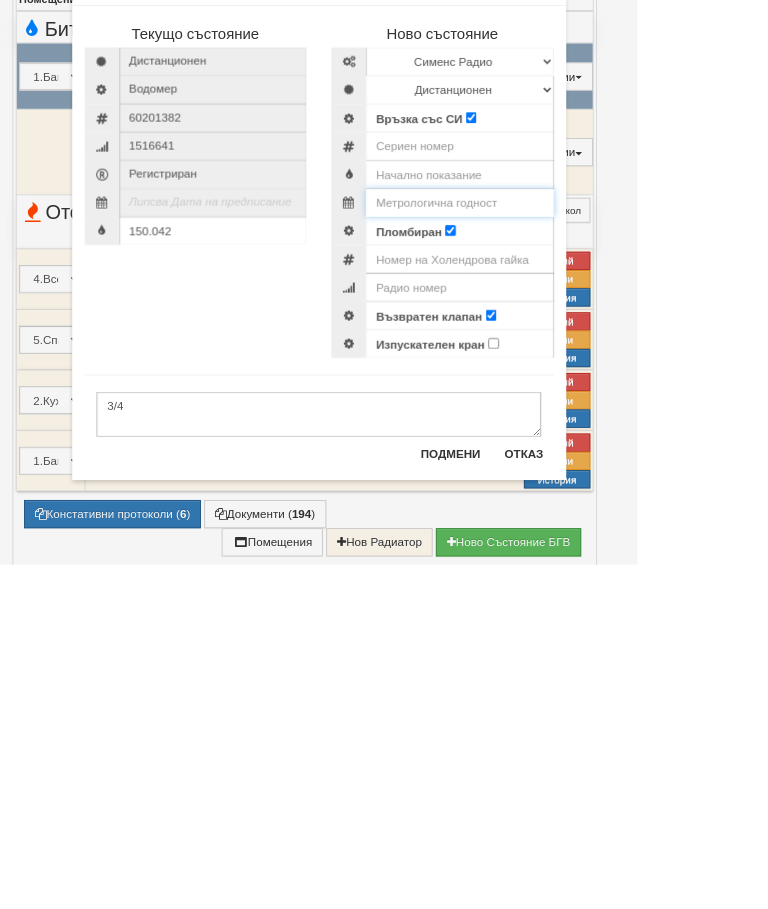 click at bounding box center (554, 473) 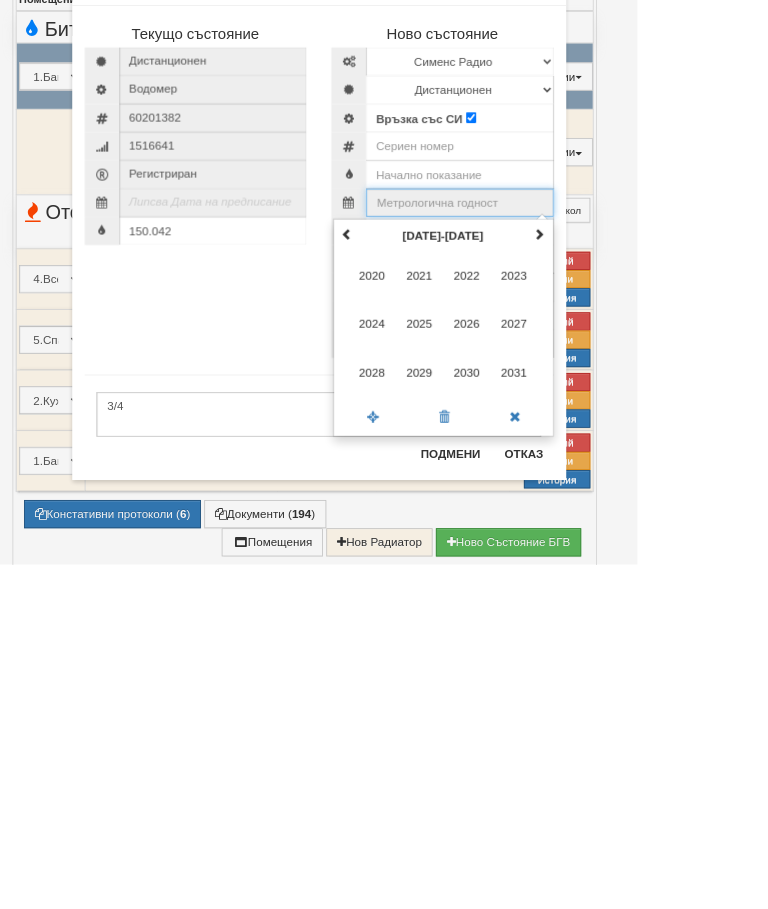 click at bounding box center [650, 512] 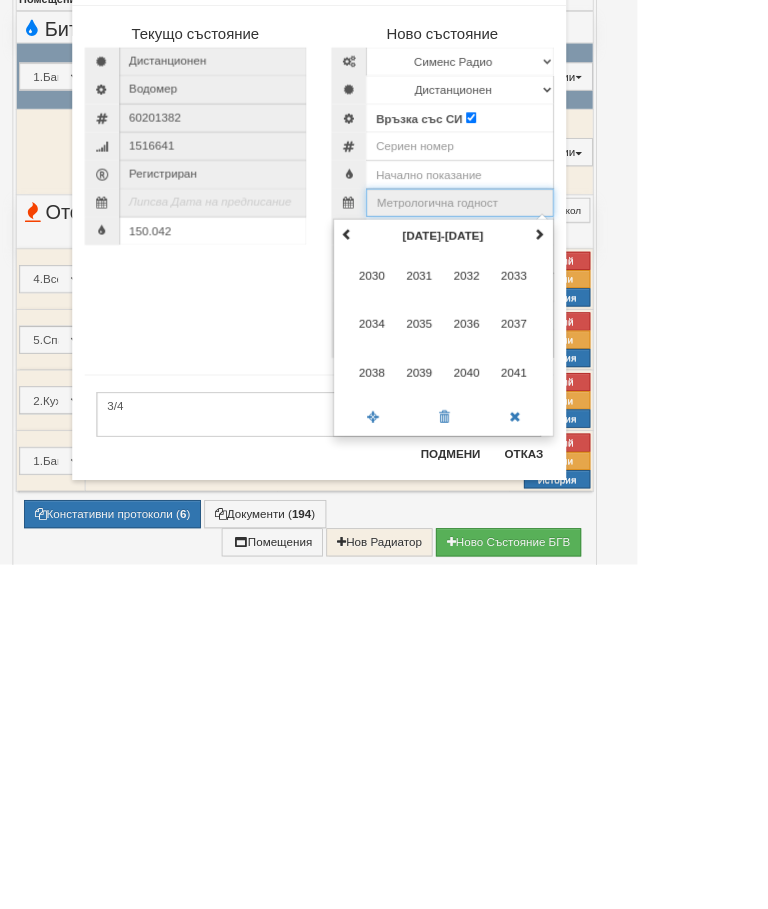 click on "2035" at bounding box center [505, 619] 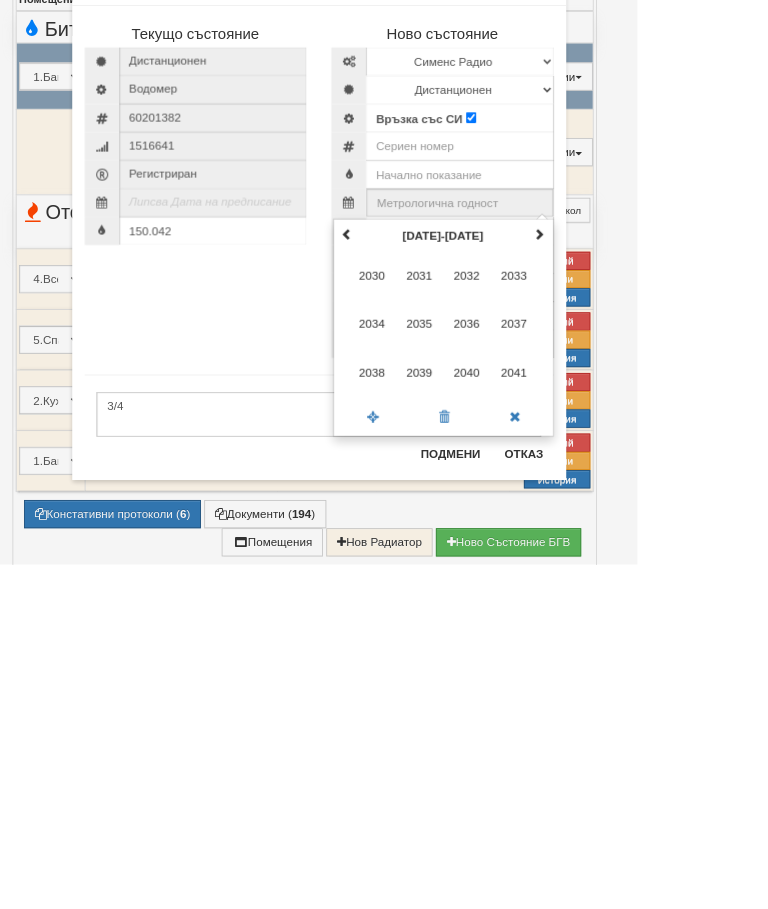 type on "2035" 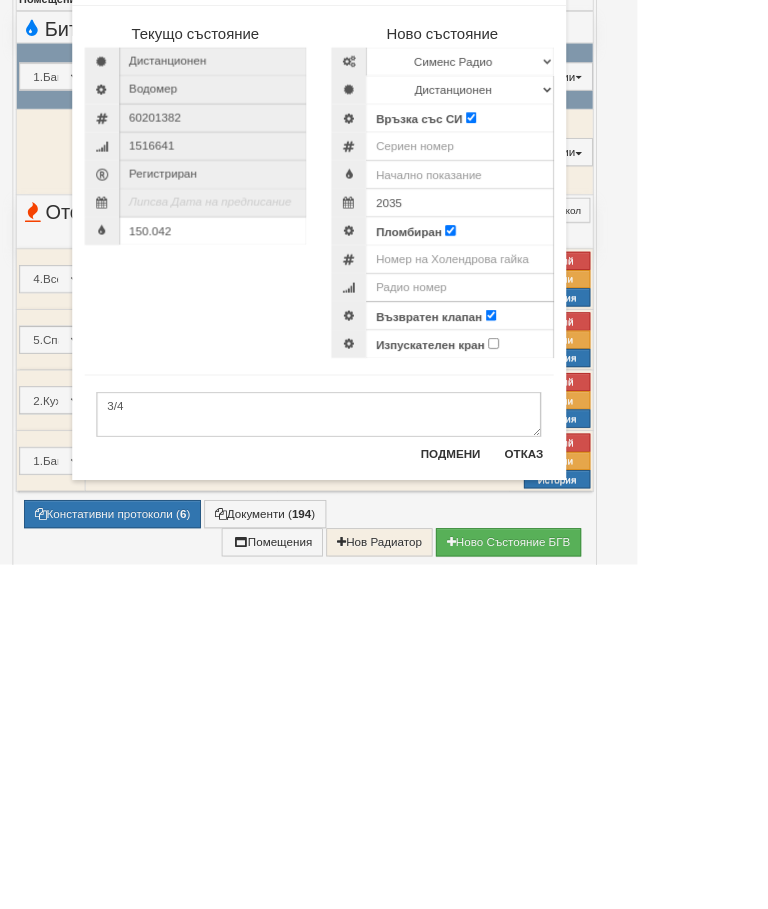 scroll, scrollTop: 2179, scrollLeft: 0, axis: vertical 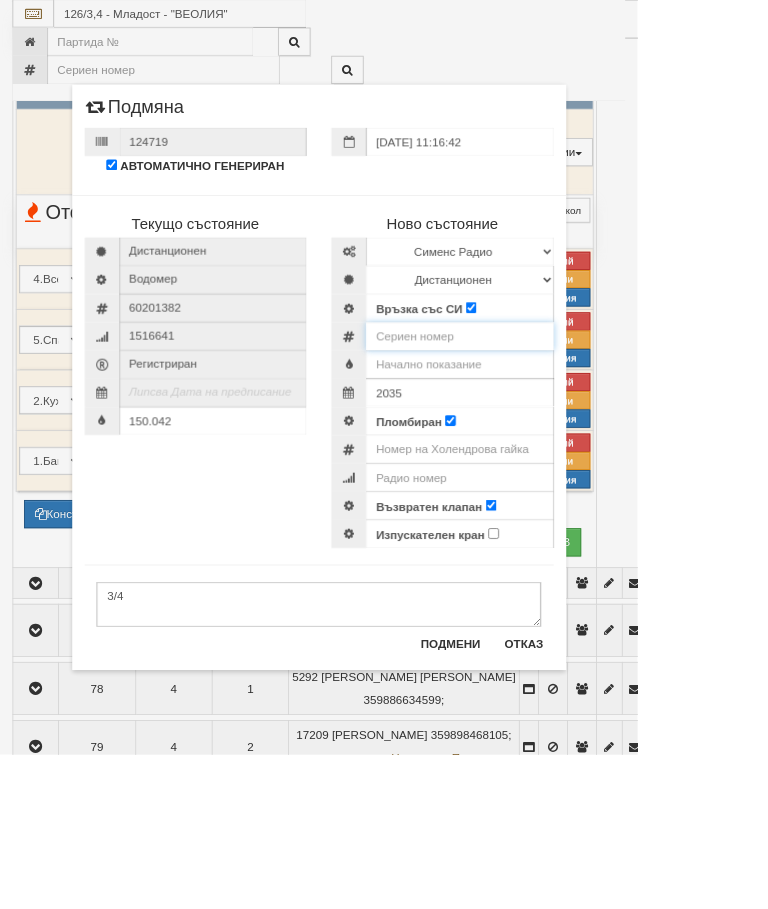 click at bounding box center (554, 405) 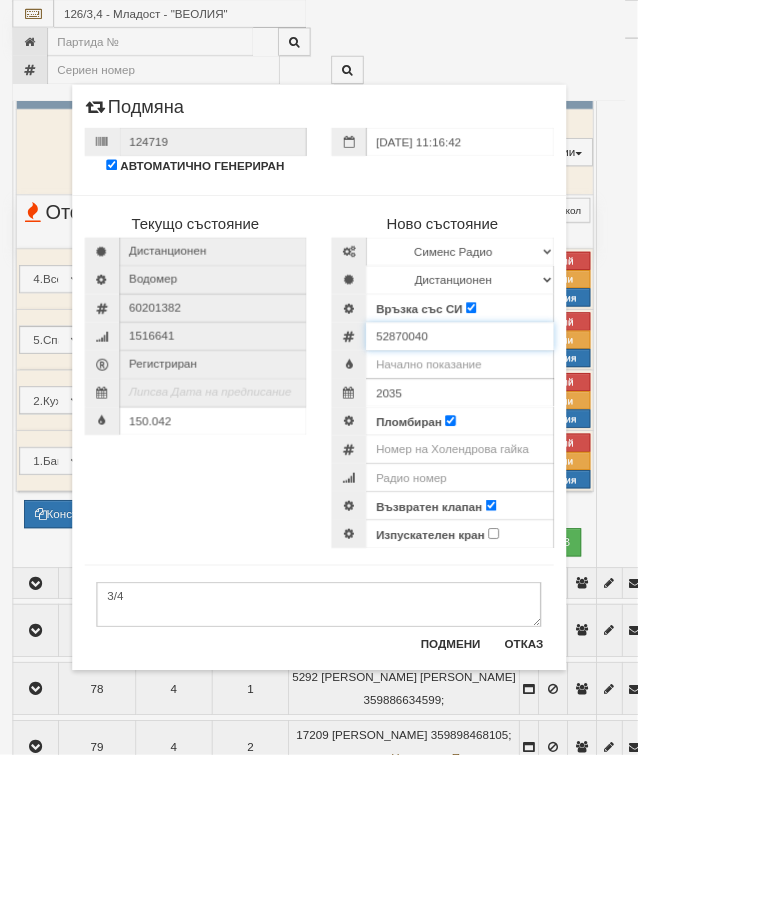 type on "52870040" 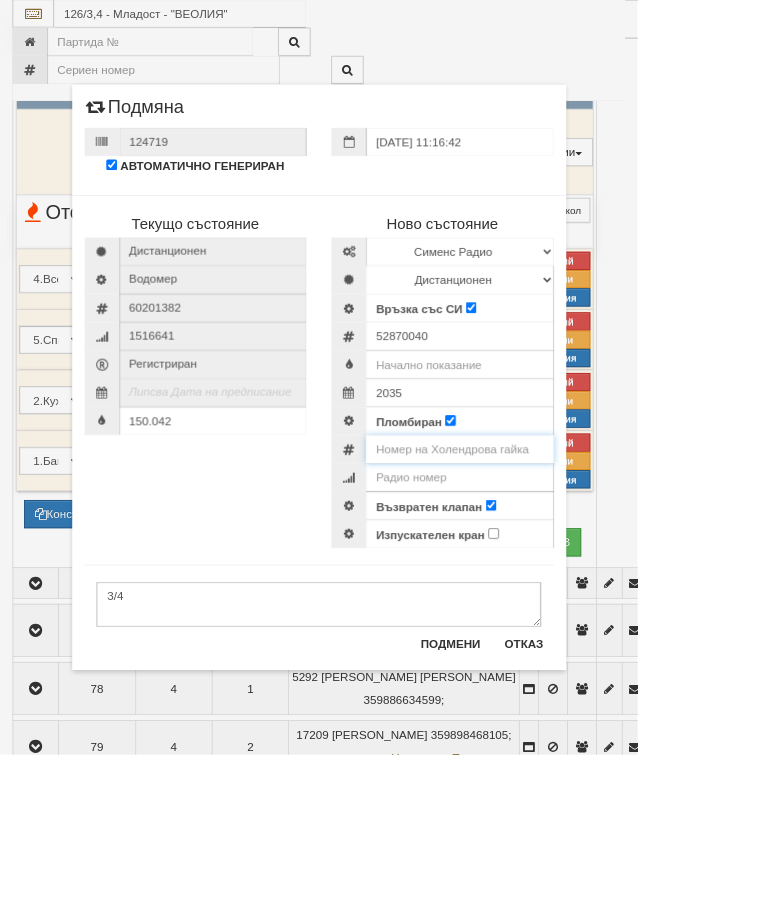 click at bounding box center [554, 541] 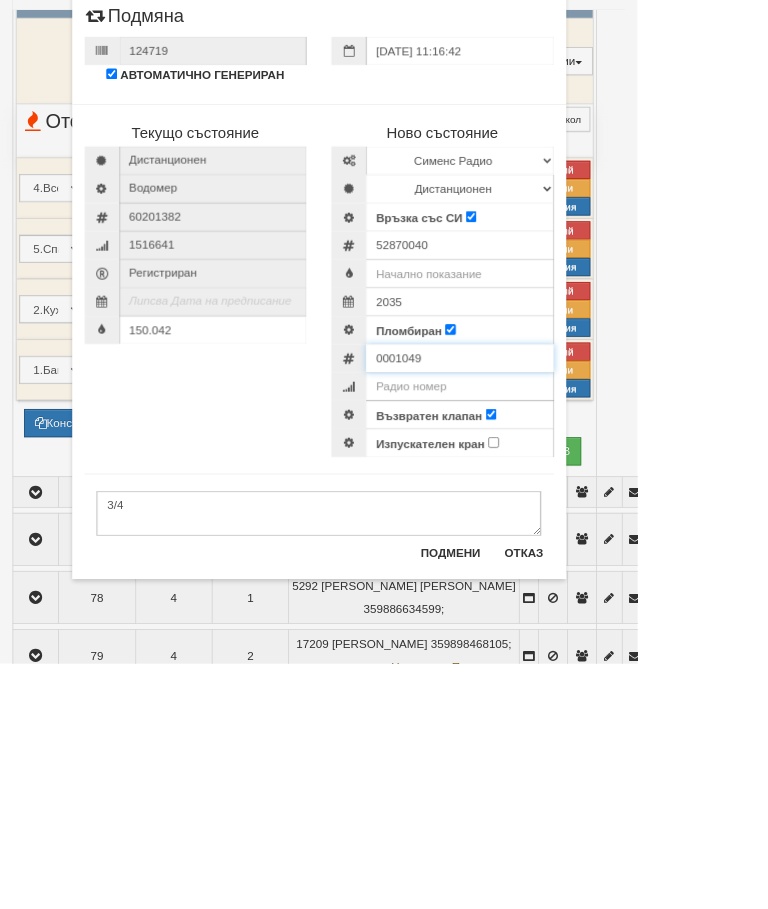 type on "0001049" 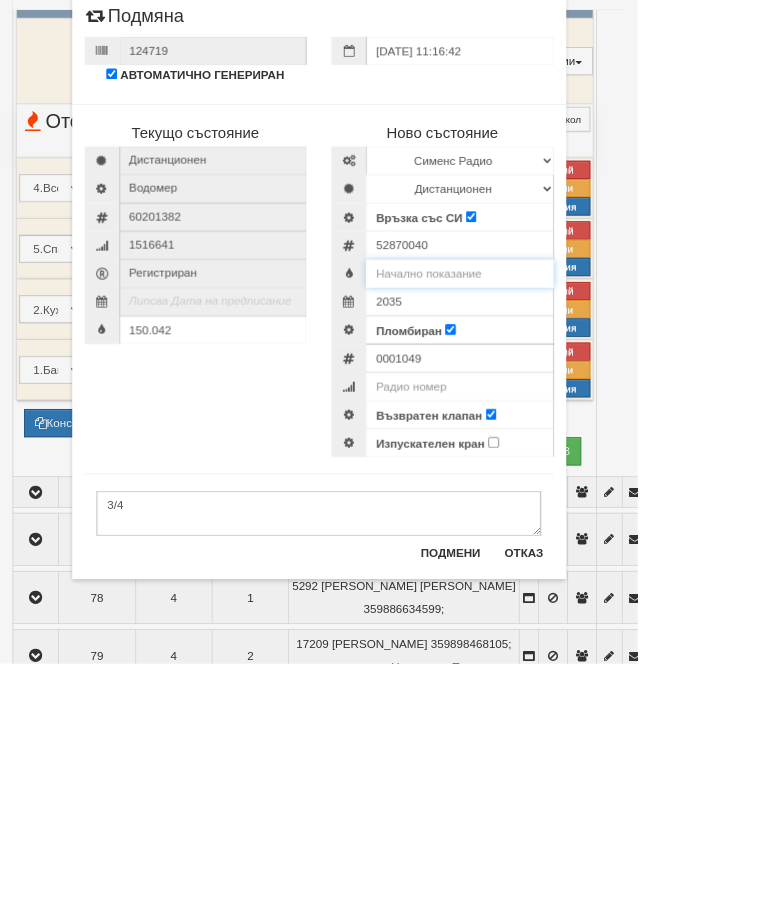 click at bounding box center (554, 439) 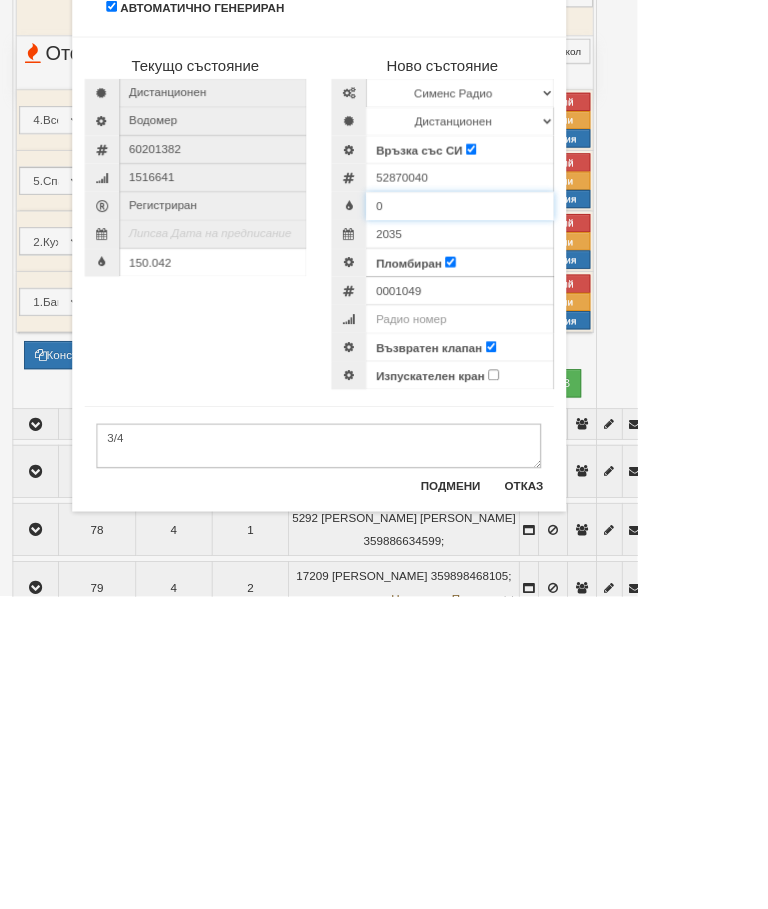 type on "0" 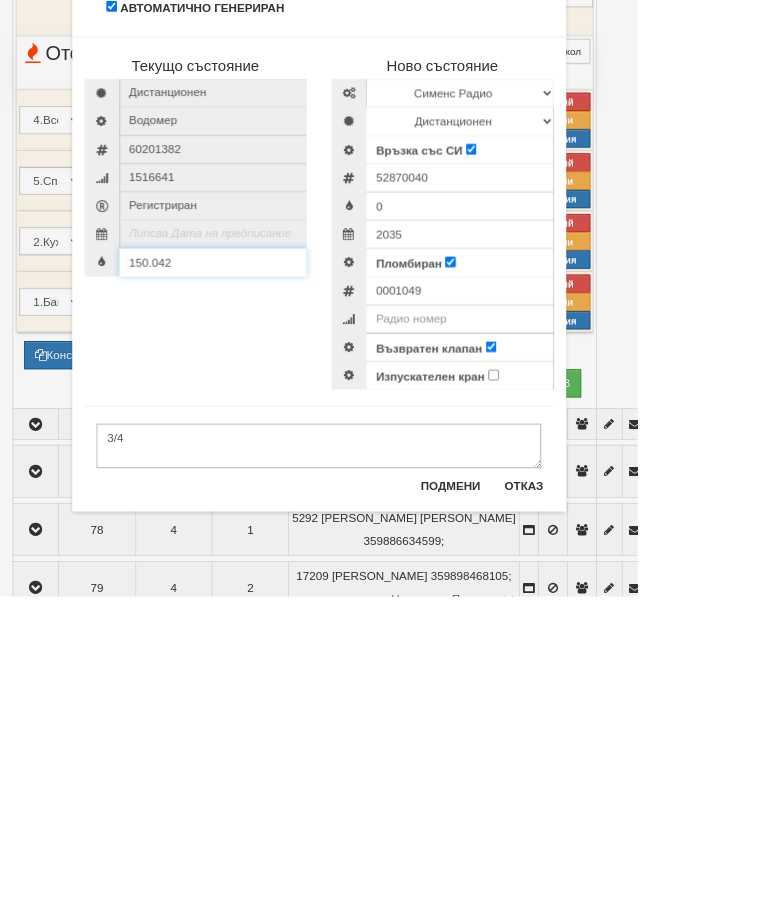click on "150.042" at bounding box center (257, 507) 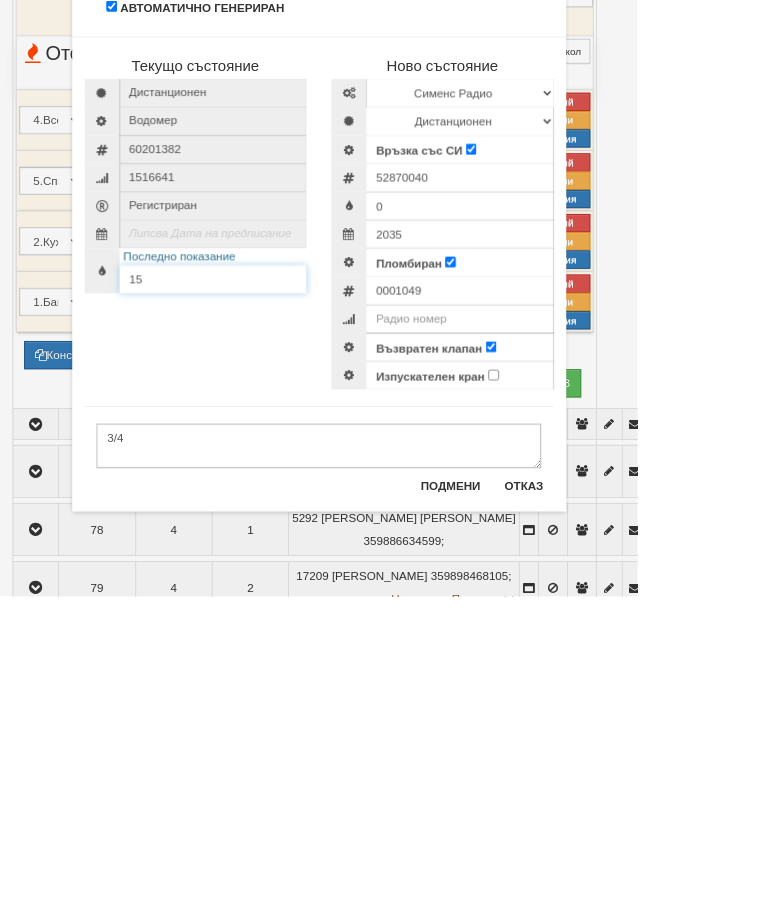 type on "1" 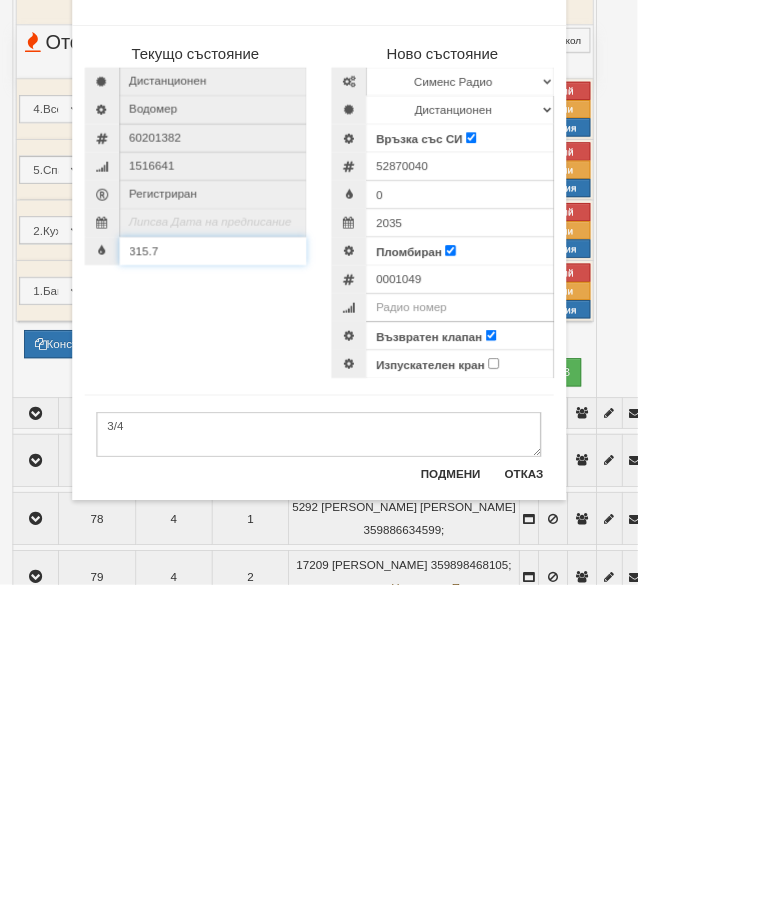 type on "315.7" 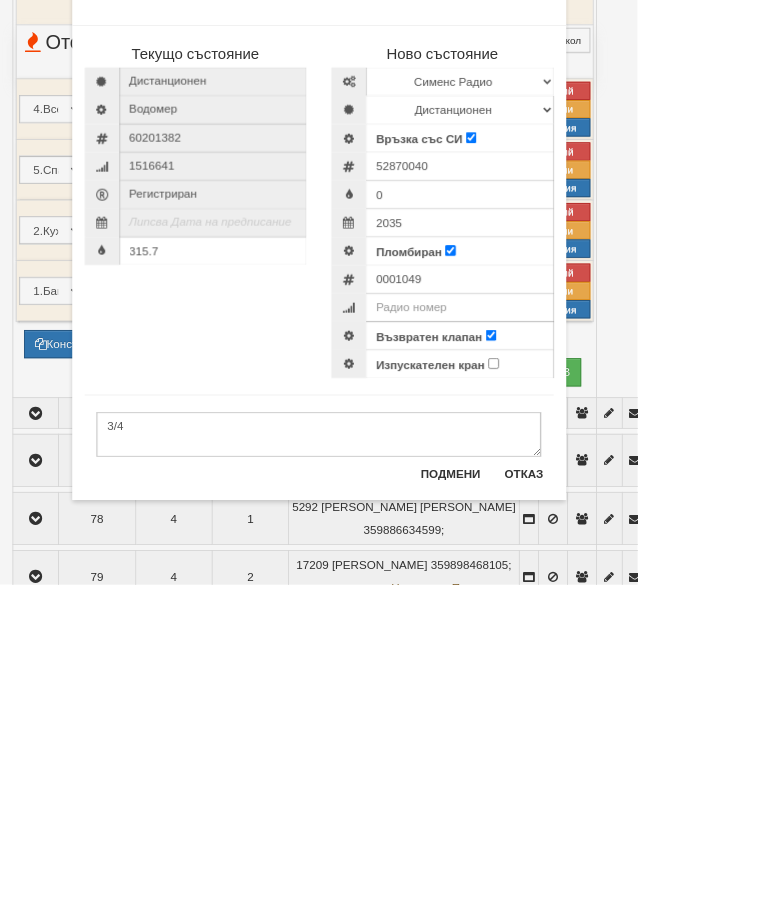 click on "Подмени" at bounding box center [543, 776] 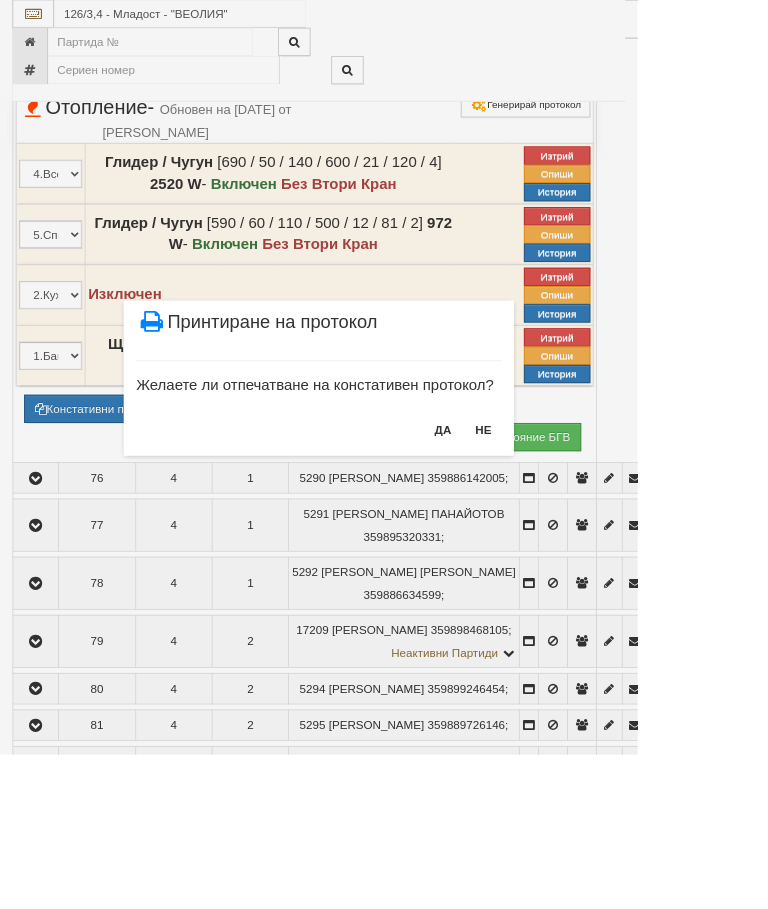 click on "НЕ" at bounding box center [582, 518] 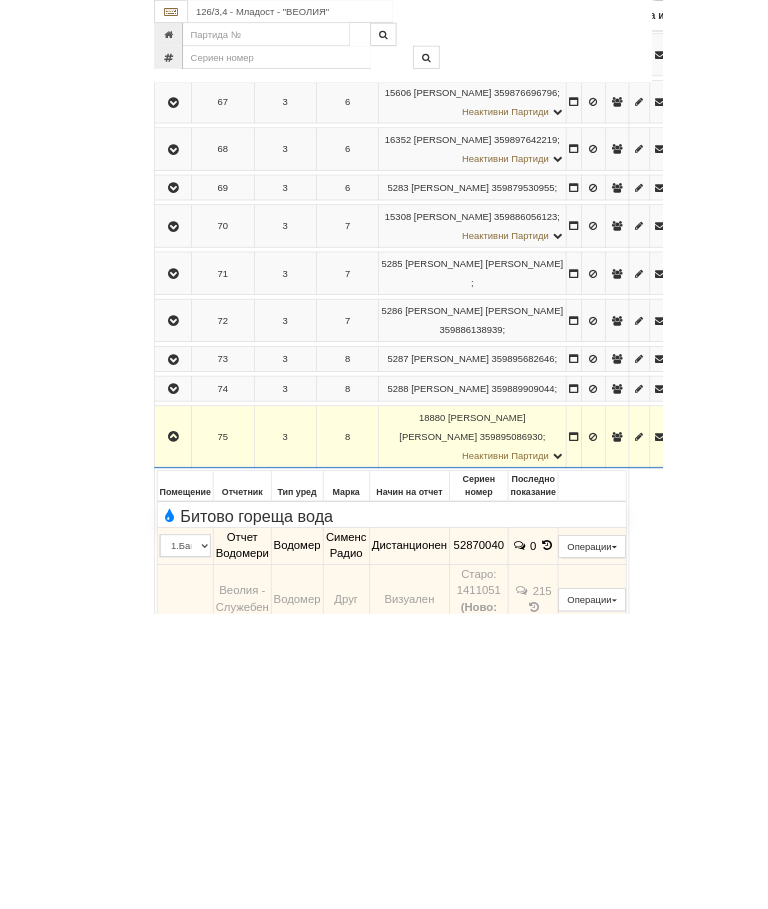 scroll, scrollTop: 1728, scrollLeft: 0, axis: vertical 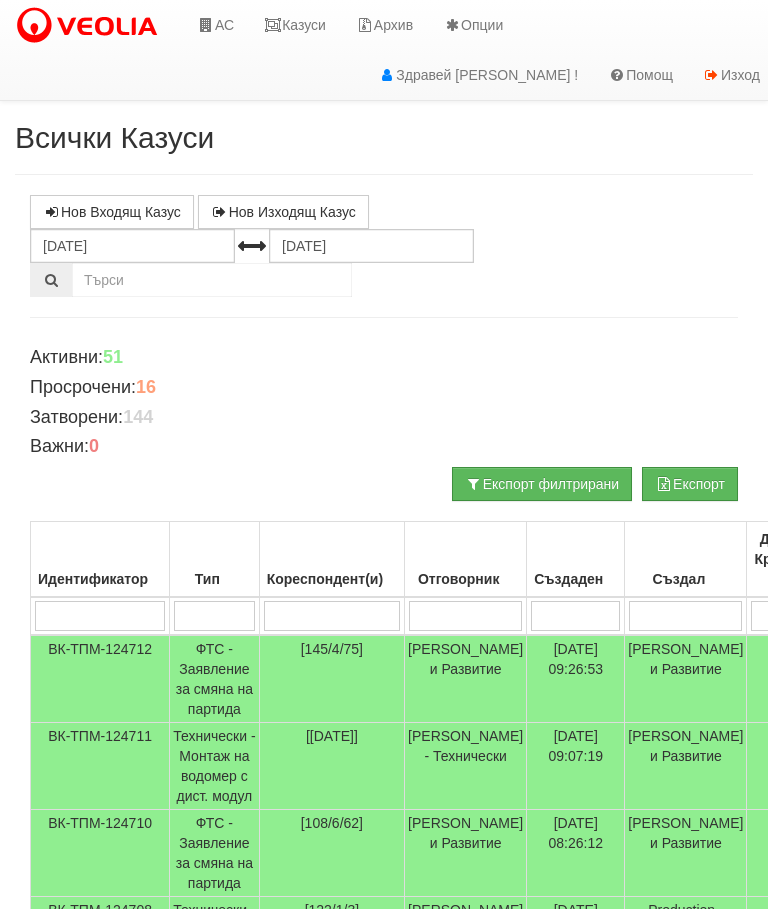 click at bounding box center (214, 616) 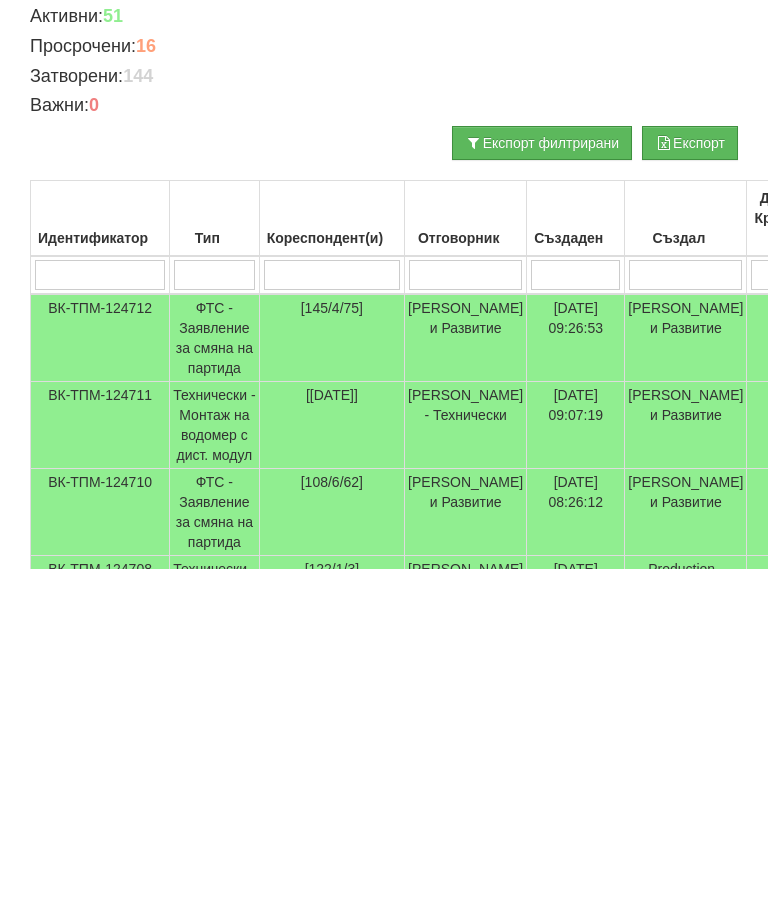 type on "Т" 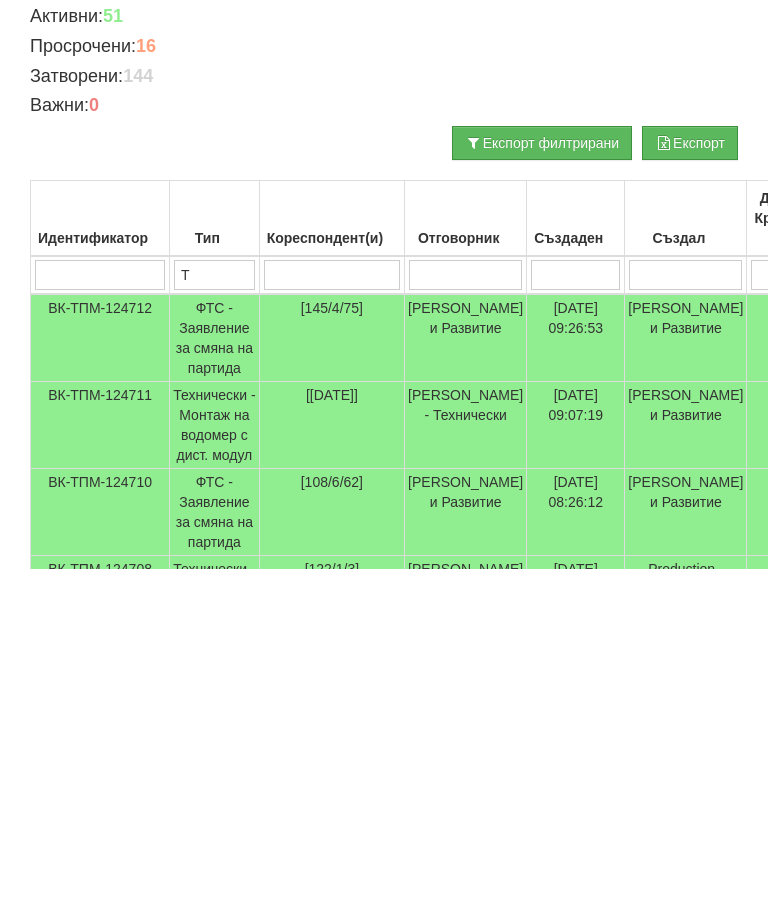 type on "Т" 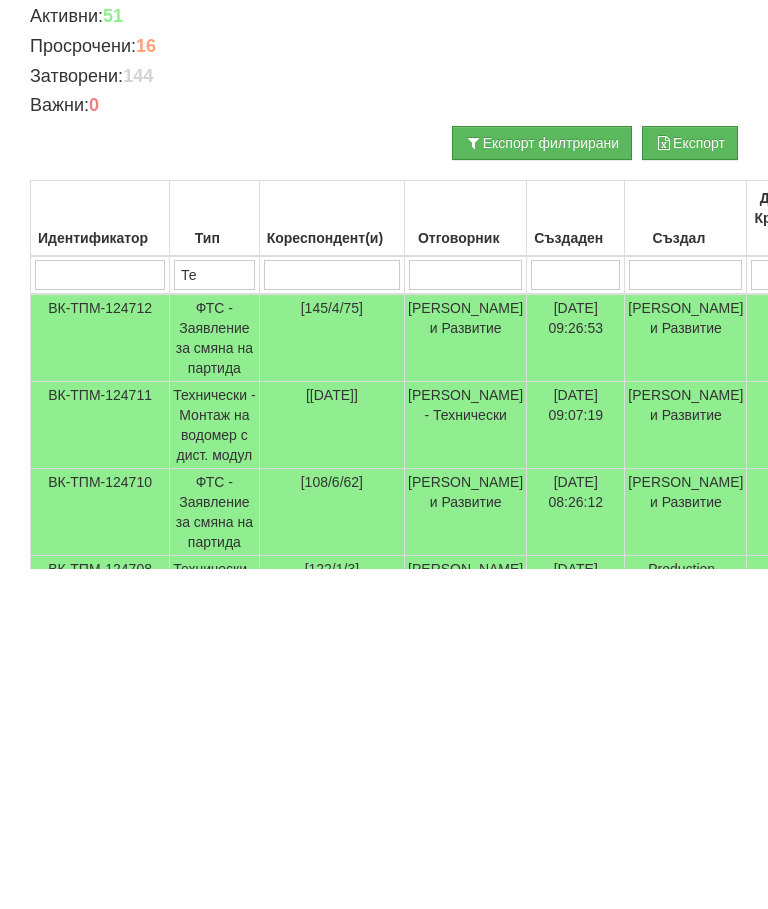 type on "Те" 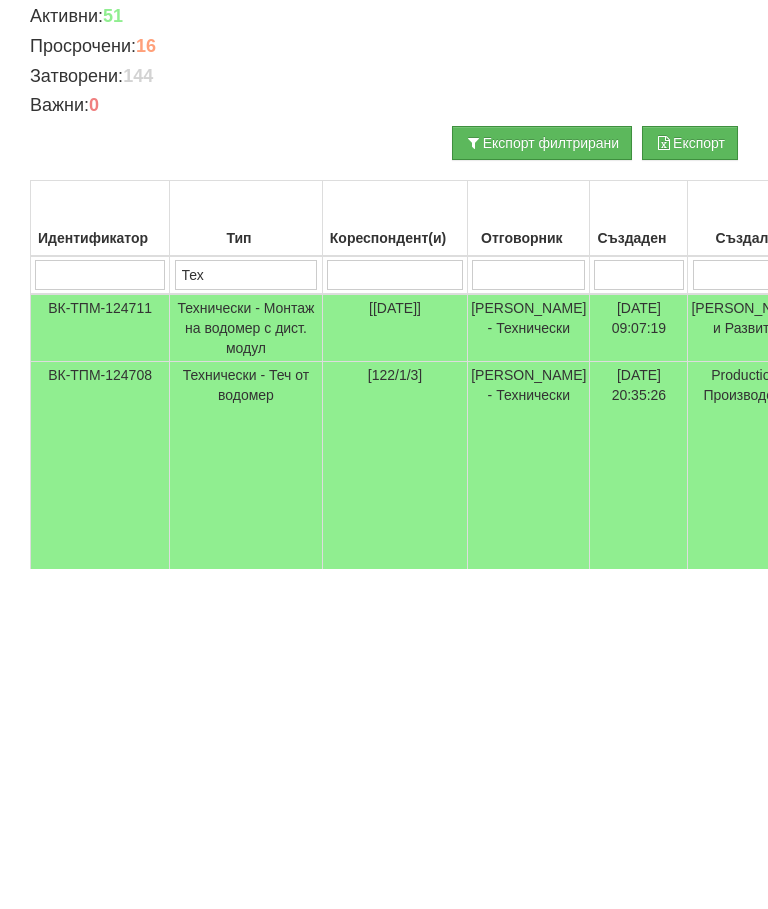 type on "Тех" 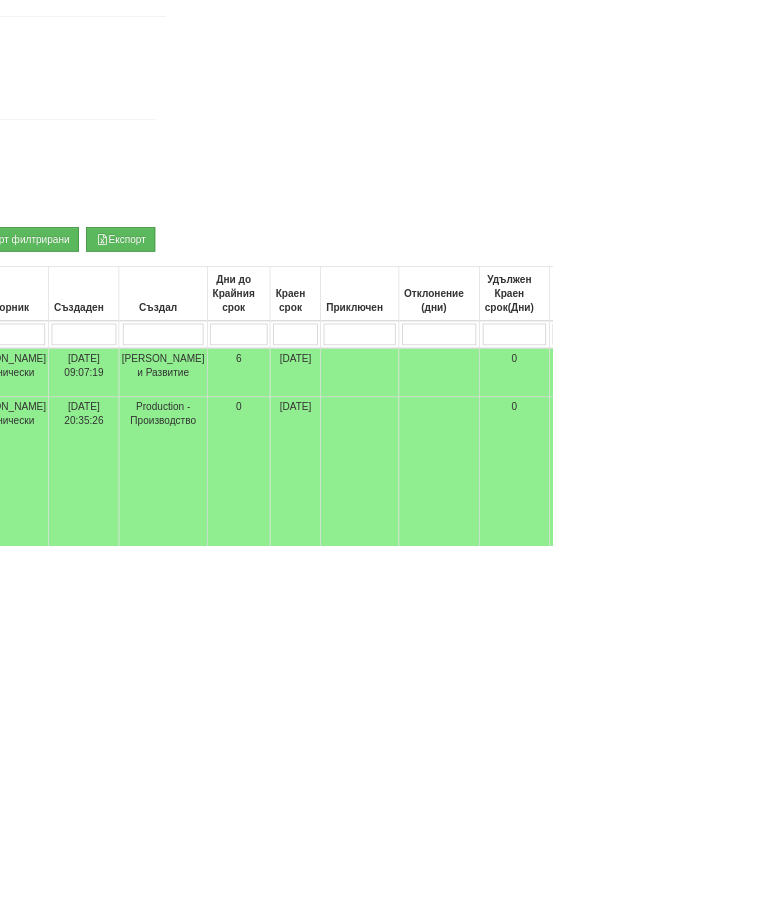 scroll, scrollTop: 0, scrollLeft: 0, axis: both 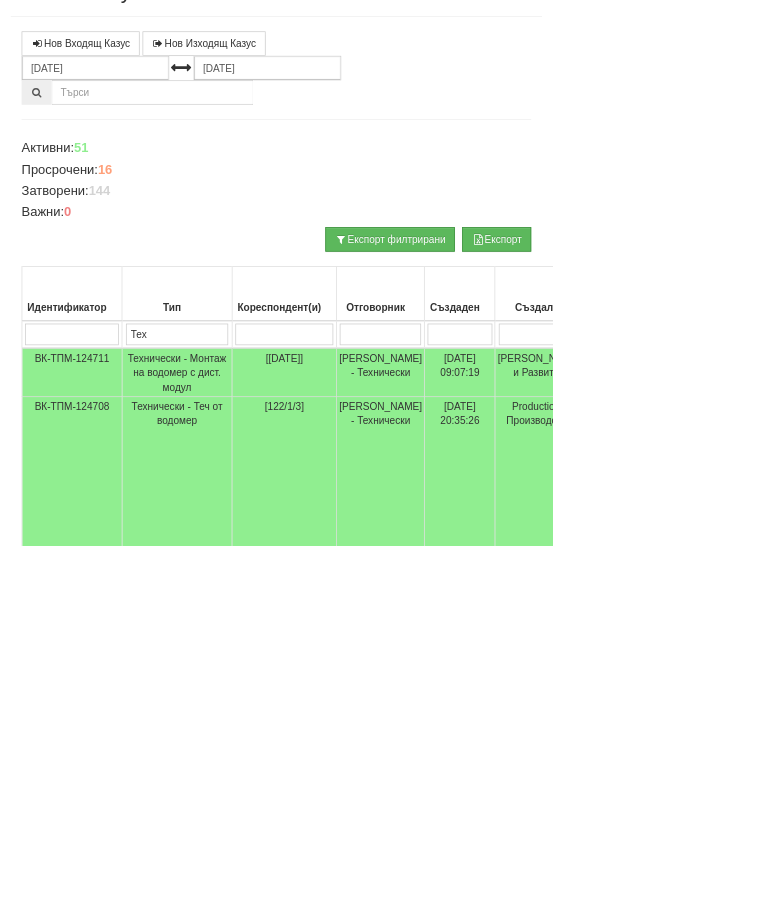 type on "Тех" 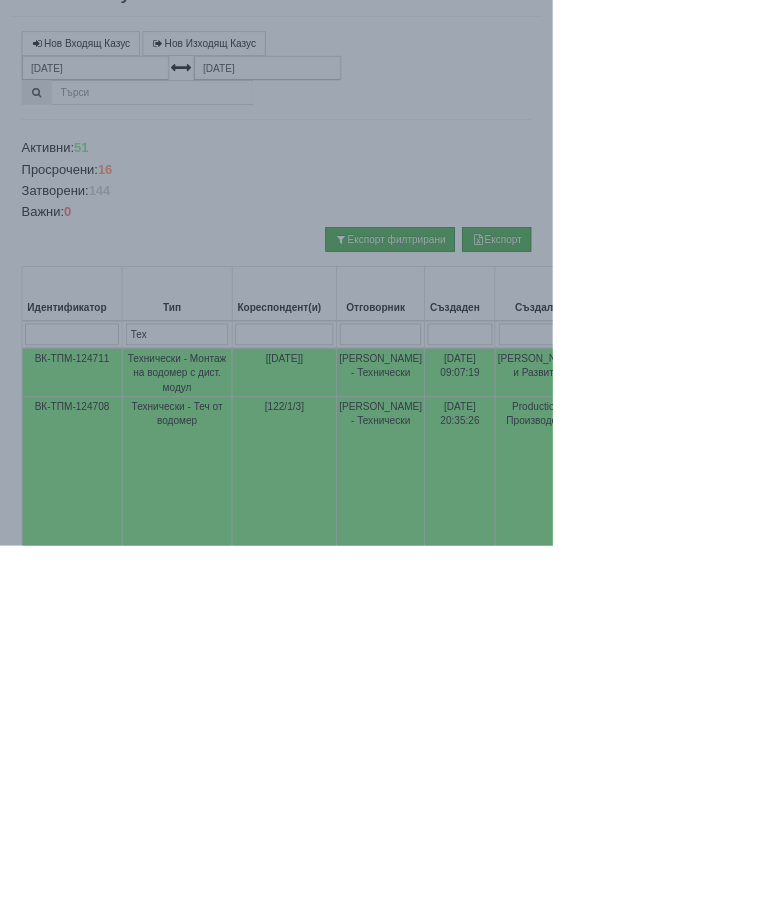 scroll, scrollTop: 151, scrollLeft: 0, axis: vertical 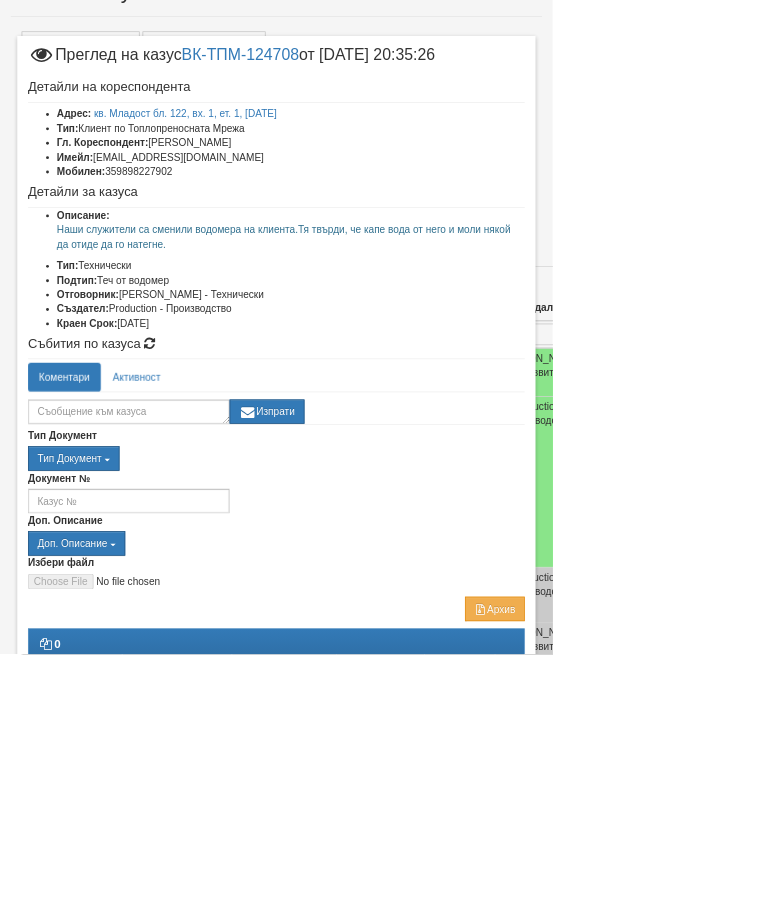 click on "Приключи казуса" at bounding box center (384, 1013) 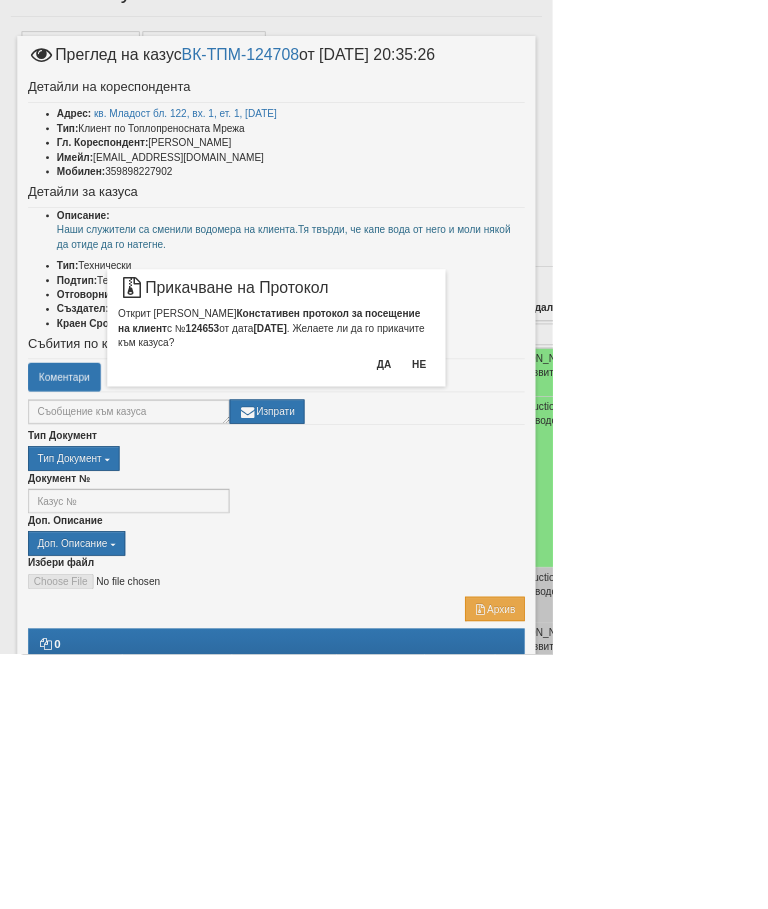 click on "Да" at bounding box center [533, 506] 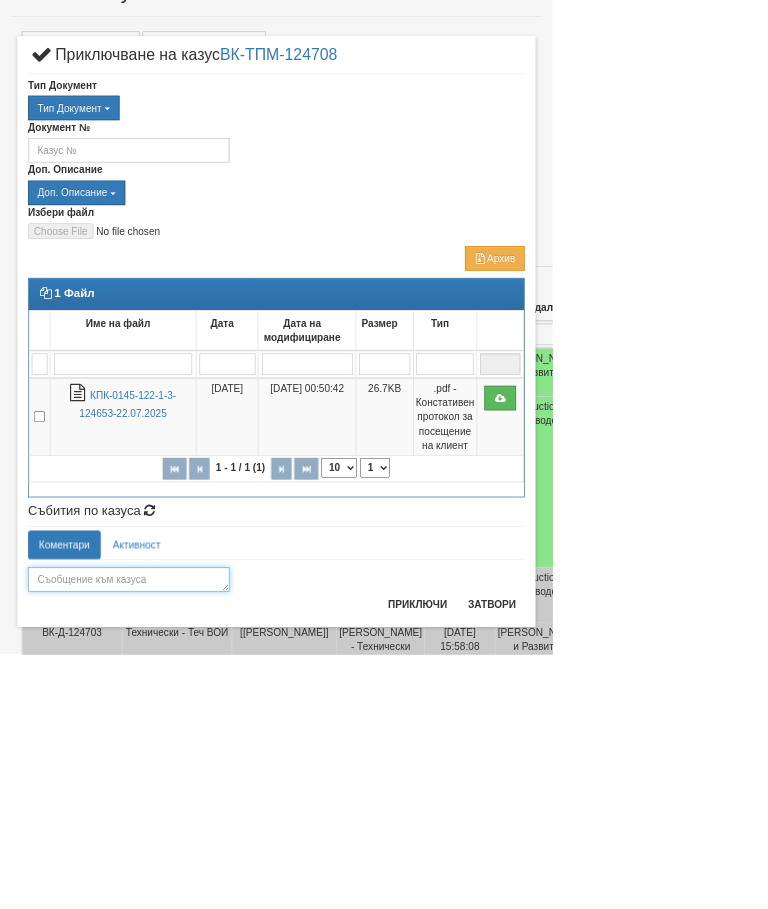 click at bounding box center (179, 805) 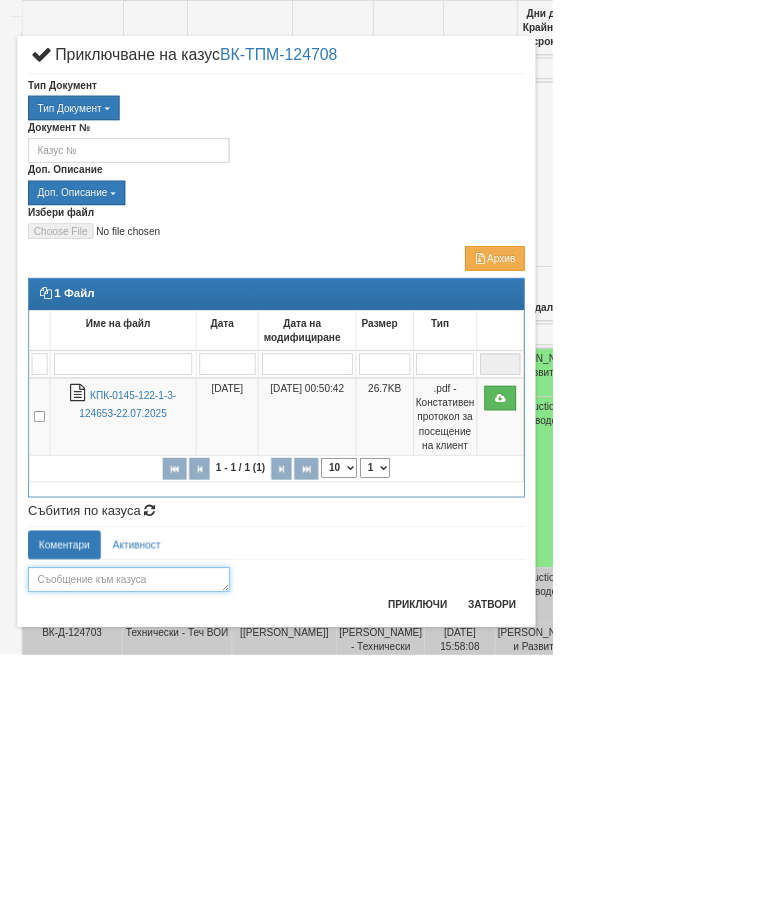 scroll, scrollTop: 150, scrollLeft: 0, axis: vertical 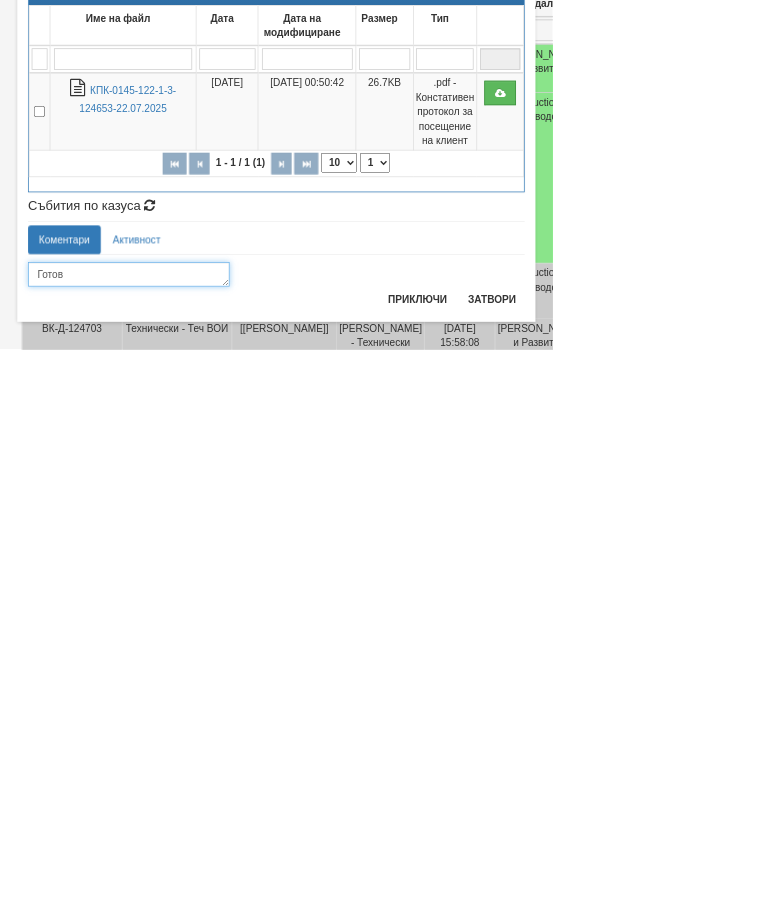 type on "Готов" 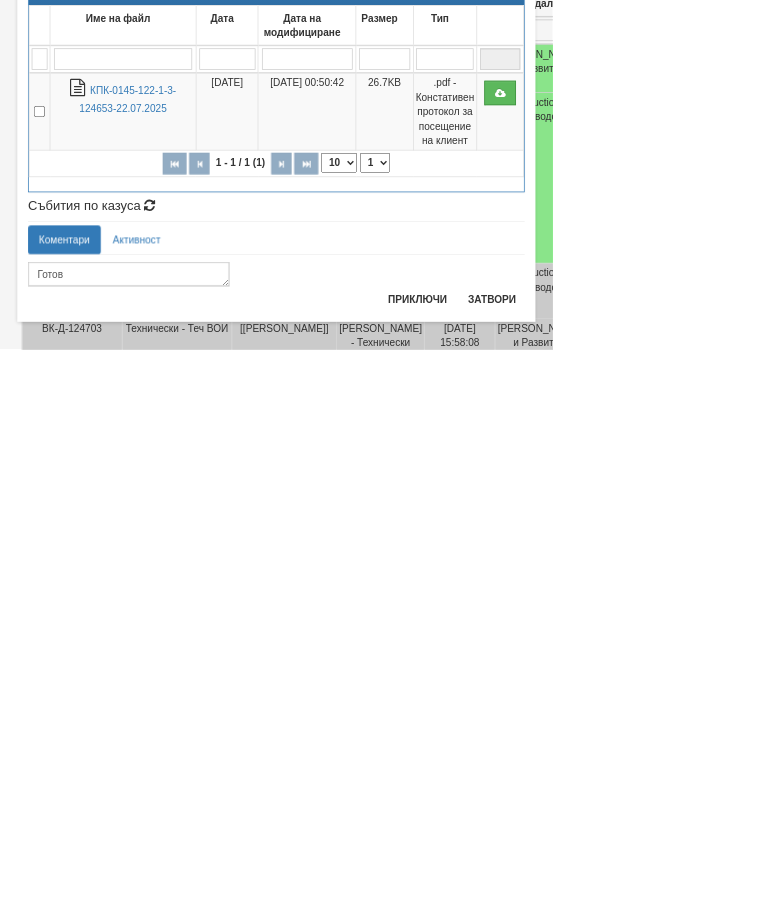 click on "Приключи" at bounding box center [580, 840] 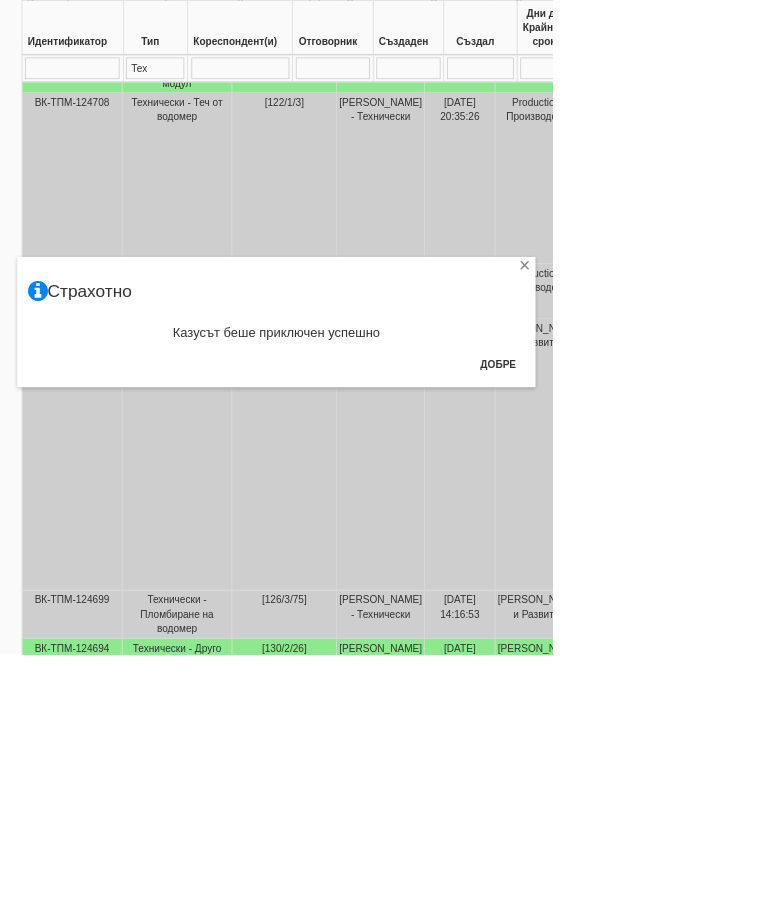 click on "Добре" at bounding box center [692, 507] 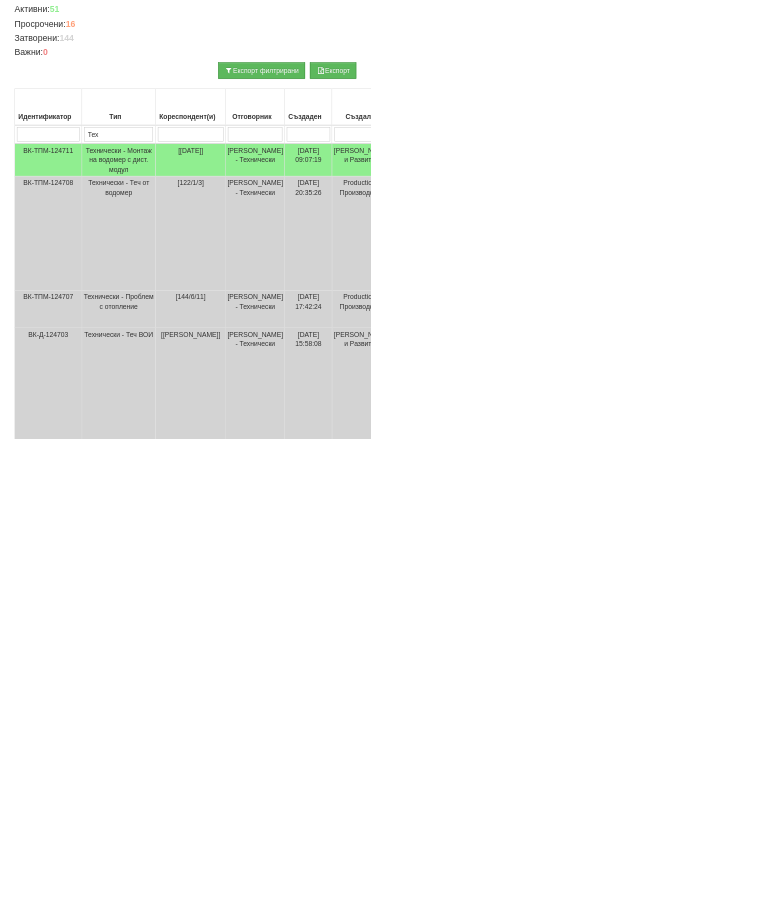 scroll, scrollTop: 337, scrollLeft: 0, axis: vertical 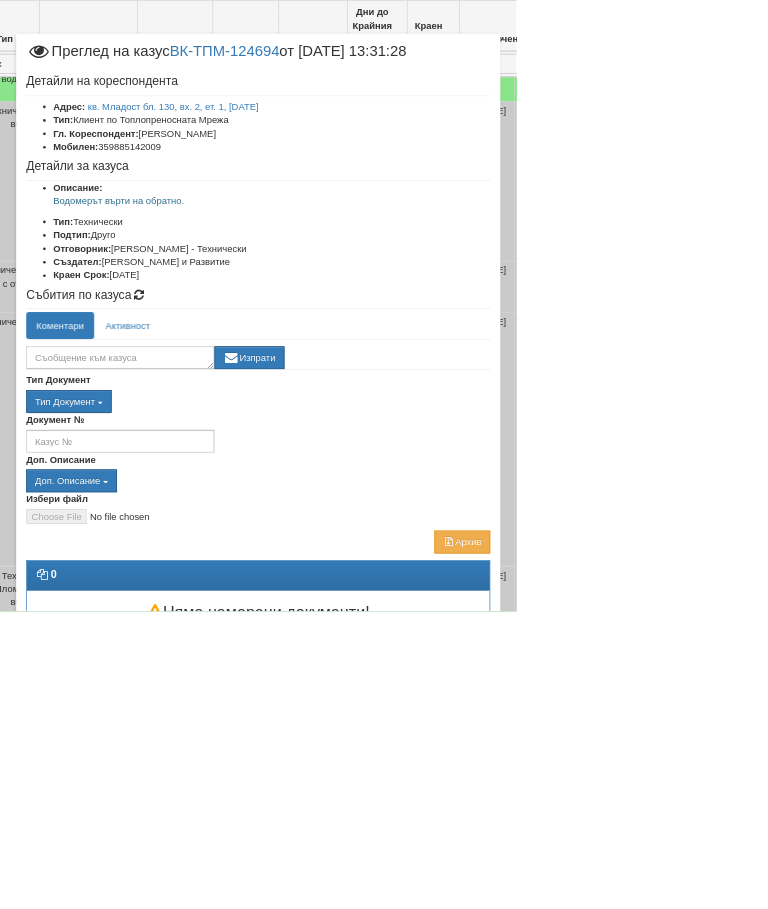 click on "Отказ" at bounding box center (693, 992) 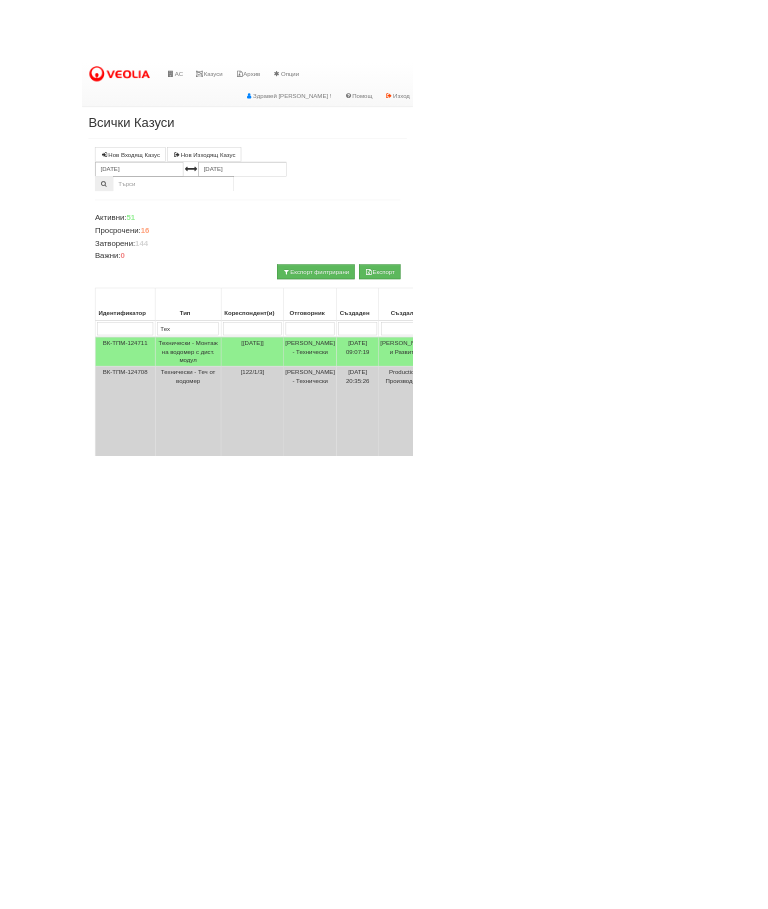 scroll, scrollTop: 3, scrollLeft: 0, axis: vertical 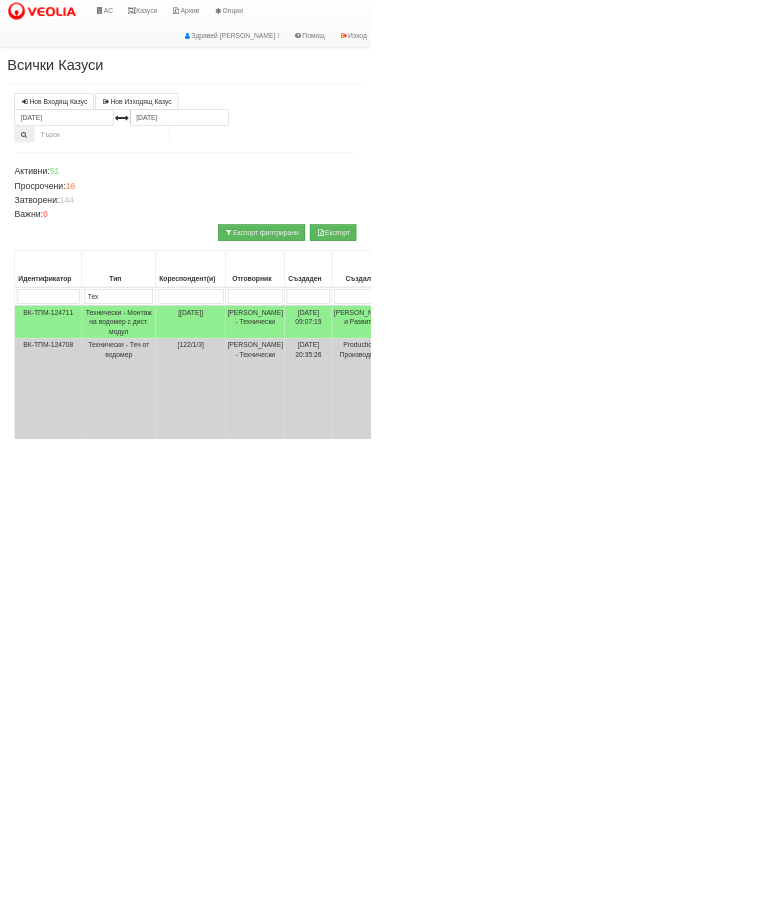 click at bounding box center (1686, 613) 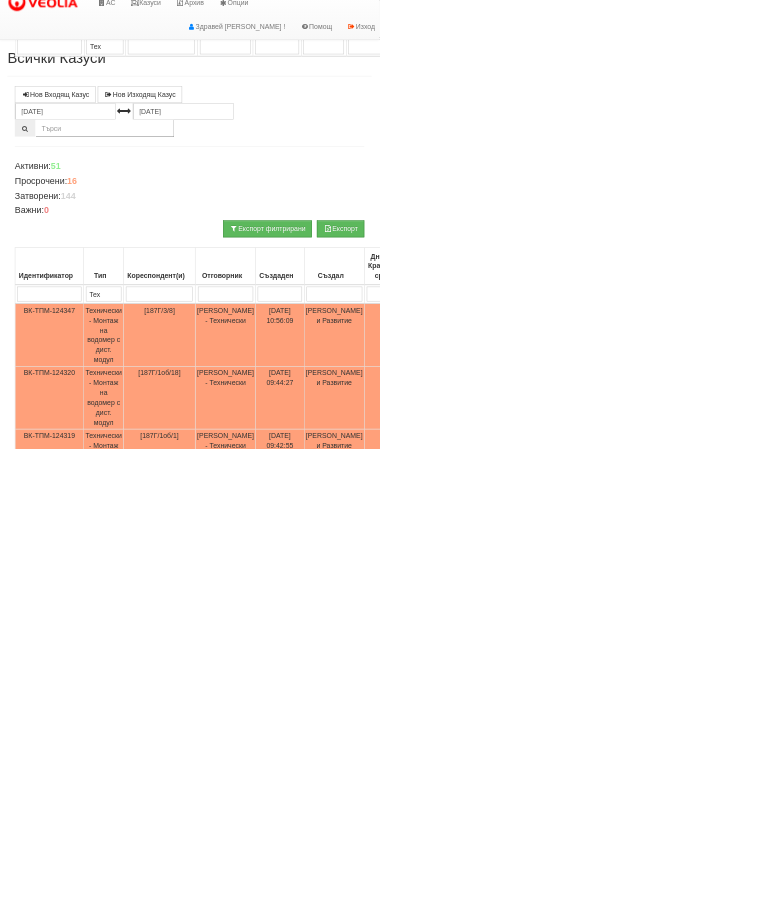 scroll, scrollTop: 931, scrollLeft: 0, axis: vertical 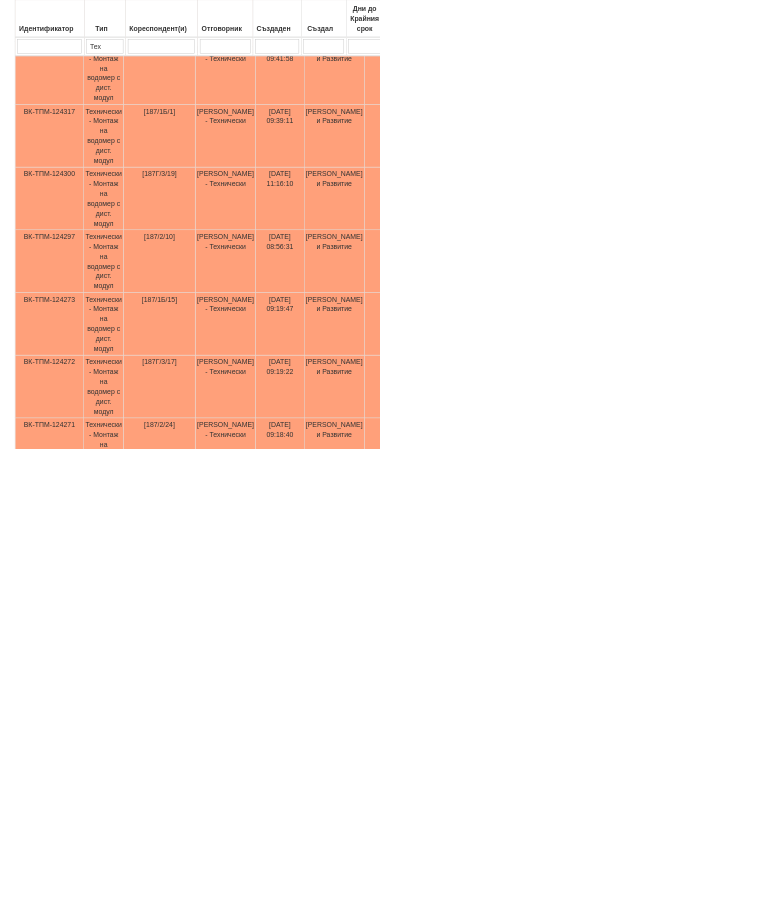type on "П" 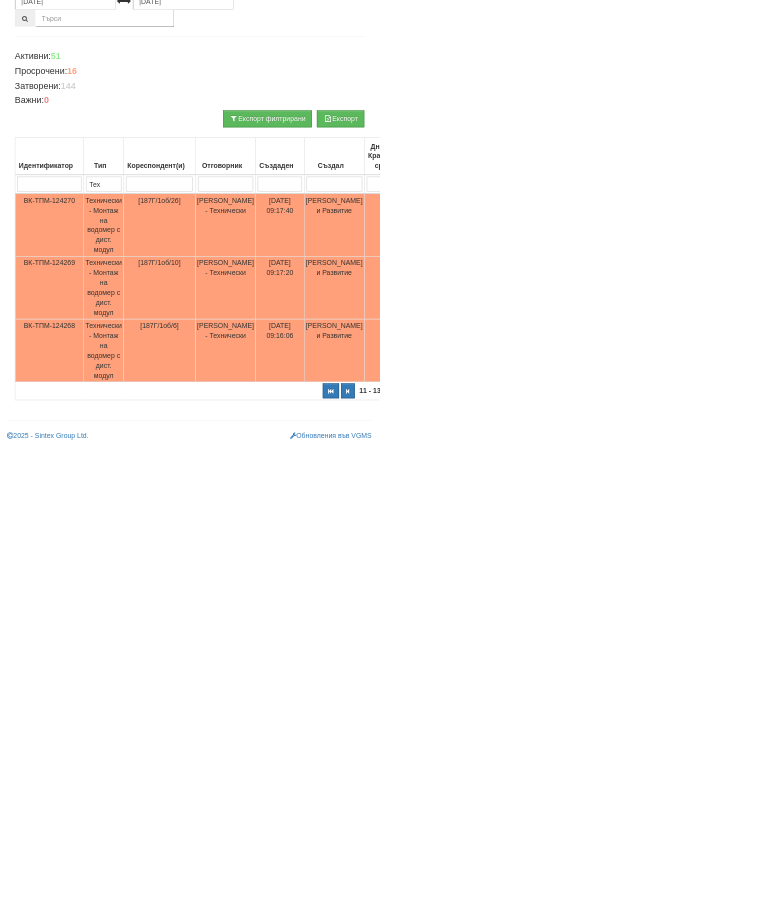 scroll, scrollTop: 0, scrollLeft: 0, axis: both 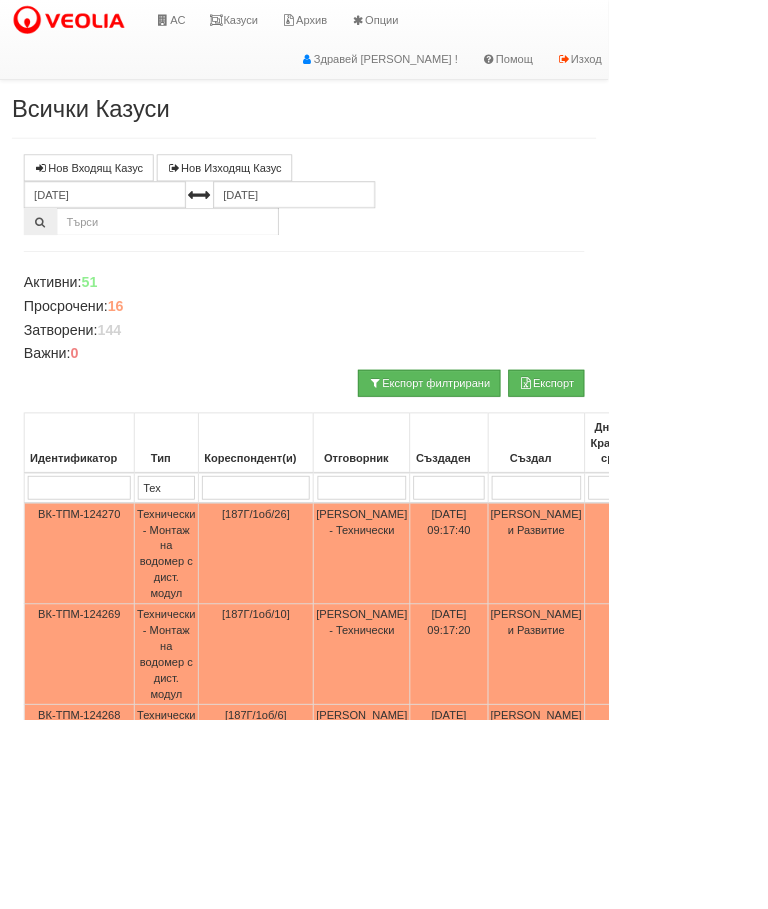 click at bounding box center [705, 1035] 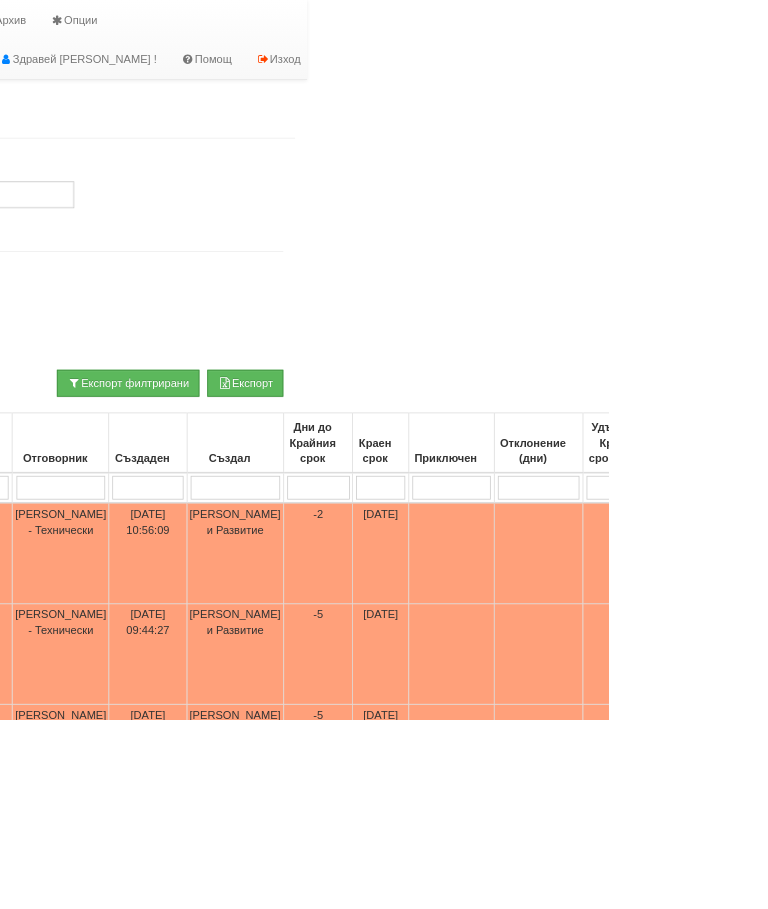 scroll, scrollTop: 0, scrollLeft: 386, axis: horizontal 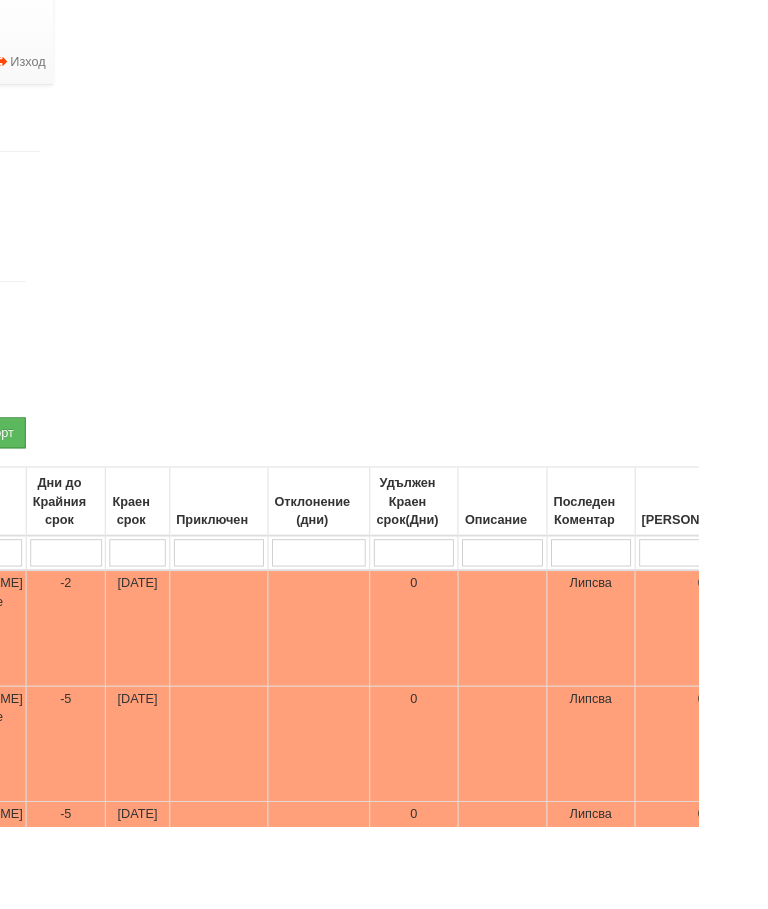 click on "П" at bounding box center (883, 608) 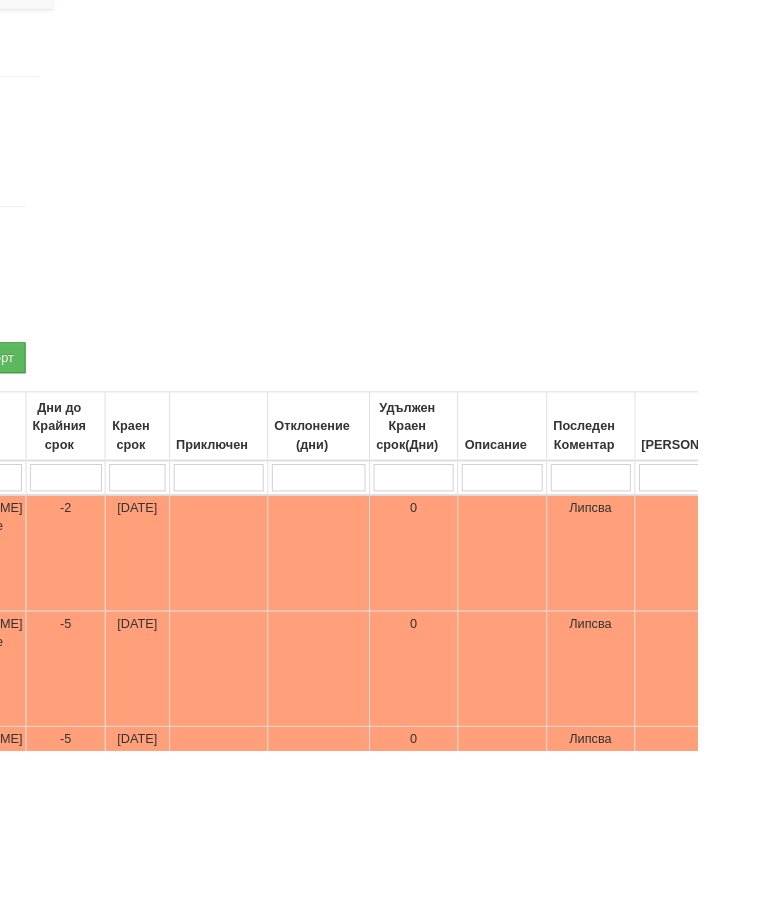 type 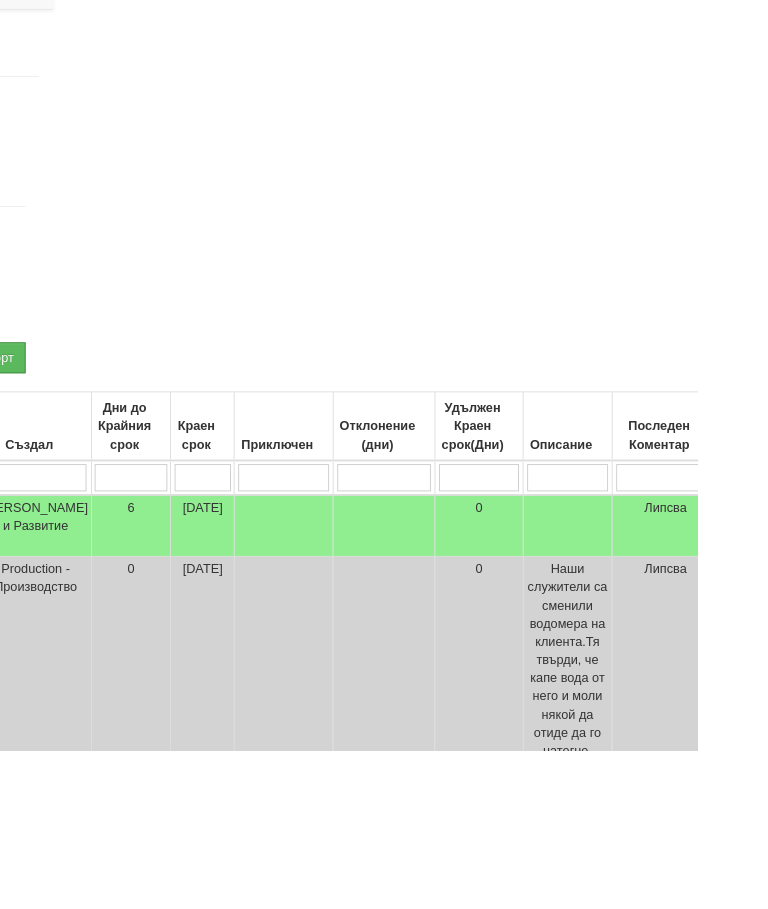 type on "[PERSON_NAME]" 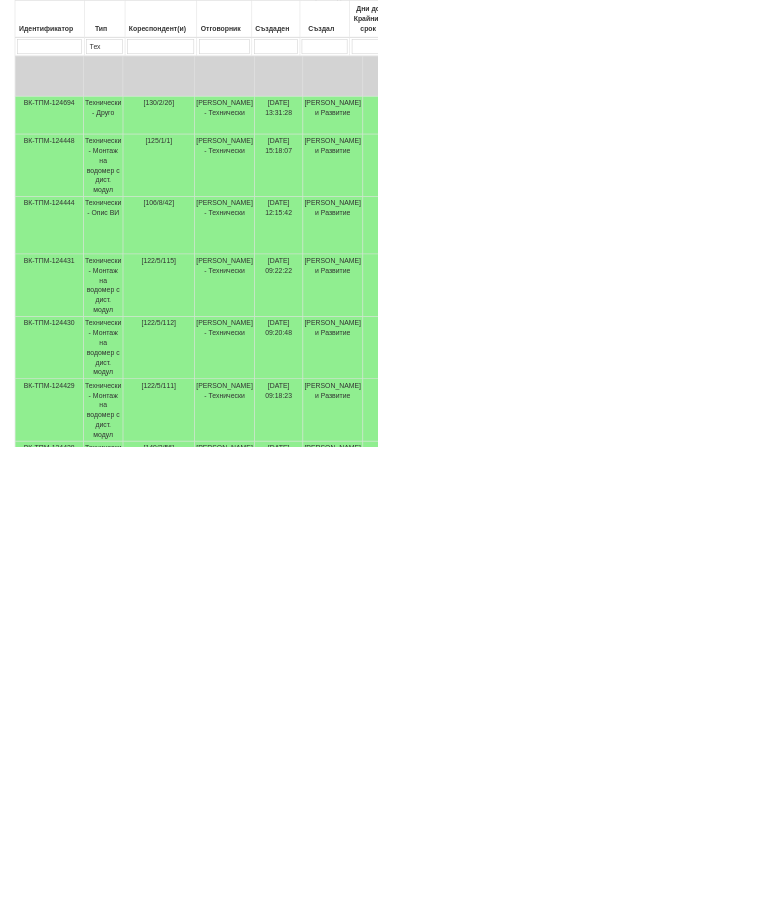 scroll, scrollTop: 910, scrollLeft: 0, axis: vertical 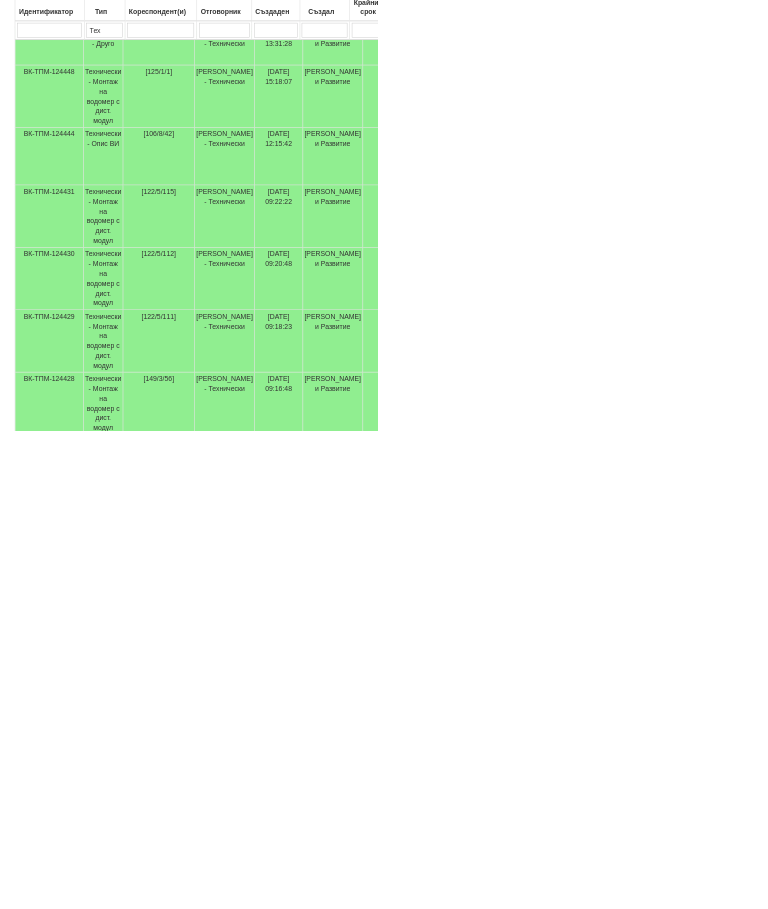 type on "Ак" 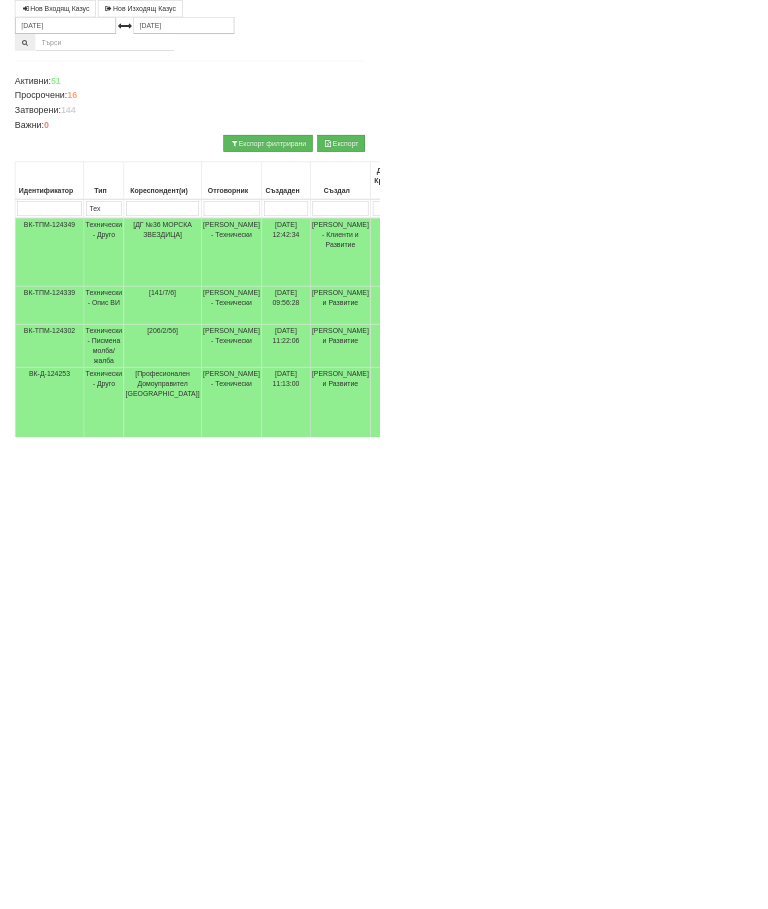 scroll, scrollTop: 167, scrollLeft: 0, axis: vertical 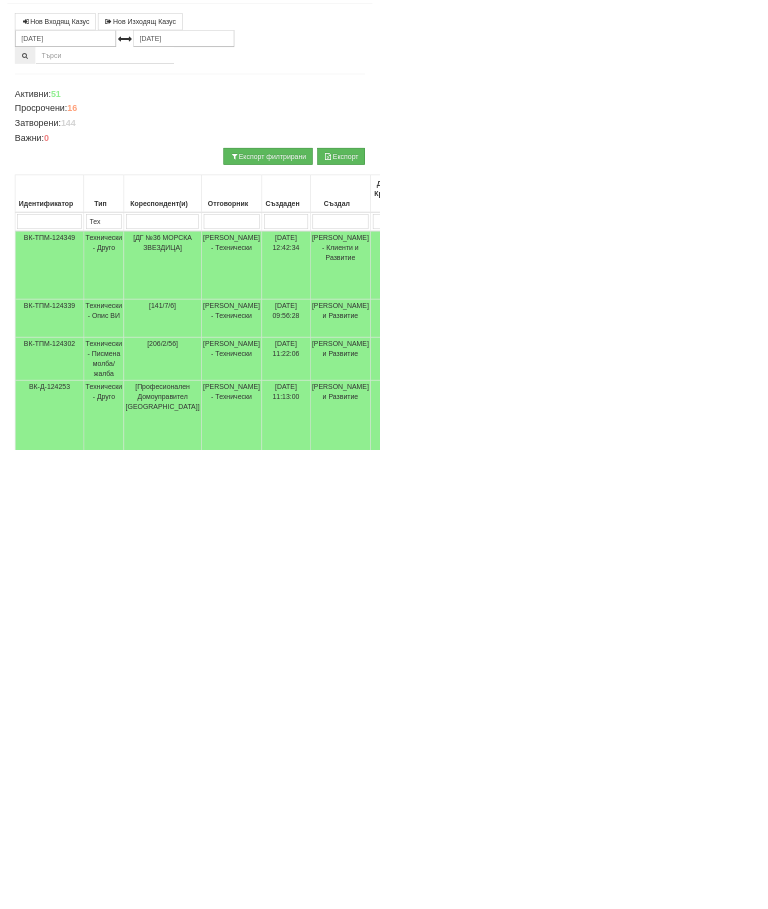 click at bounding box center (710, 1706) 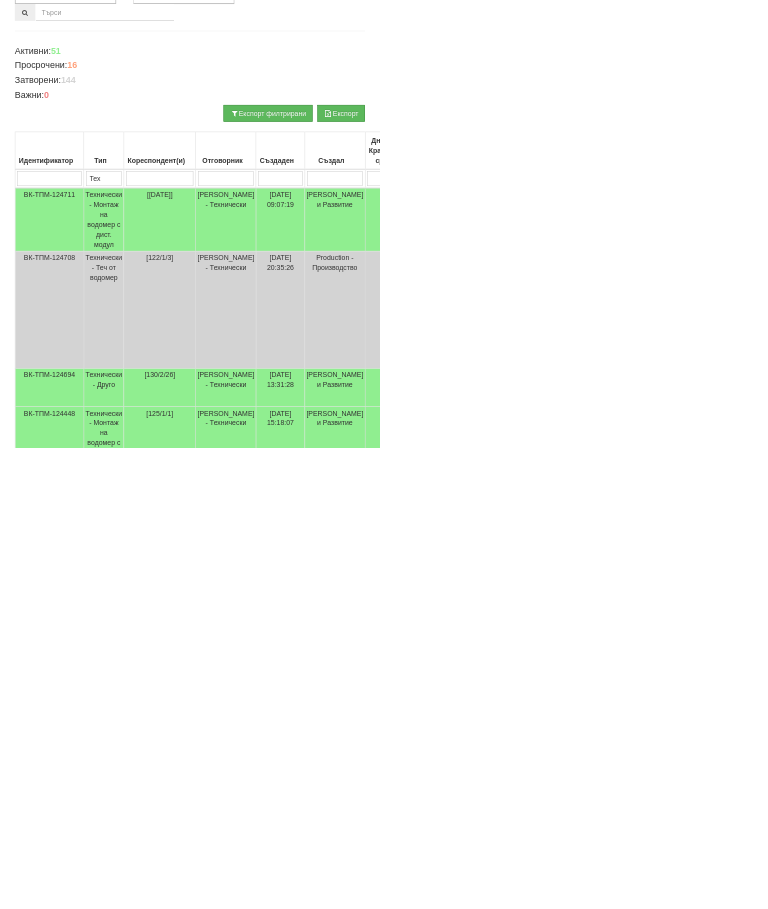 scroll, scrollTop: 248, scrollLeft: 0, axis: vertical 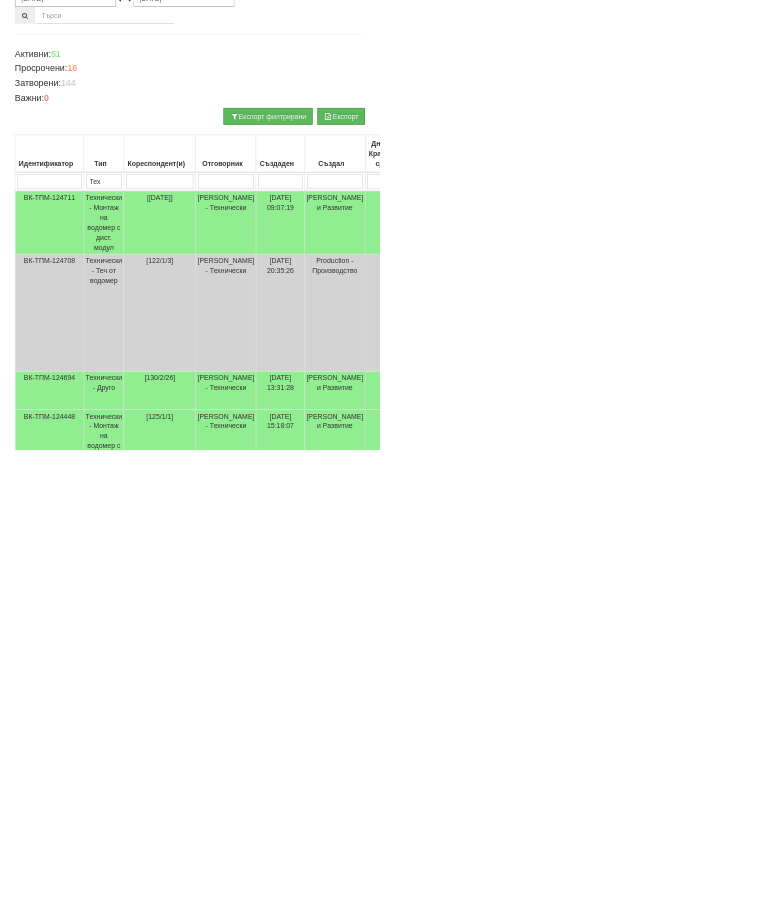 click on "Технически - Монтаж на водомер с дист. модул" at bounding box center [210, 892] 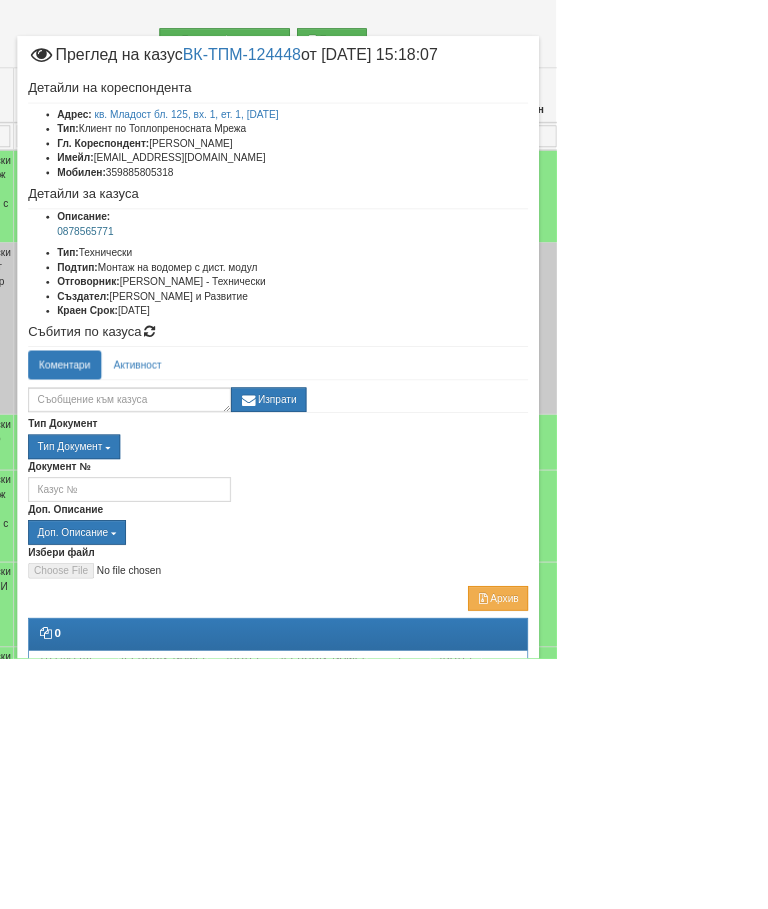 scroll, scrollTop: 430, scrollLeft: 234, axis: both 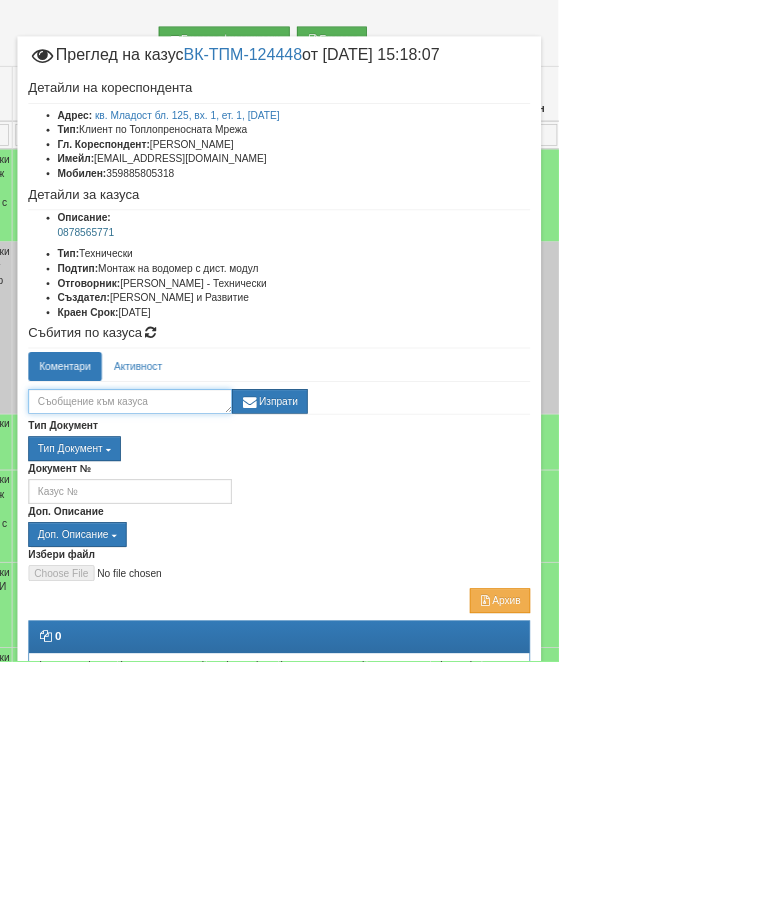 click at bounding box center (179, 552) 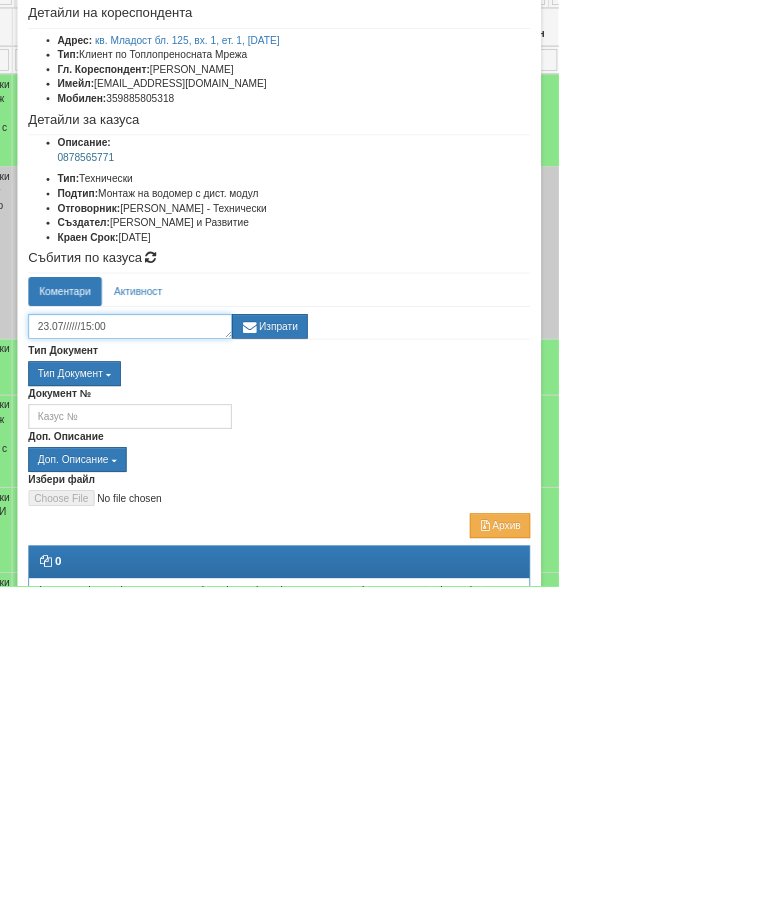 type on "23.07//////15:00" 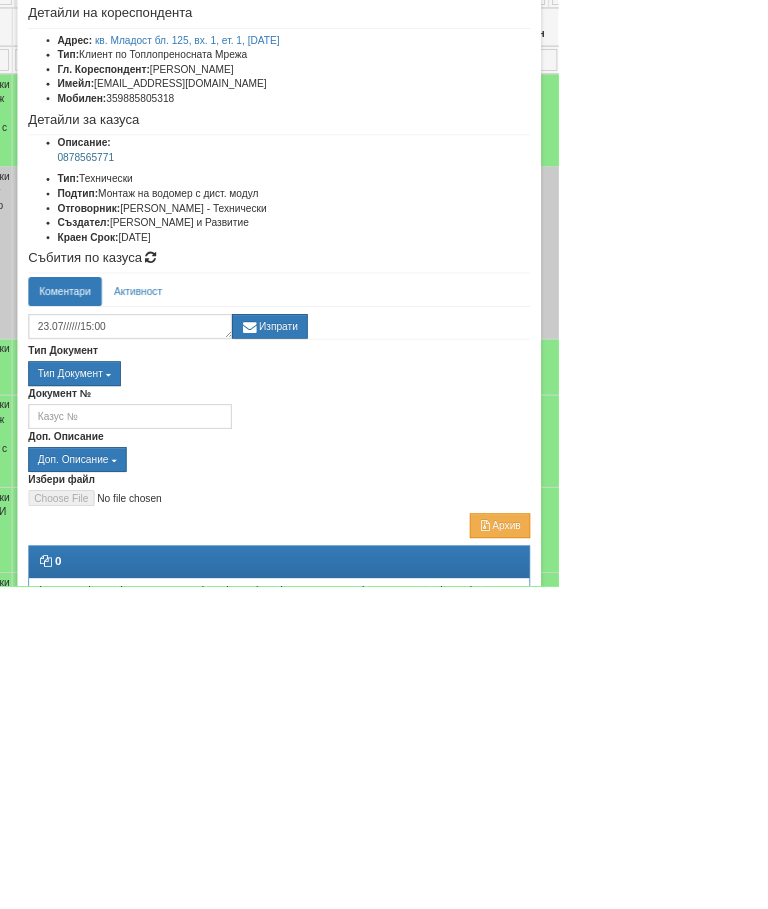 click on "Изпрати" at bounding box center [371, 552] 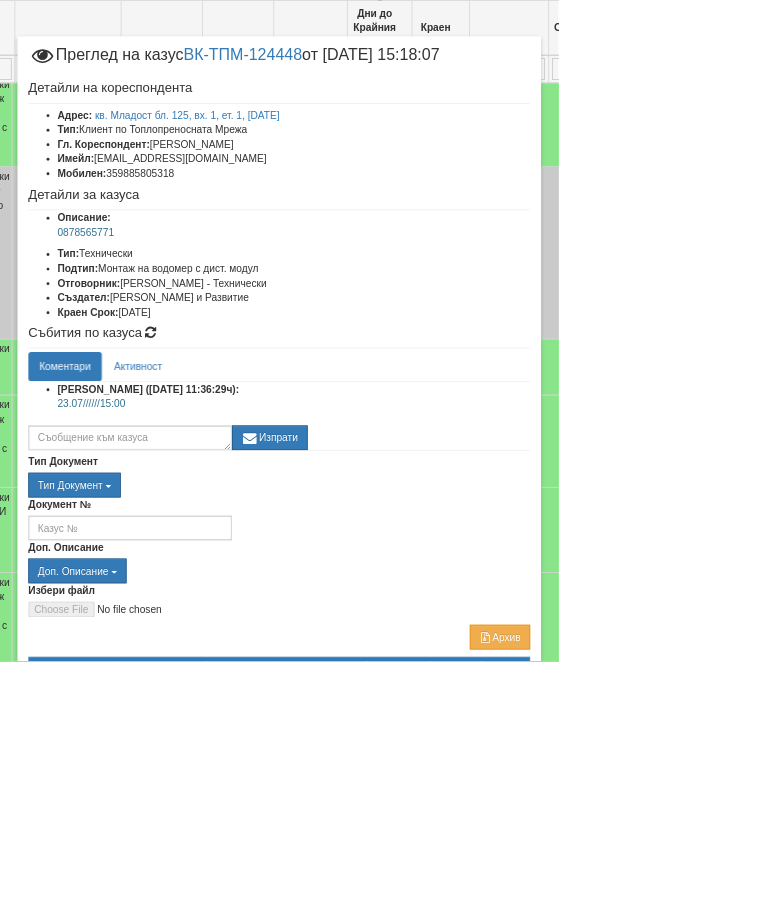 click on "Отказ" at bounding box center (693, 1076) 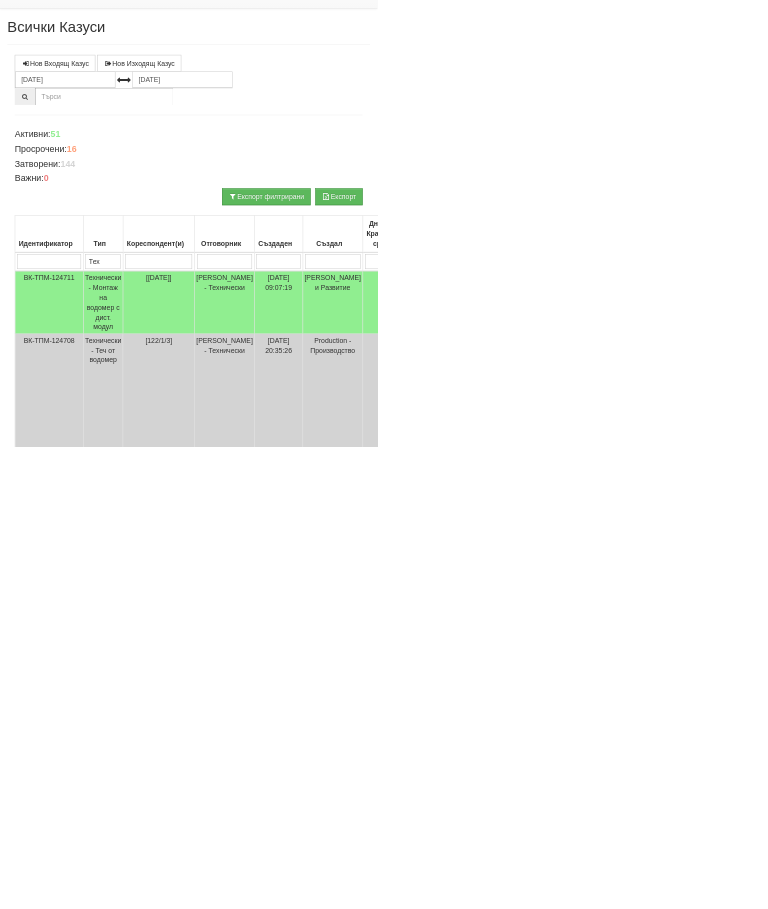 scroll, scrollTop: 83, scrollLeft: 0, axis: vertical 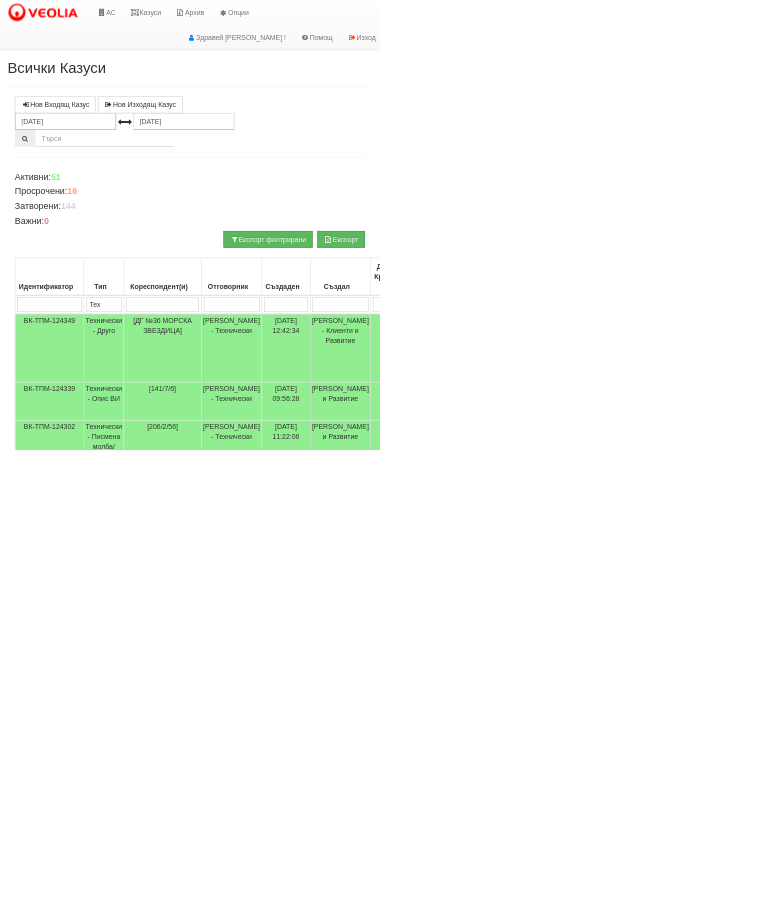 click on "Технически - Друго" at bounding box center (210, 1205) 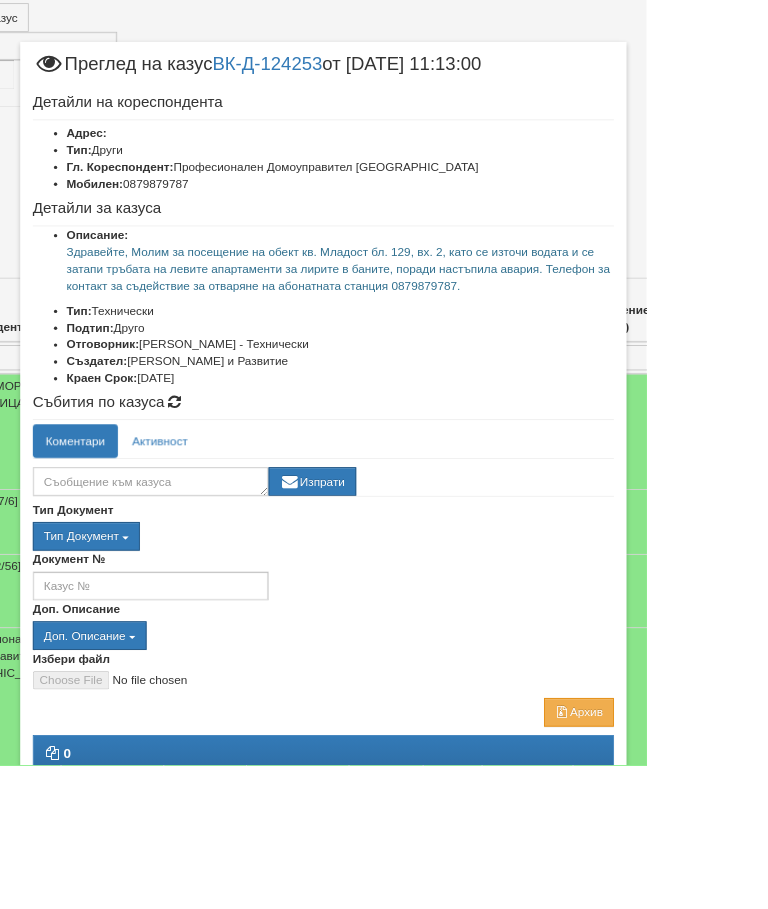 scroll, scrollTop: 192, scrollLeft: 335, axis: both 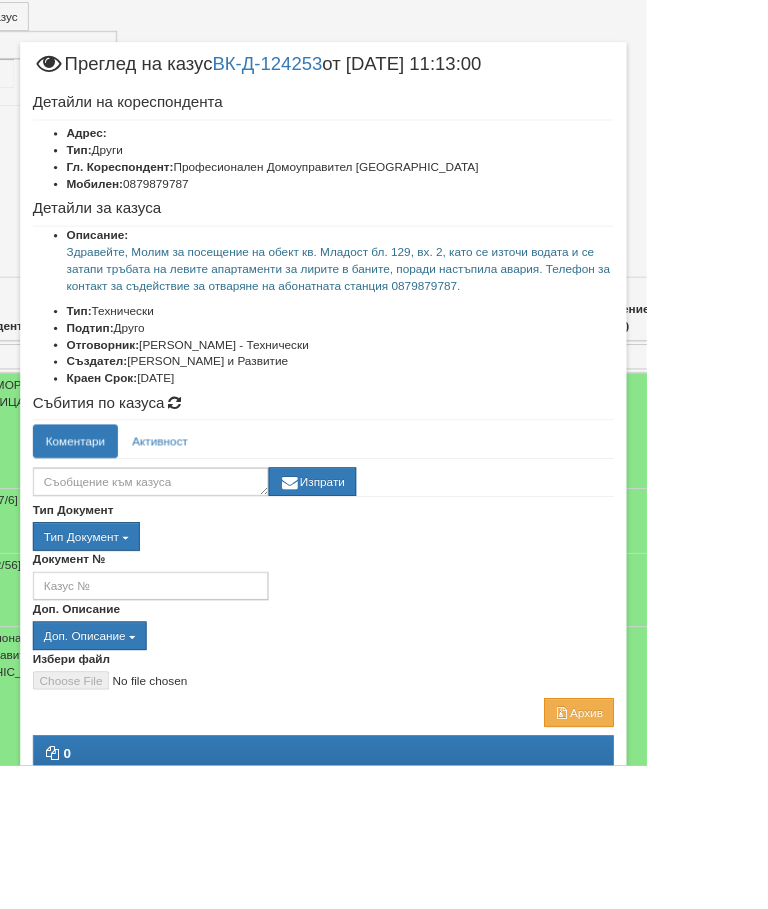 click on "Отказ" at bounding box center [693, 1046] 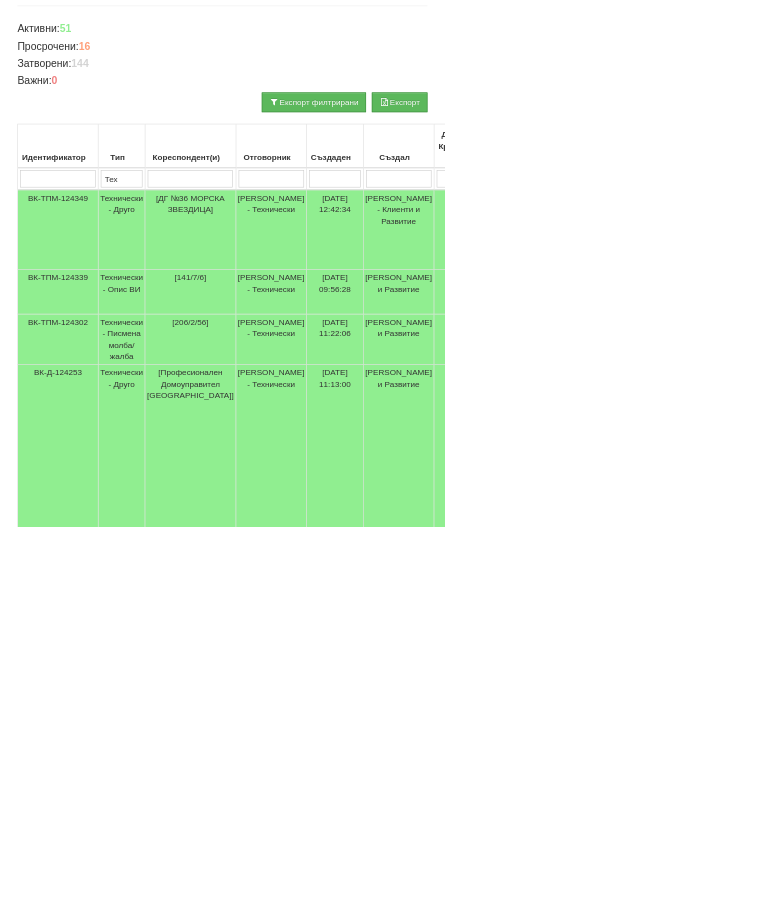 scroll, scrollTop: 307, scrollLeft: 0, axis: vertical 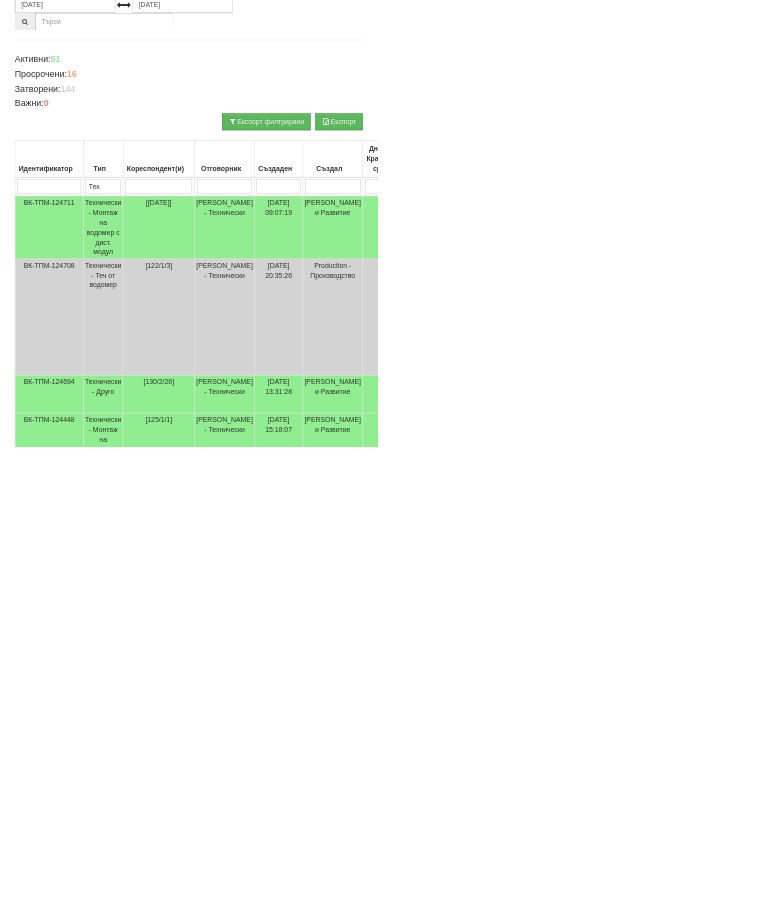 click at bounding box center (853, 1738) 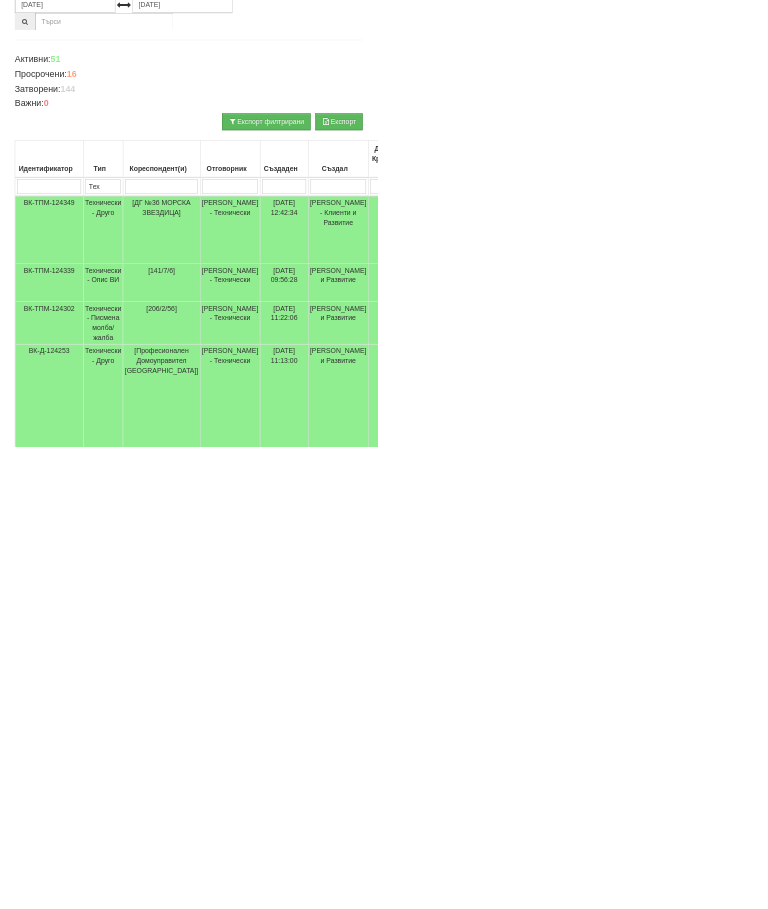scroll, scrollTop: 155, scrollLeft: 0, axis: vertical 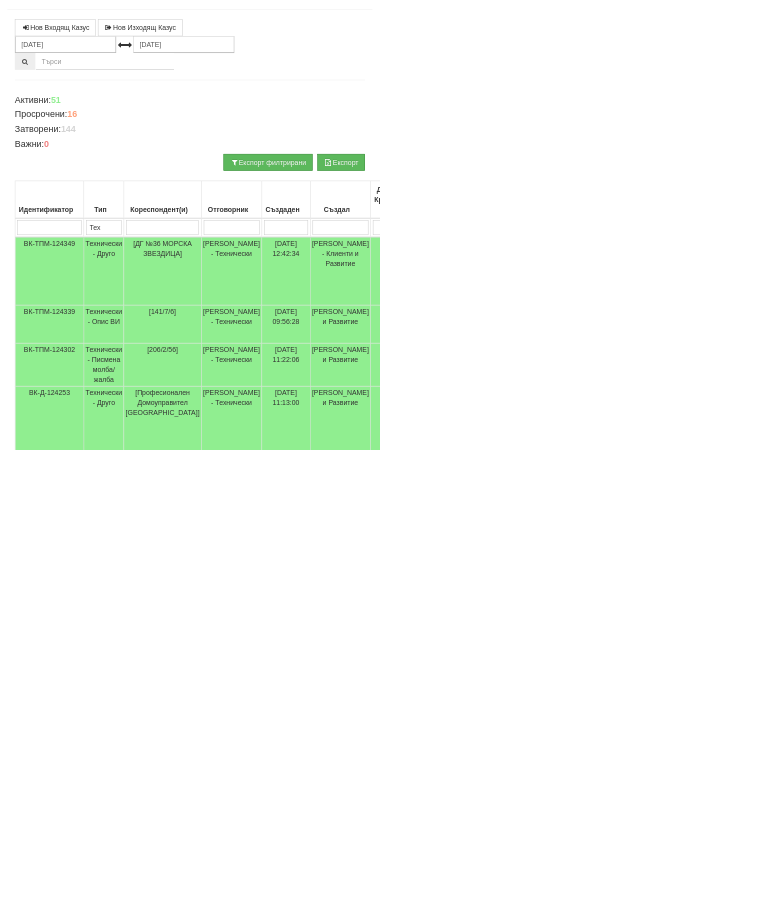 click at bounding box center (710, 1718) 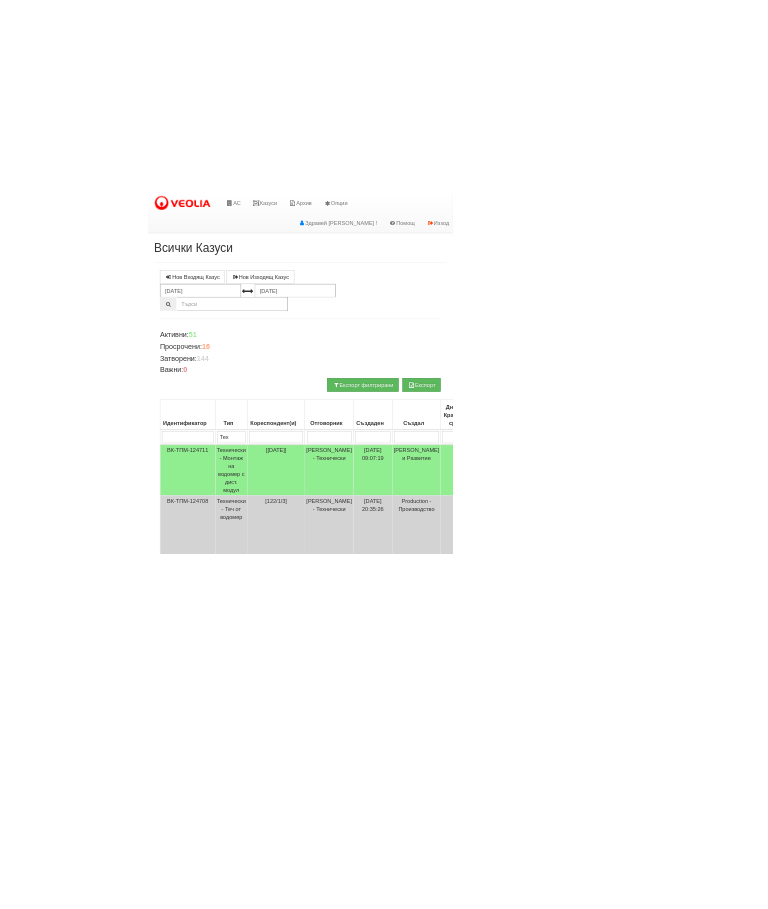 scroll, scrollTop: 16, scrollLeft: 0, axis: vertical 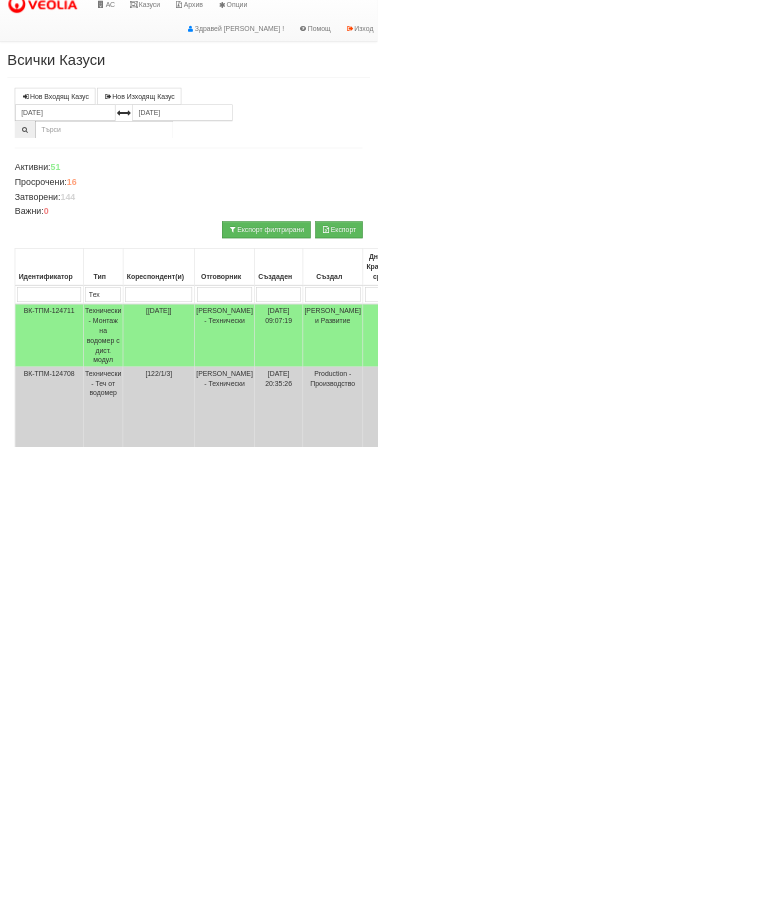 click on "Технически - Друго" at bounding box center (210, 1022) 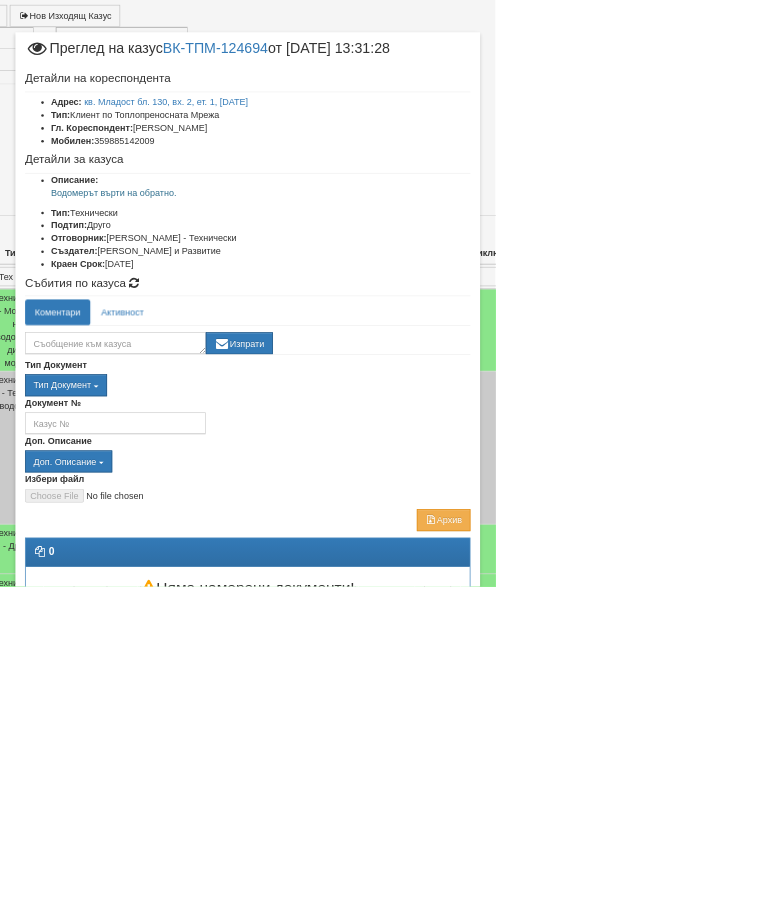 scroll, scrollTop: 233, scrollLeft: 213, axis: both 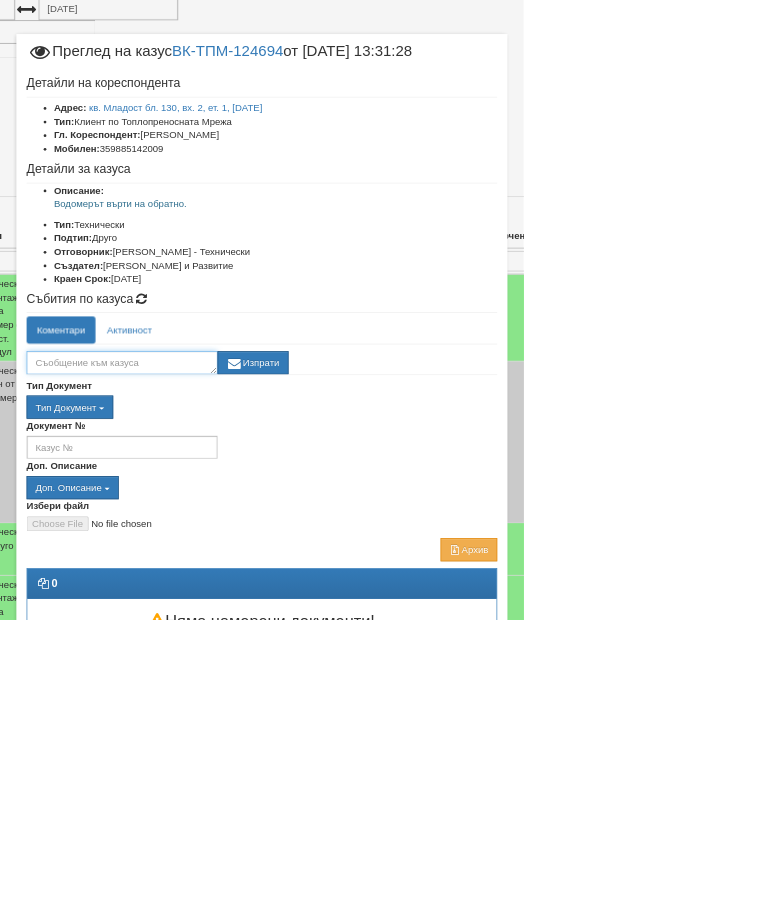 click at bounding box center [179, 532] 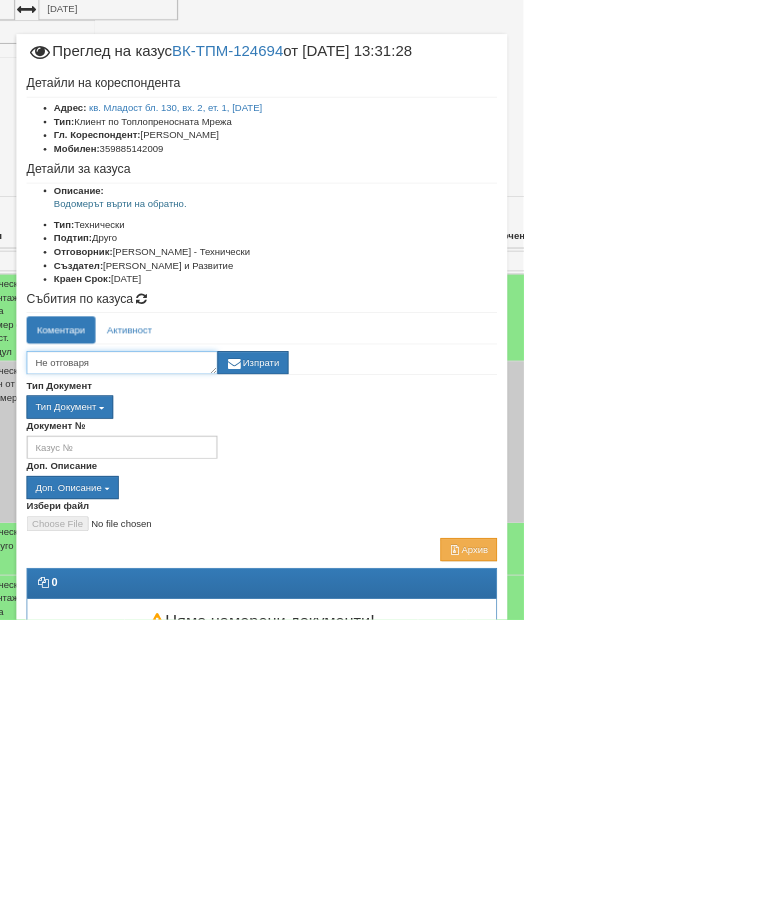 type on "Не отговаря" 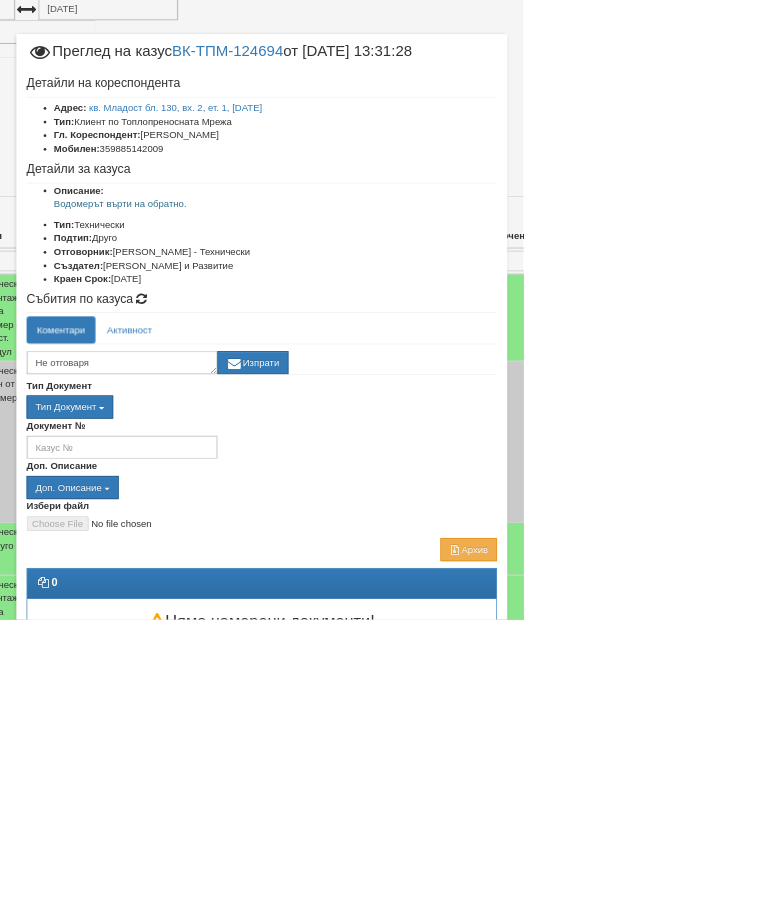 click on "Изпрати" at bounding box center (371, 532) 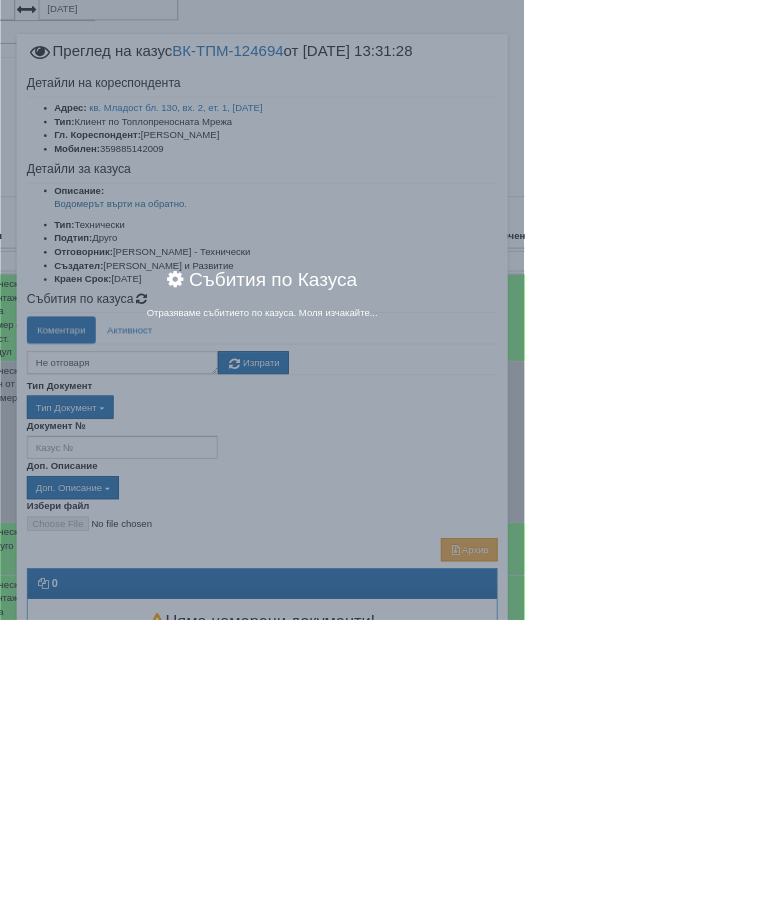 scroll, scrollTop: 233, scrollLeft: 213, axis: both 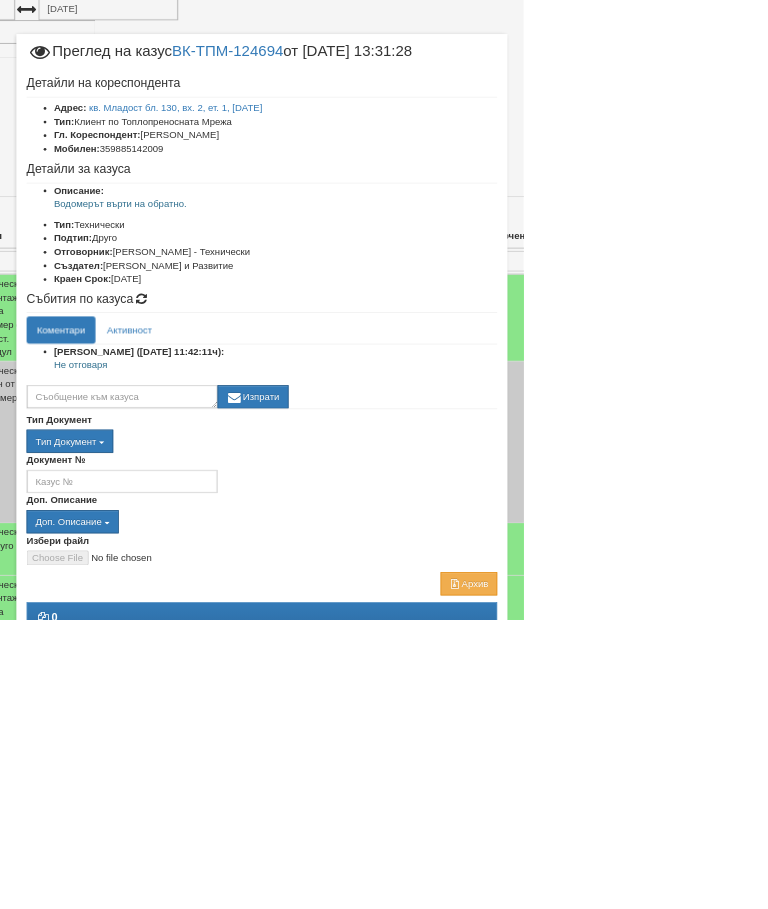 click on "Отказ" at bounding box center (693, 1056) 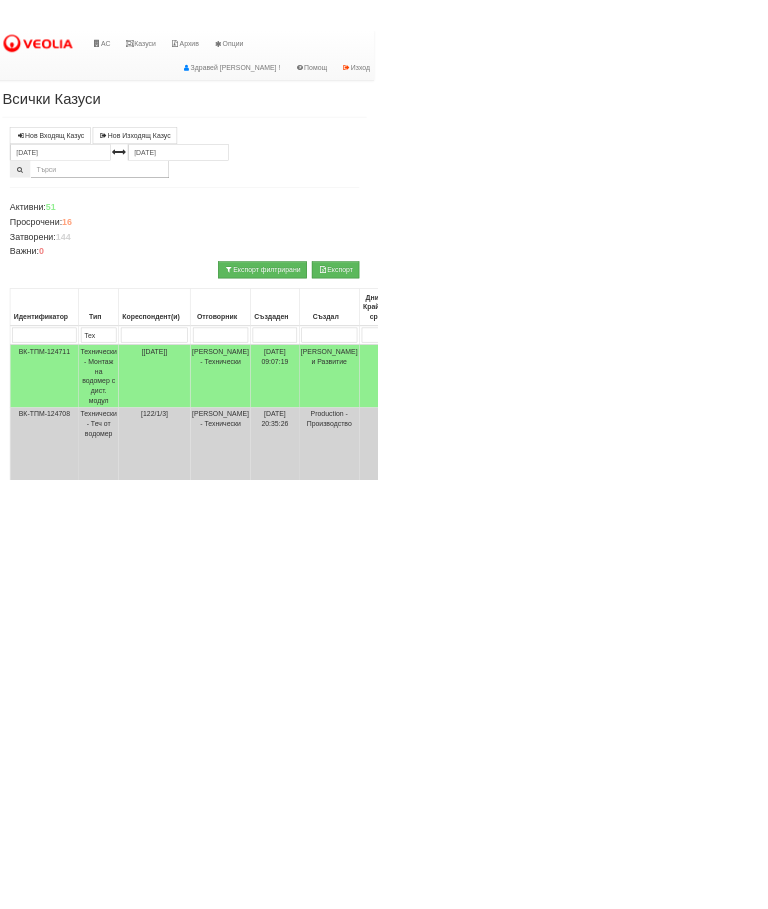 scroll, scrollTop: 0, scrollLeft: 0, axis: both 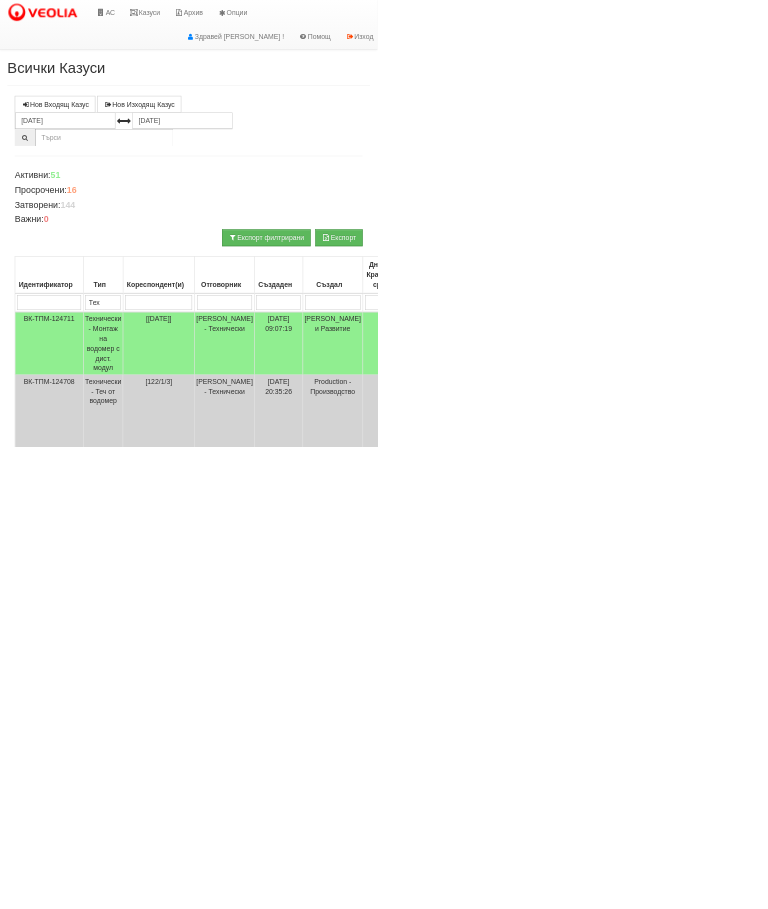 click on "Технически - Монтаж на водомер с дист. модул" at bounding box center (210, 1140) 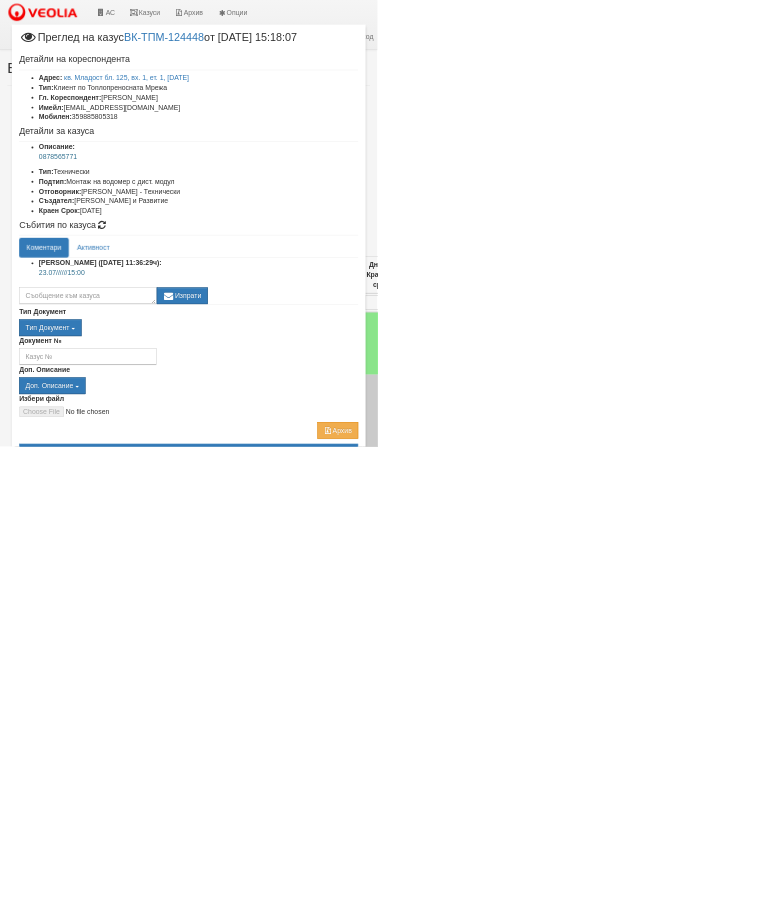 click on "Приключи казуса" at bounding box center [384, 1043] 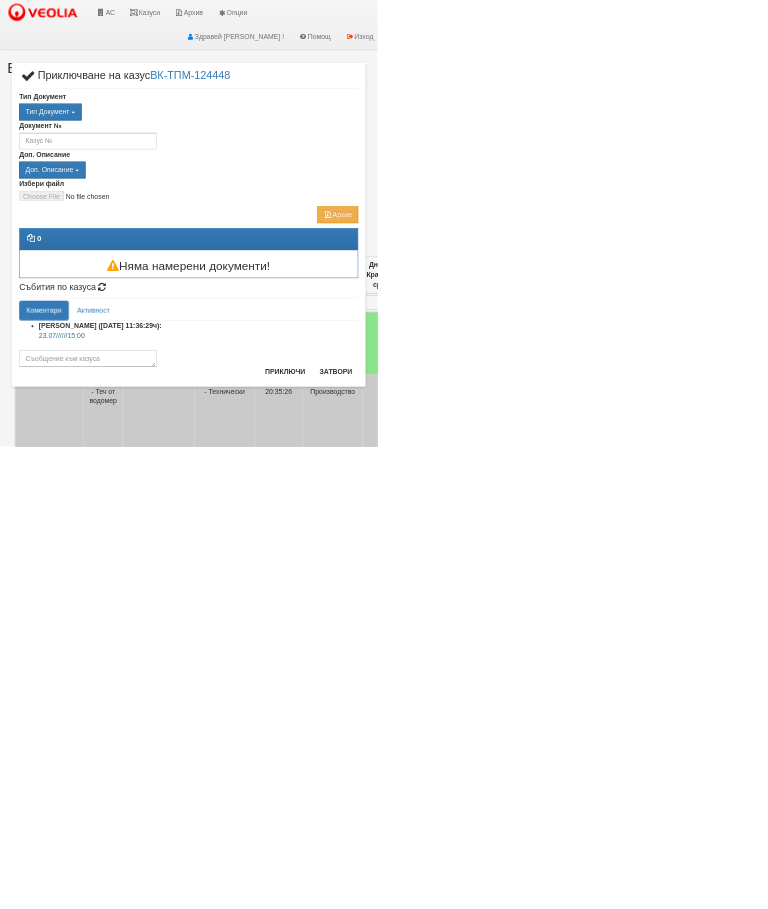 click on "[PERSON_NAME] ([DATE] 11:36:29ч):
23.07//////15:00
Изпрати" at bounding box center (384, 700) 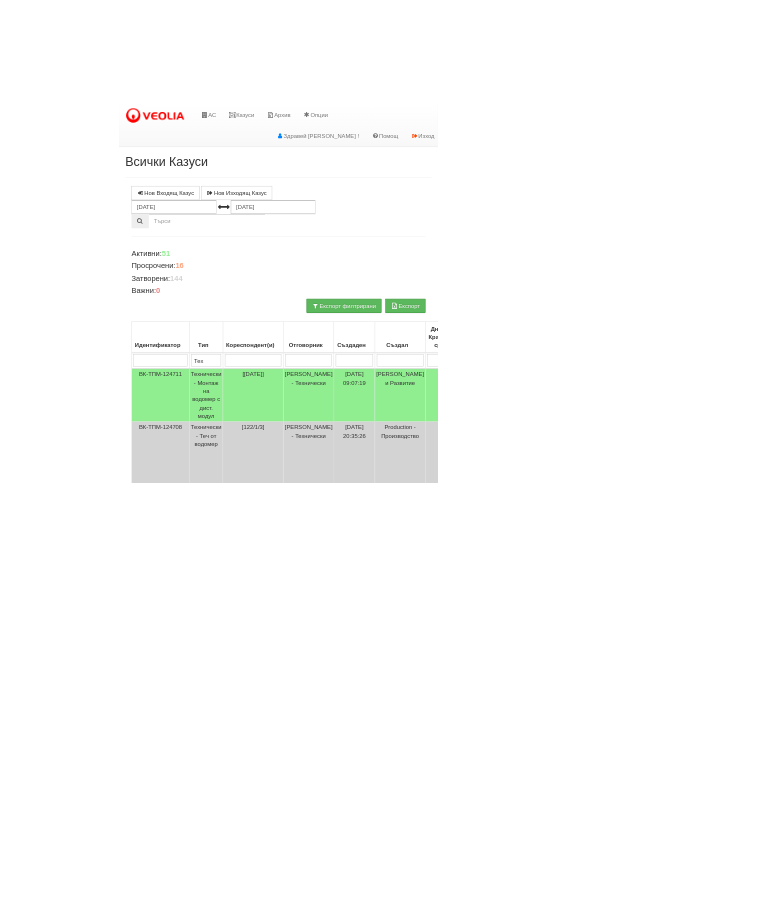 scroll, scrollTop: 165, scrollLeft: 0, axis: vertical 